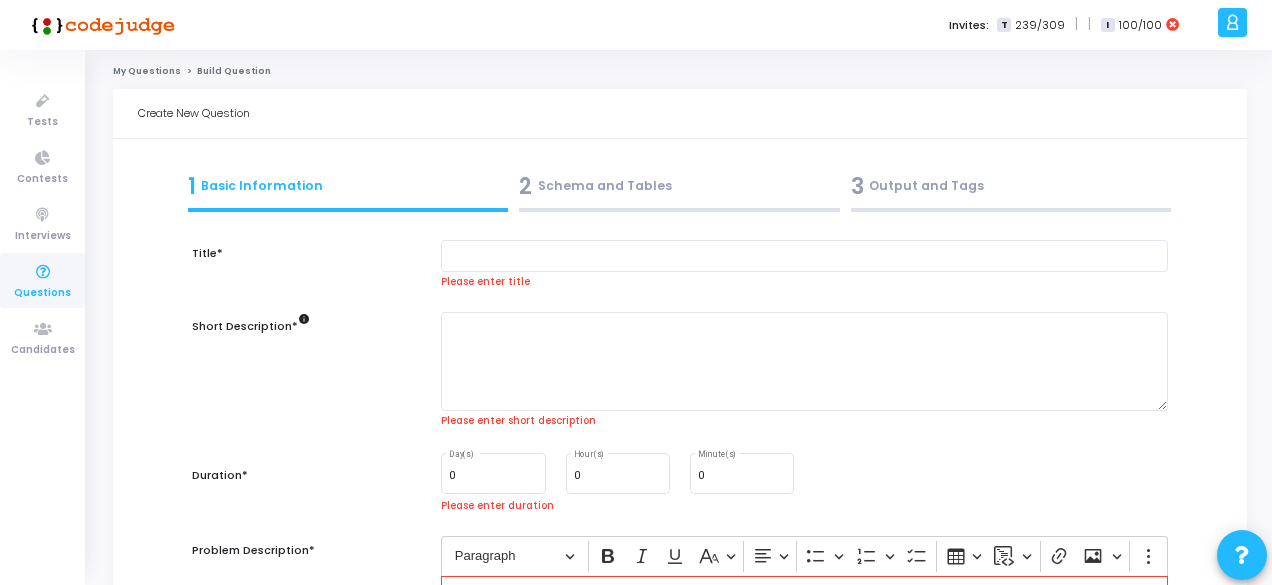 scroll, scrollTop: 0, scrollLeft: 0, axis: both 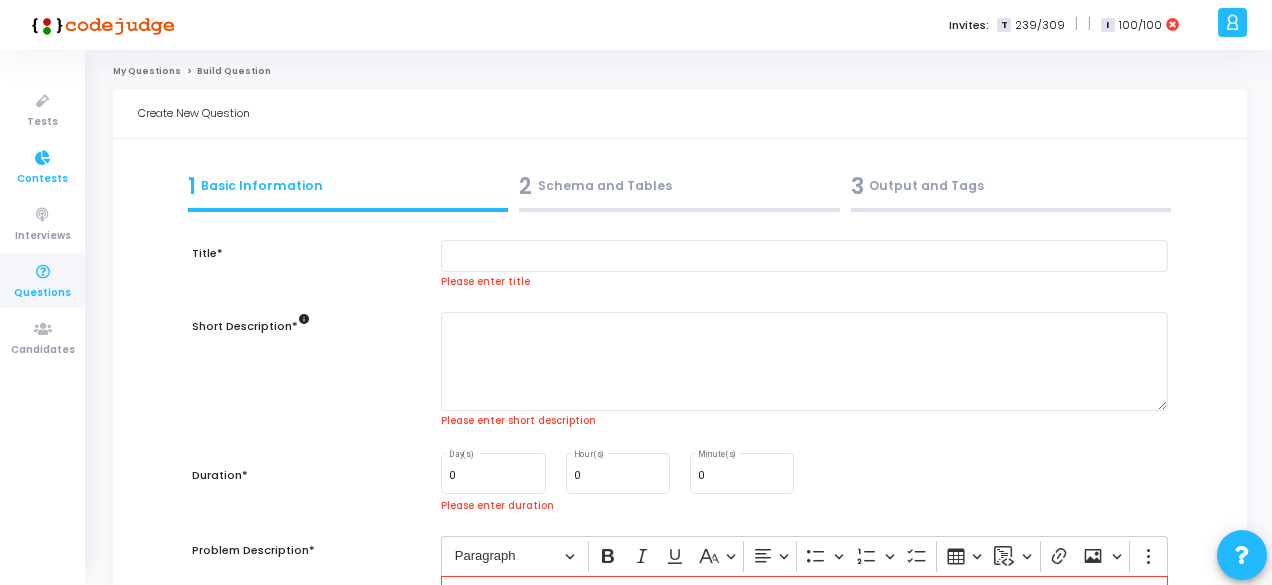 click on "Contests" at bounding box center (42, 179) 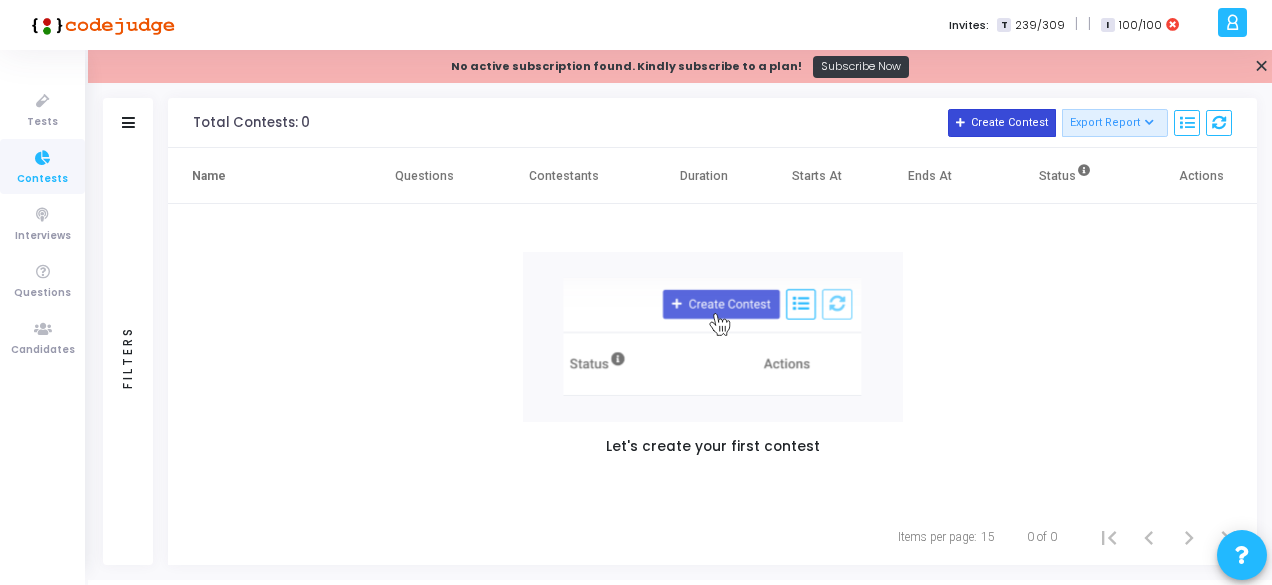 click on "Create Contest" at bounding box center [1002, 123] 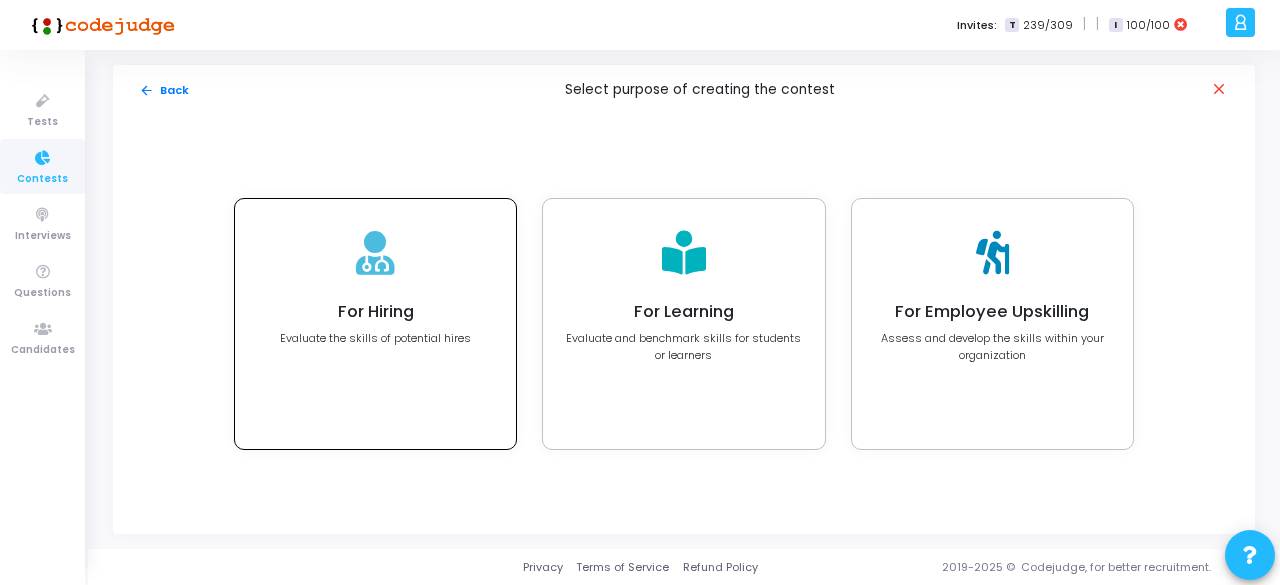 click on "For Hiring" 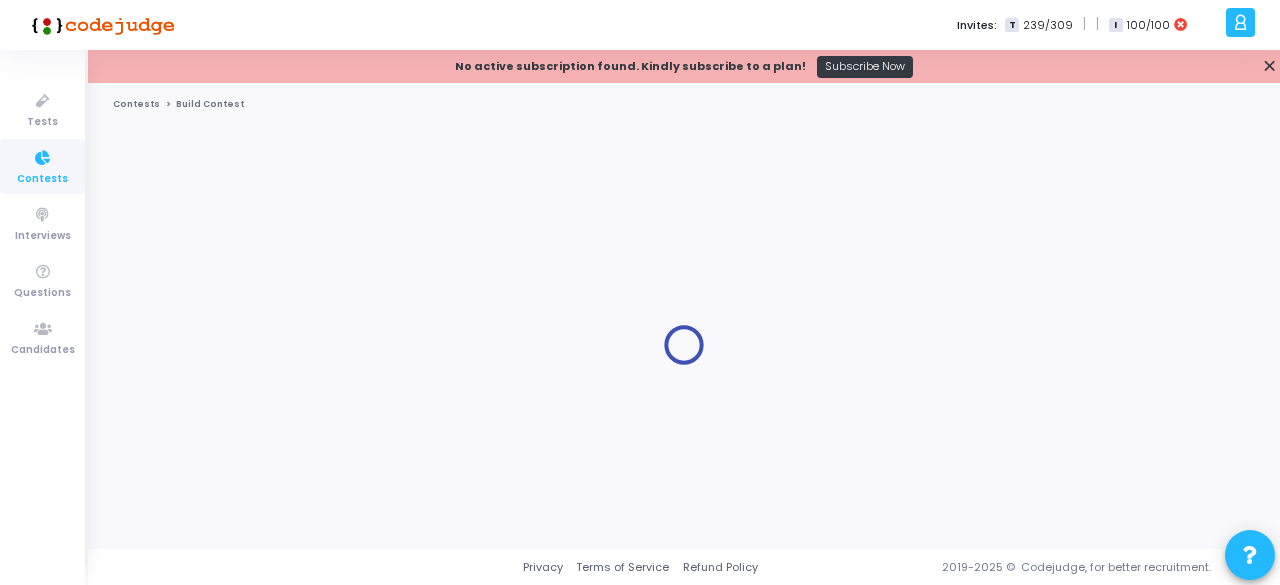 click on "Contests" 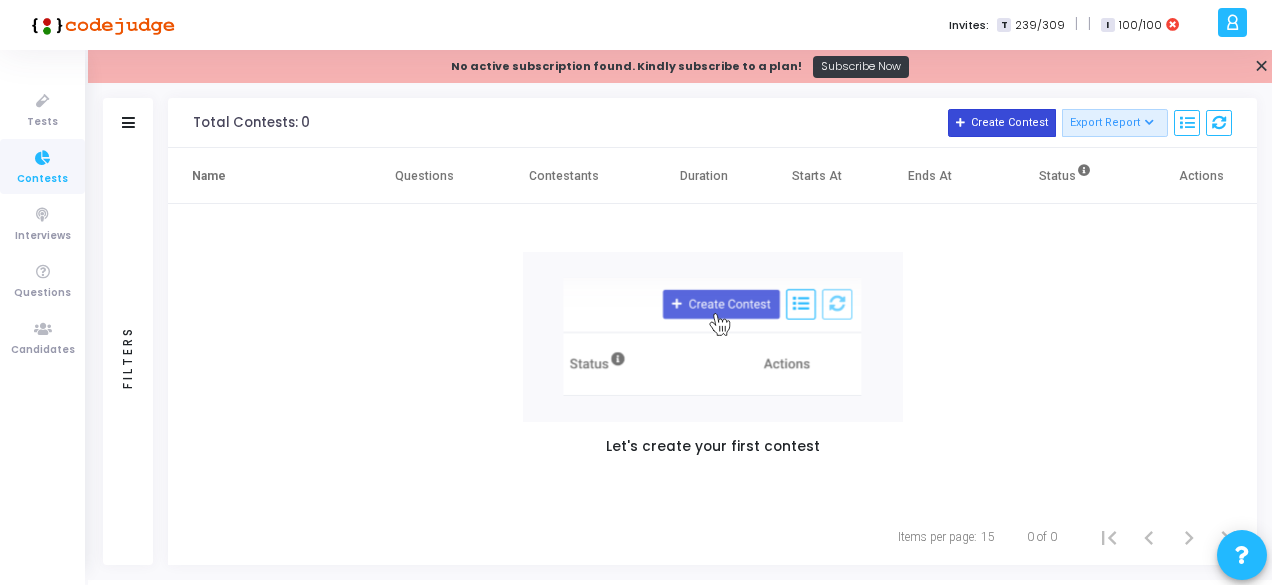 click on "Create Contest" at bounding box center [1002, 123] 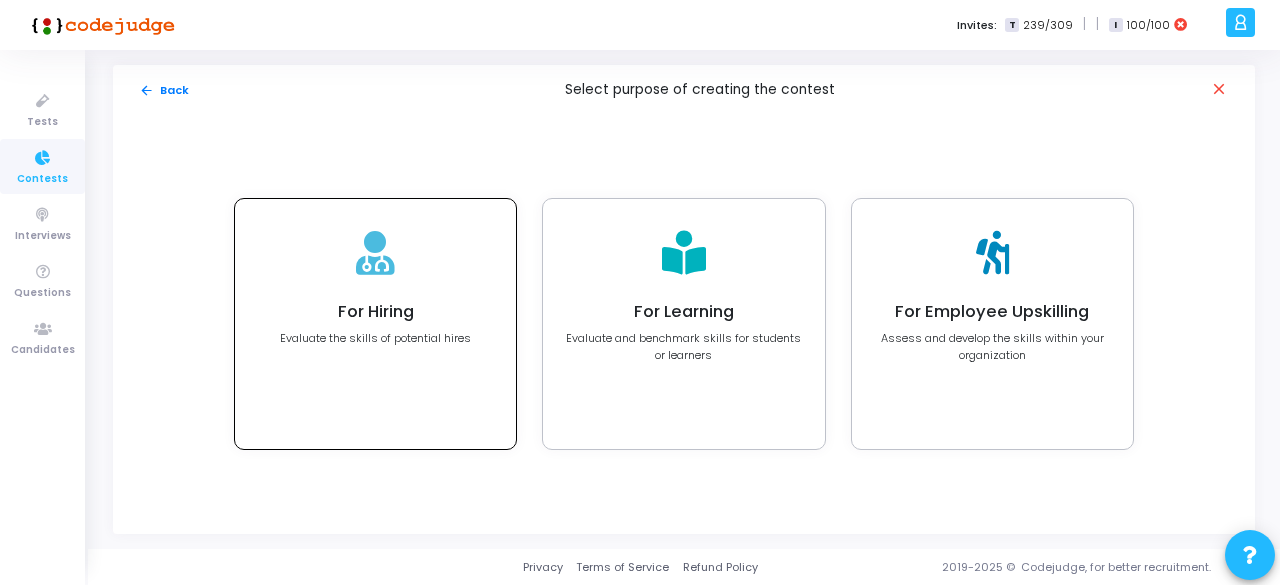 click on "For Hiring Evaluate the skills of potential hires" 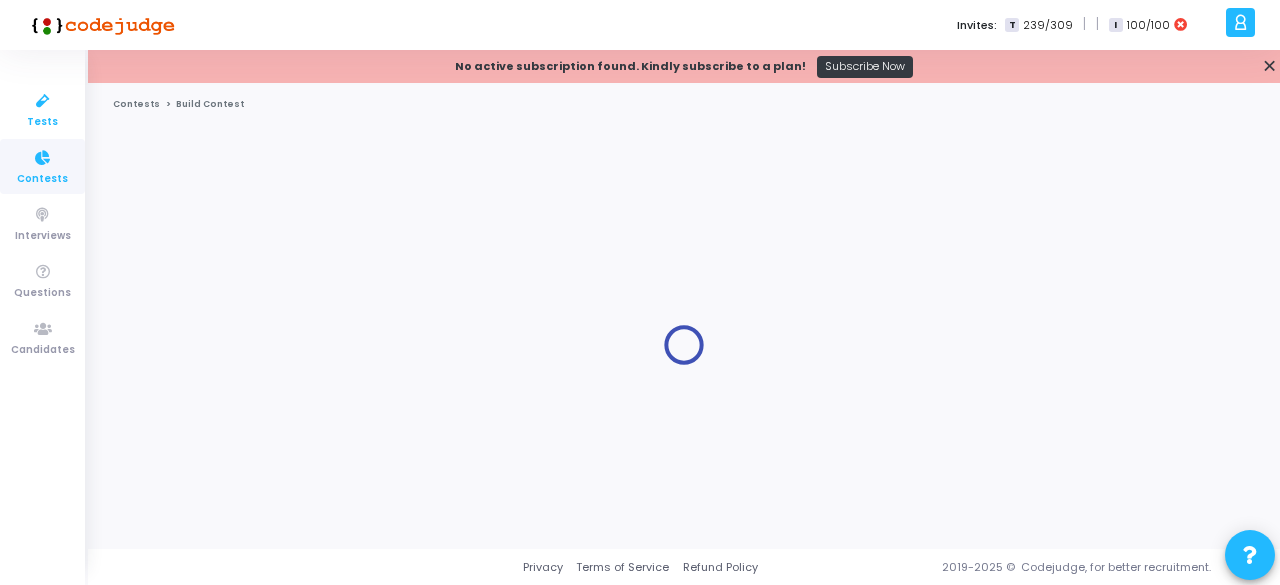 click on "Tests" at bounding box center (42, 122) 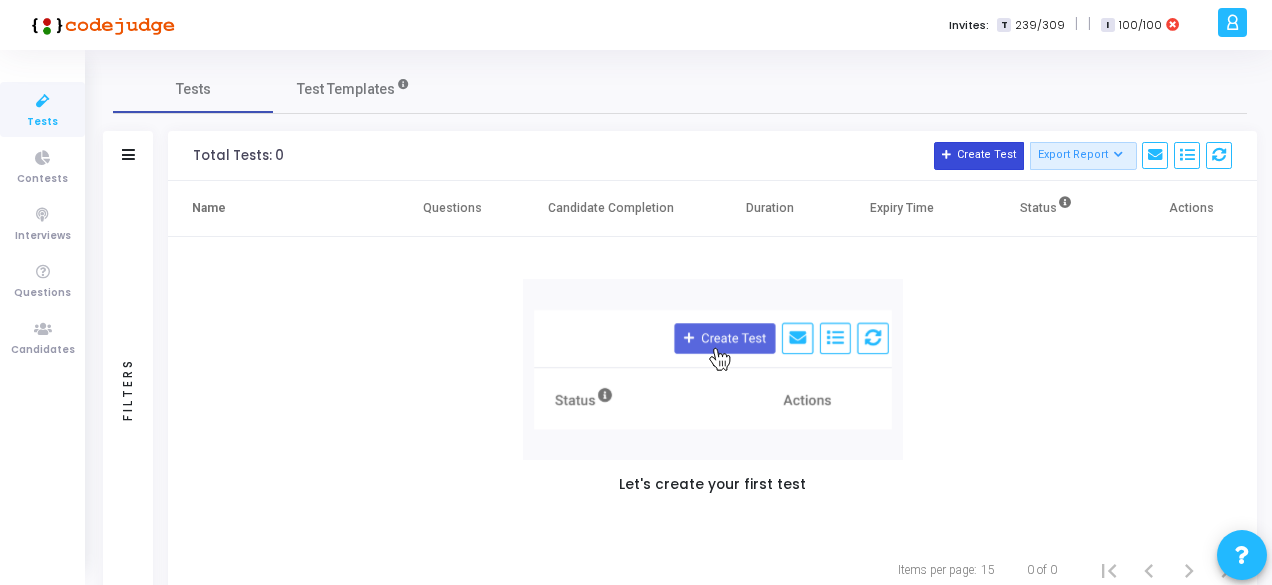 click on "Create Test" at bounding box center (979, 156) 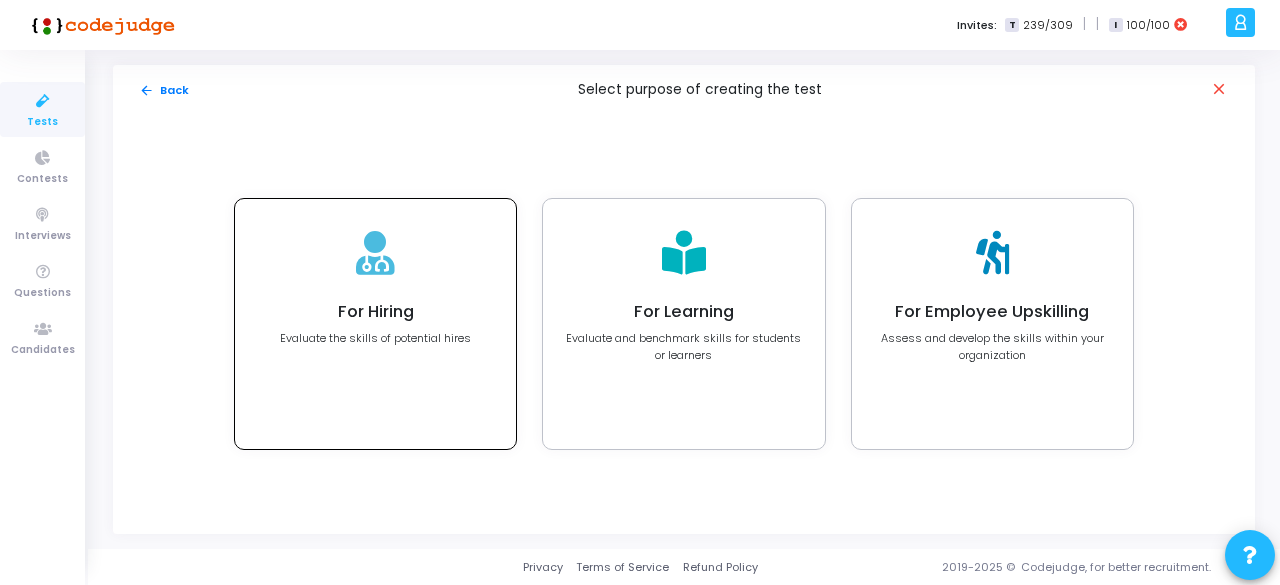 click on "For Hiring Evaluate the skills of potential hires" 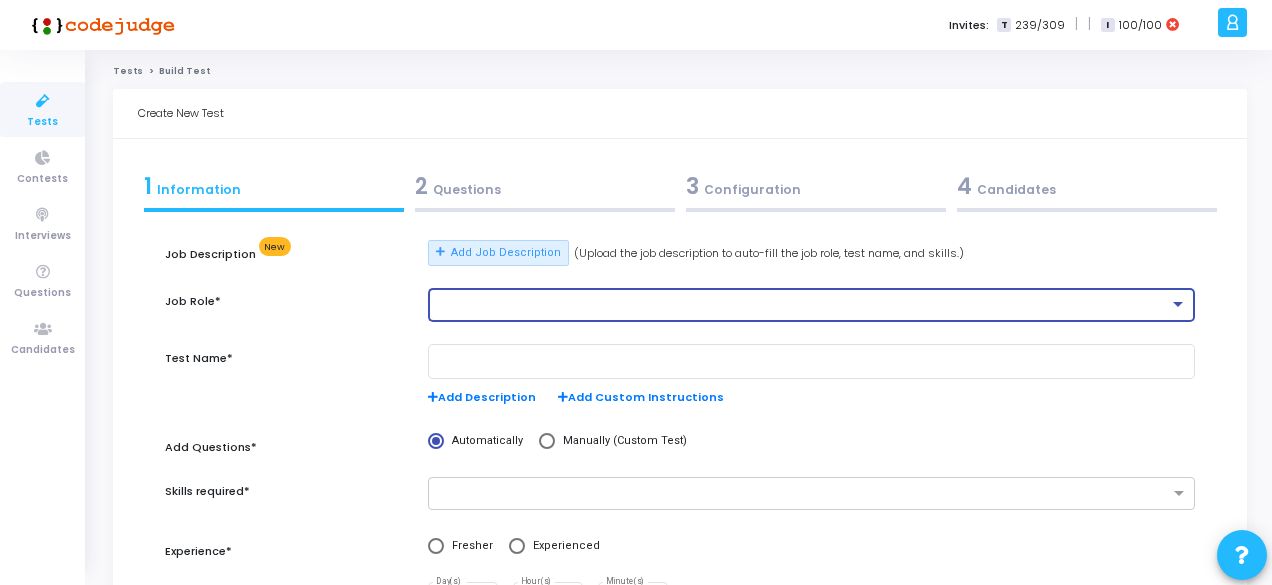 click at bounding box center [802, 305] 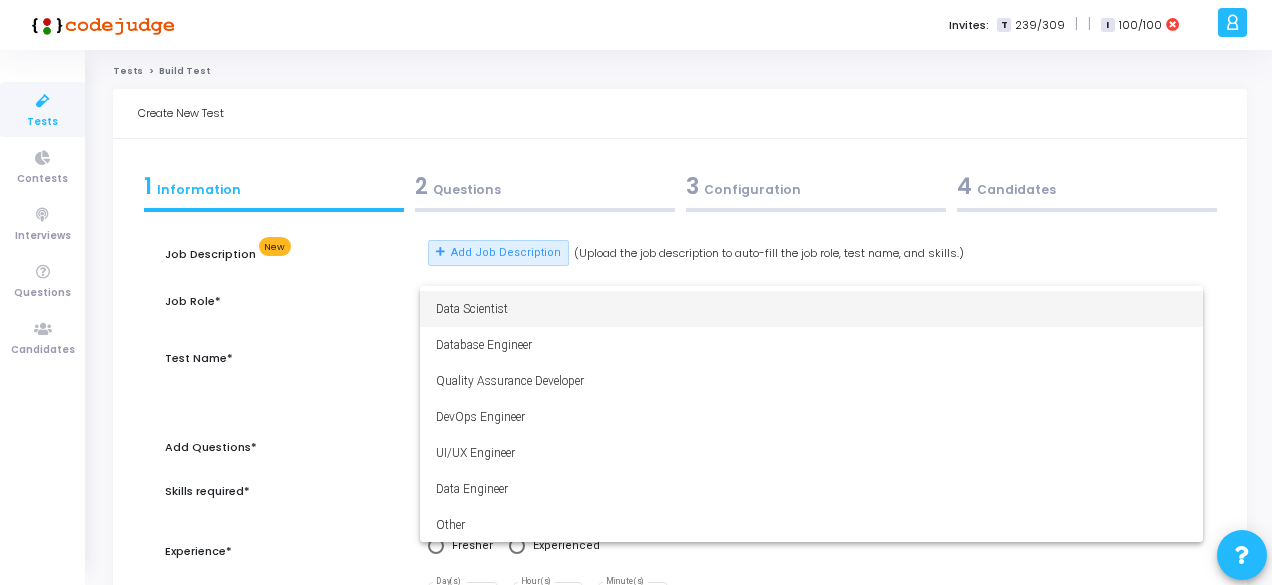 scroll, scrollTop: 140, scrollLeft: 0, axis: vertical 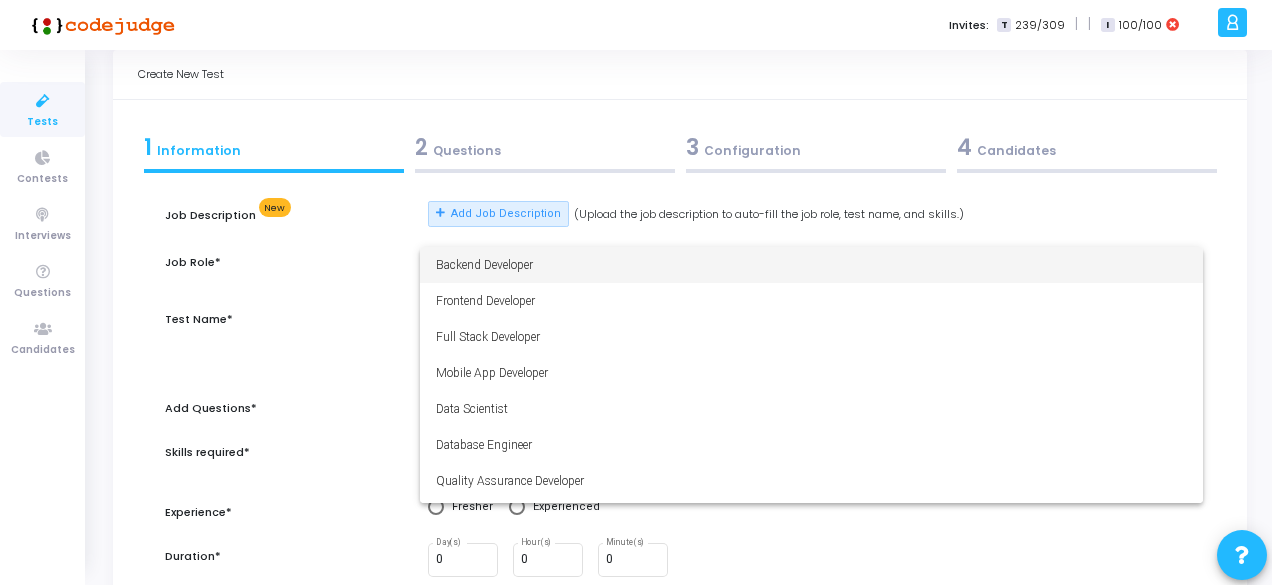 click at bounding box center (636, 292) 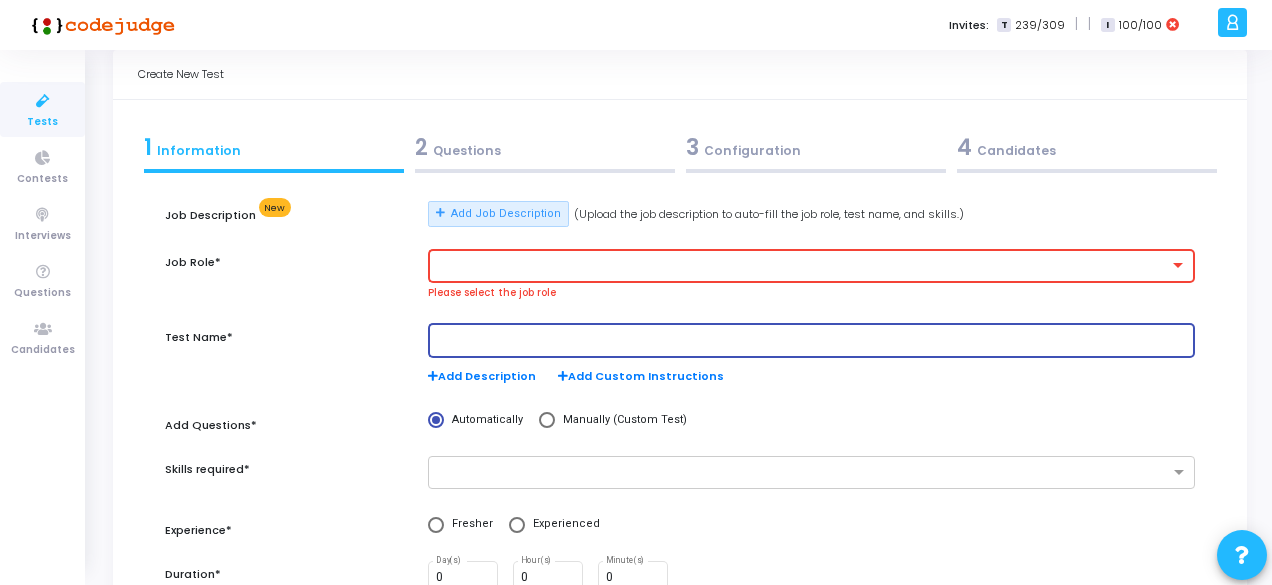 click at bounding box center [811, 340] 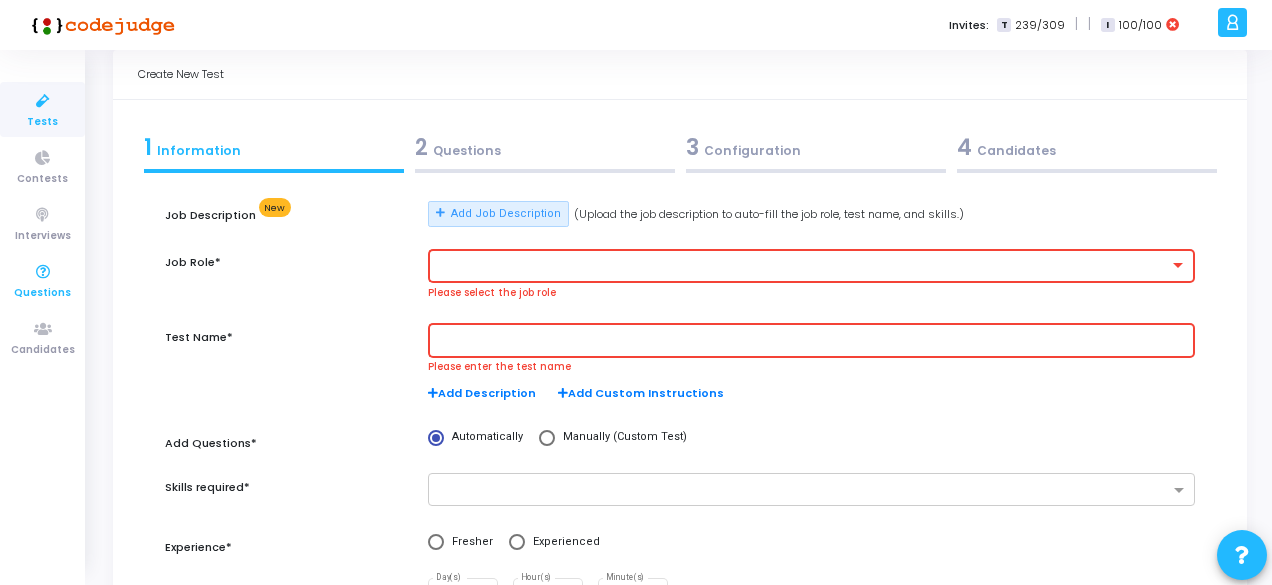 click at bounding box center [43, 272] 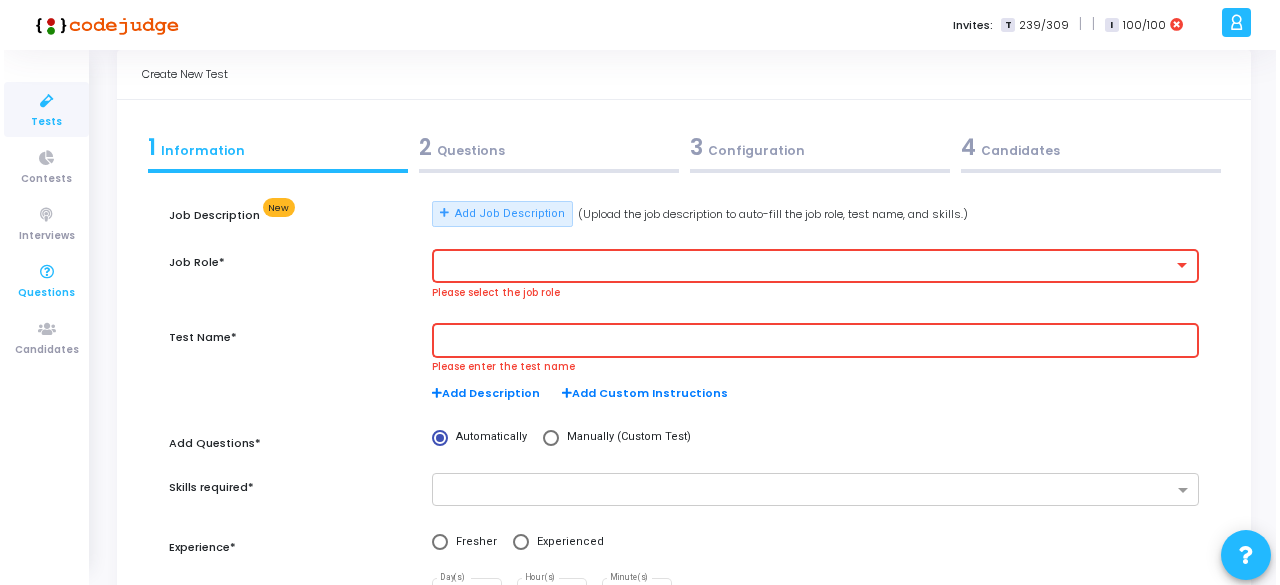 scroll, scrollTop: 0, scrollLeft: 0, axis: both 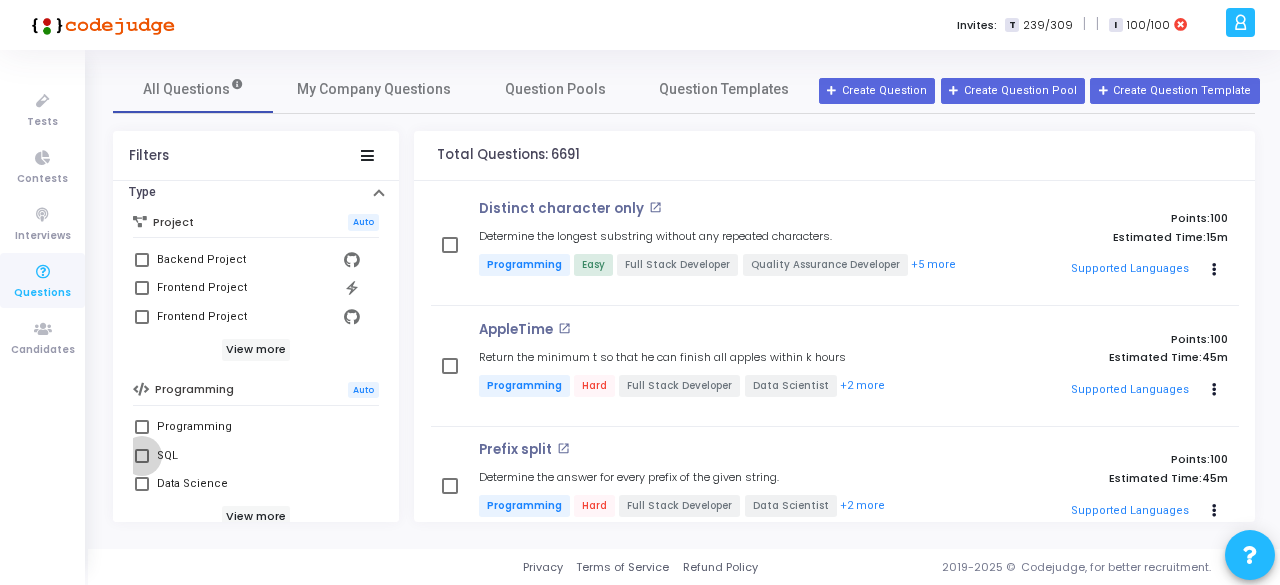 click at bounding box center [142, 456] 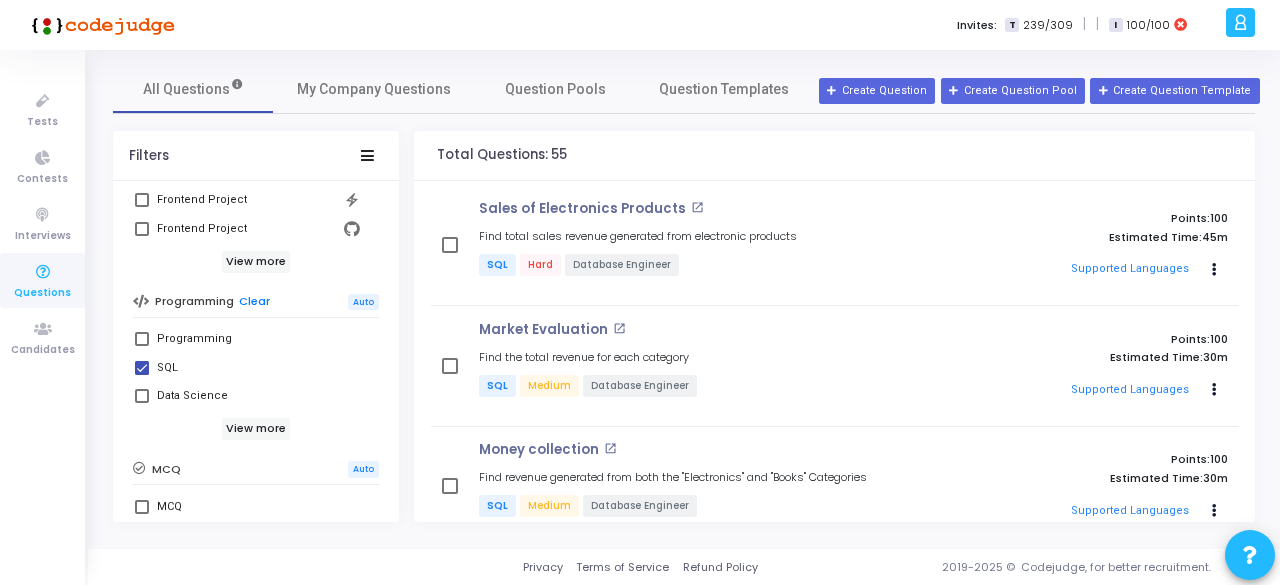 scroll, scrollTop: 264, scrollLeft: 0, axis: vertical 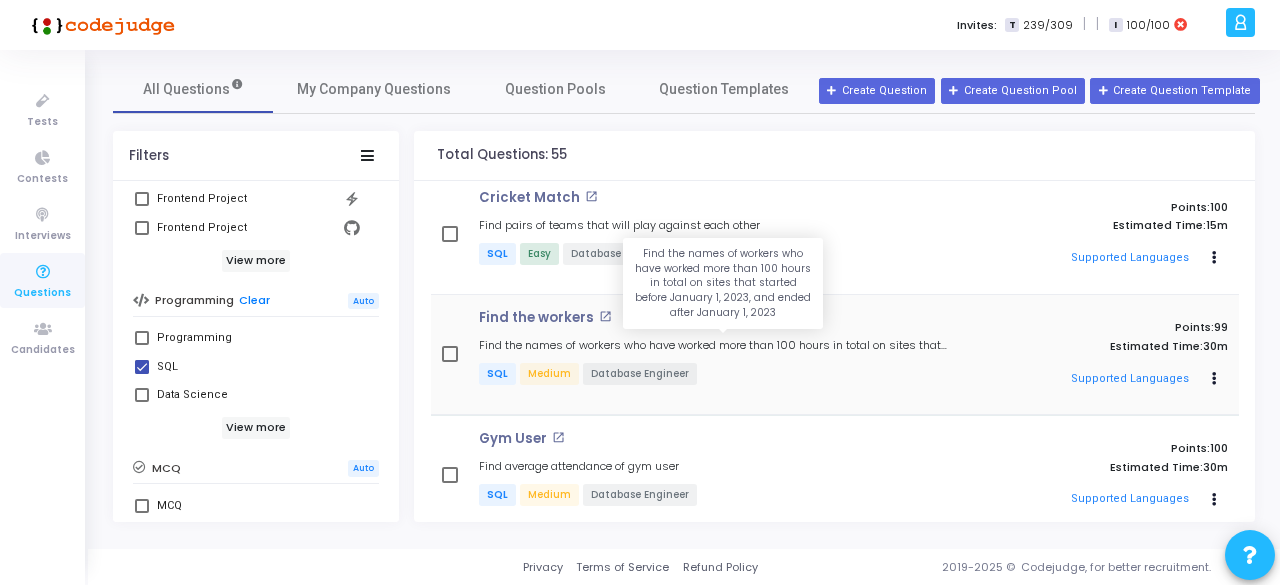 click on "Find the names of workers who have worked more than 100 hours in total on sites that started before January 1, 2023, and ended after January 1, 2023" at bounding box center (725, 345) 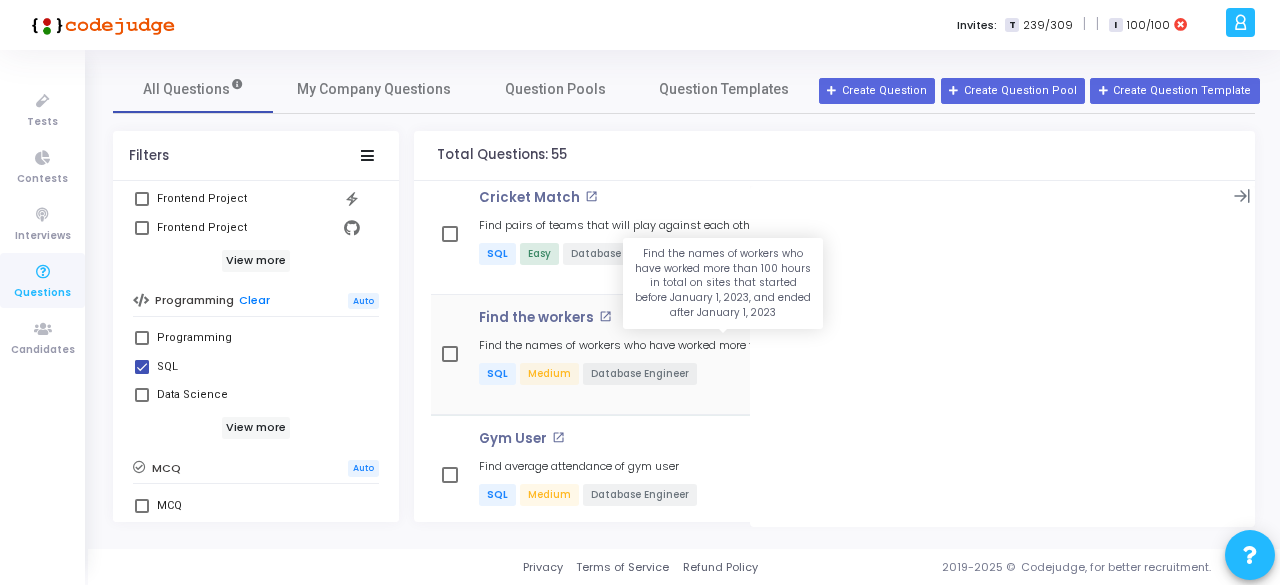 scroll, scrollTop: 606, scrollLeft: 0, axis: vertical 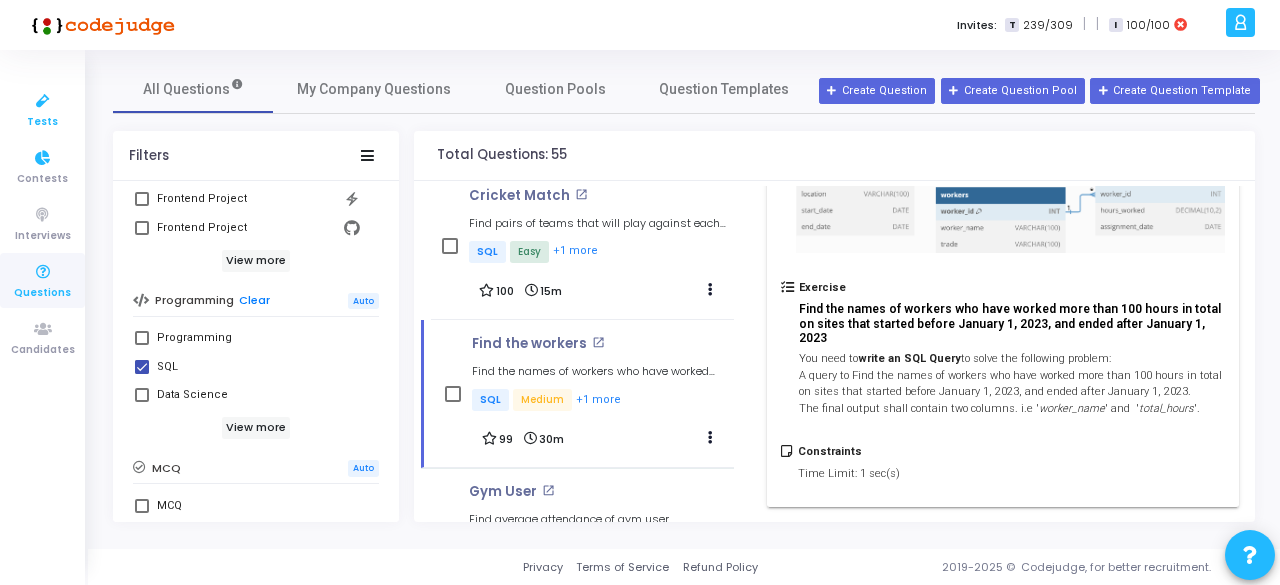 click on "Tests" at bounding box center [42, 122] 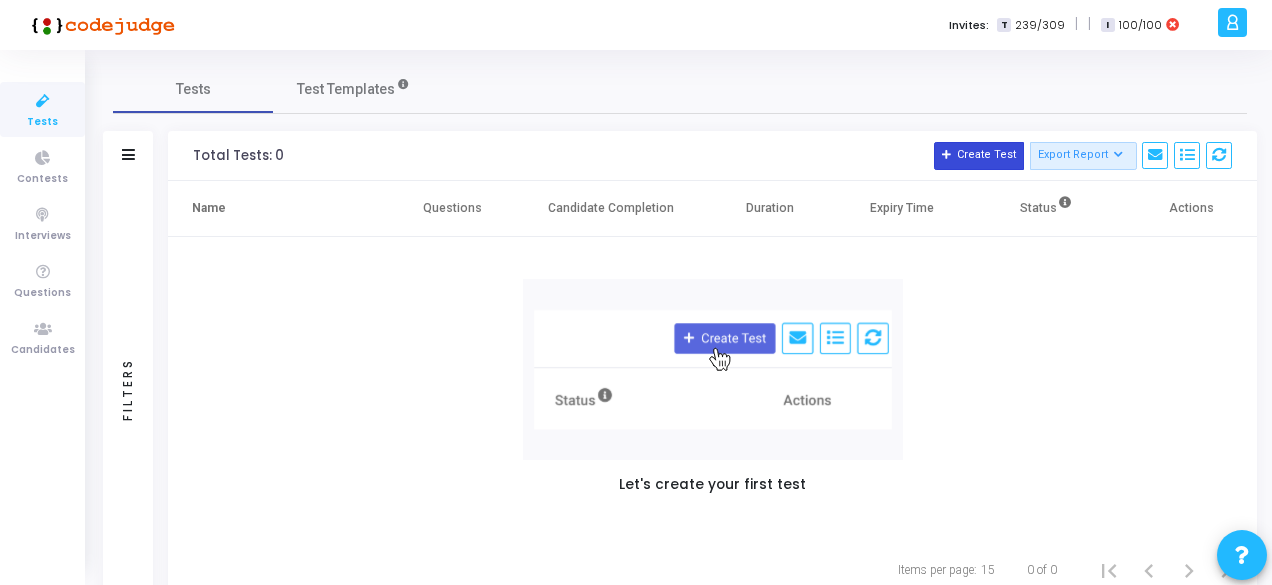 click on "Create Test" at bounding box center [979, 156] 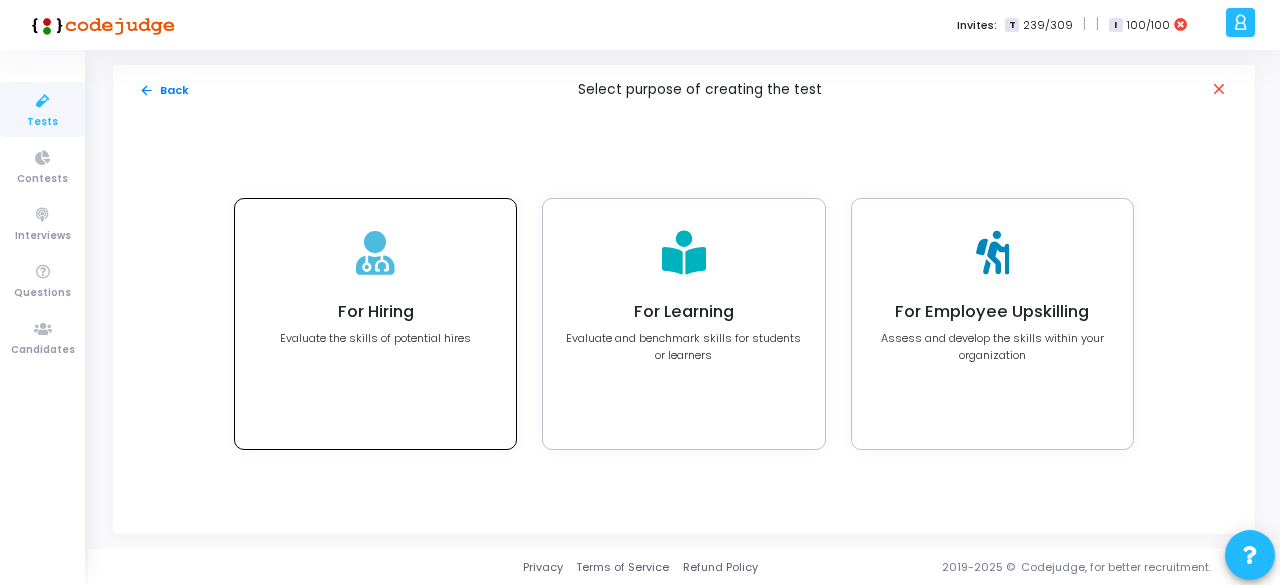 click on "For Hiring Evaluate the skills of potential hires" 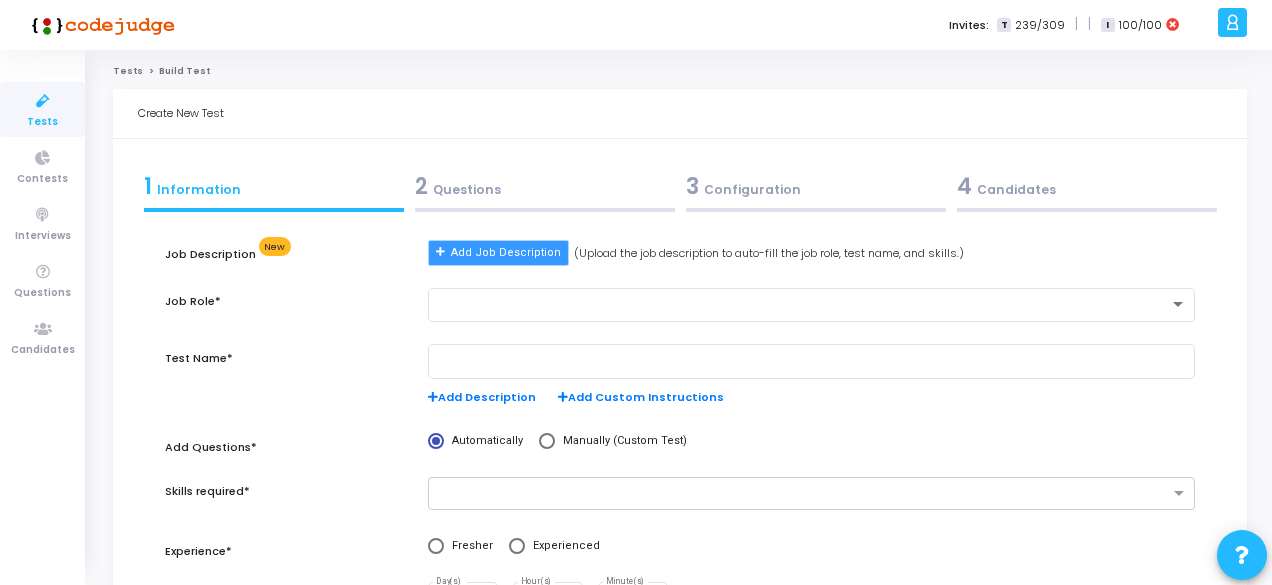 click on "Add Job Description" at bounding box center [506, 253] 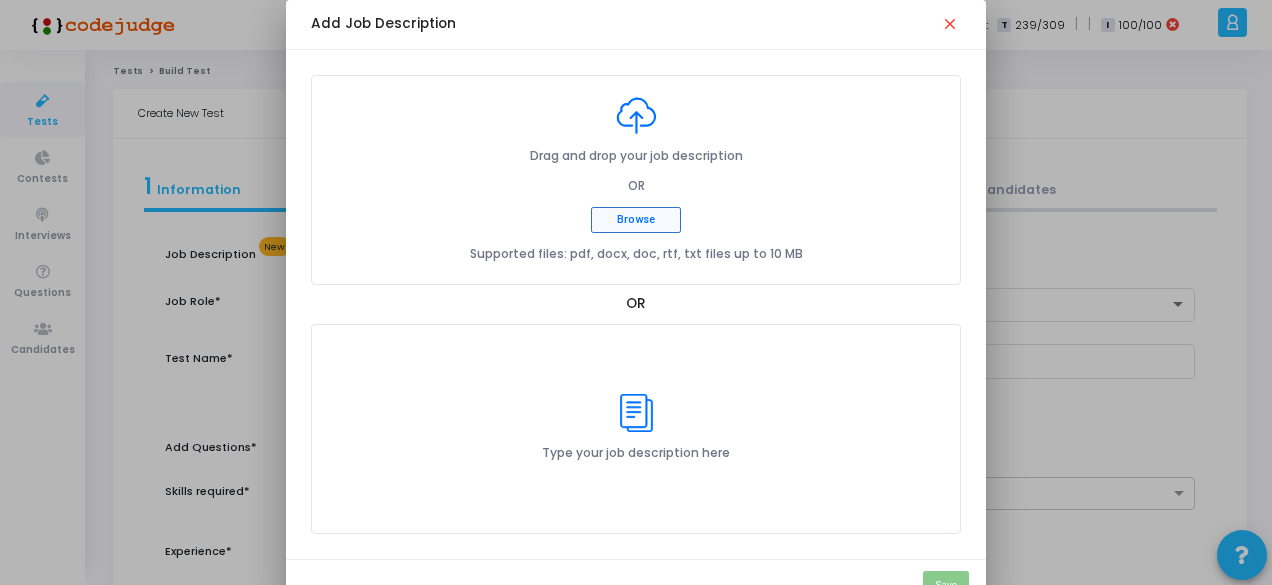 click on "Browse" at bounding box center [636, 220] 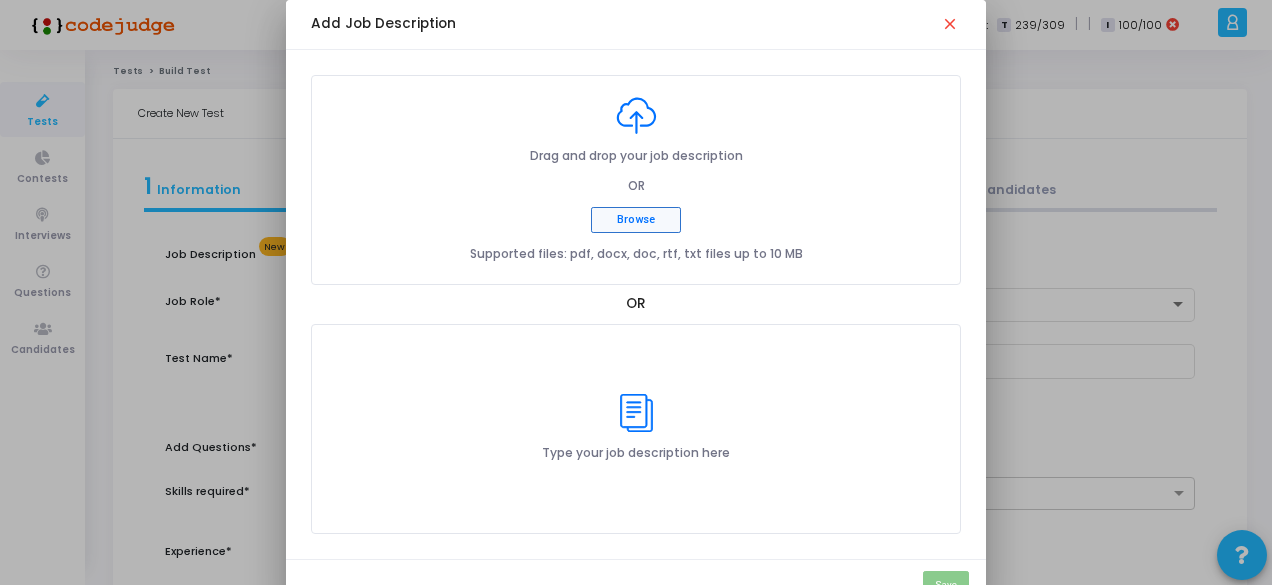type on "C:\fakepath\Lead AI-ML Engineer JD.pdf" 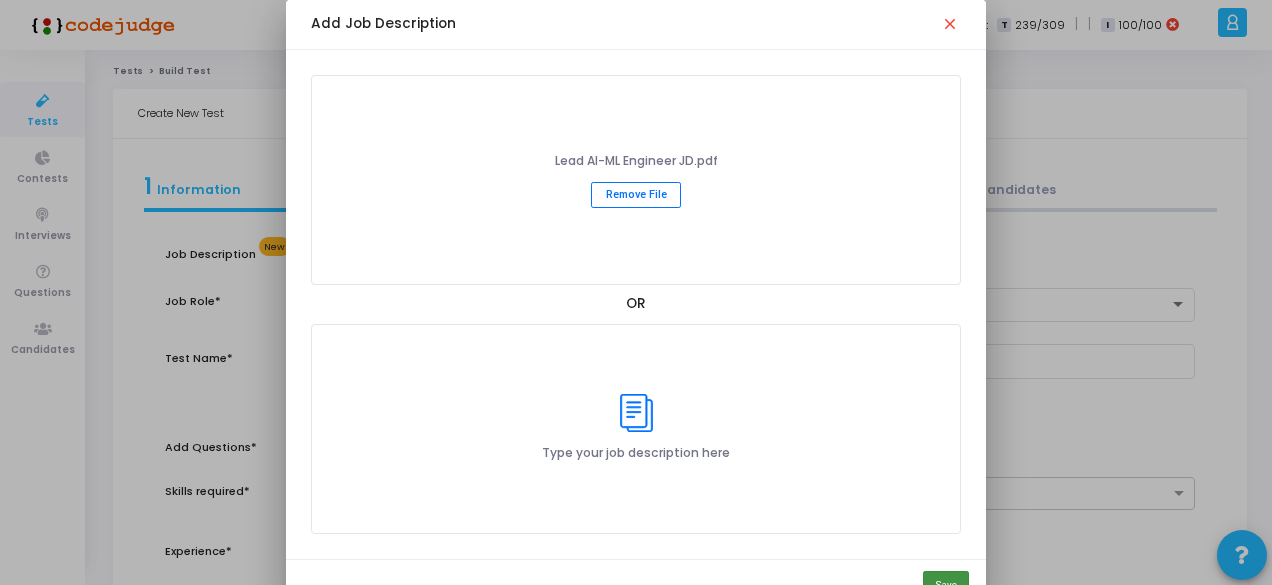 click on "Save" at bounding box center (946, 585) 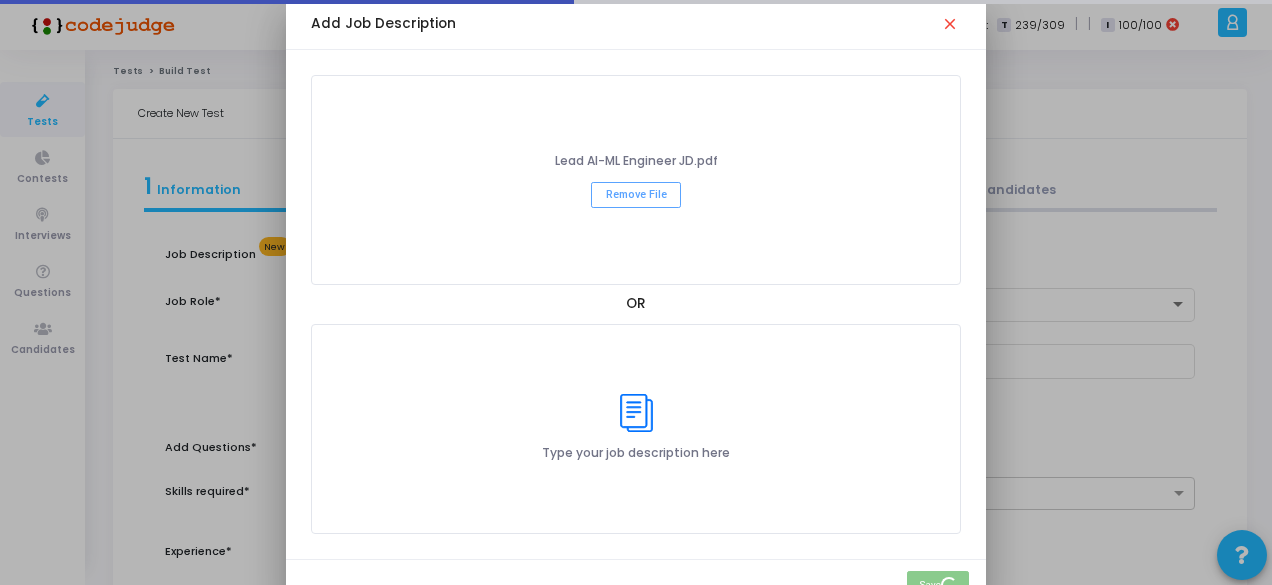 type on "Lead AI/ML Engineer Assessment" 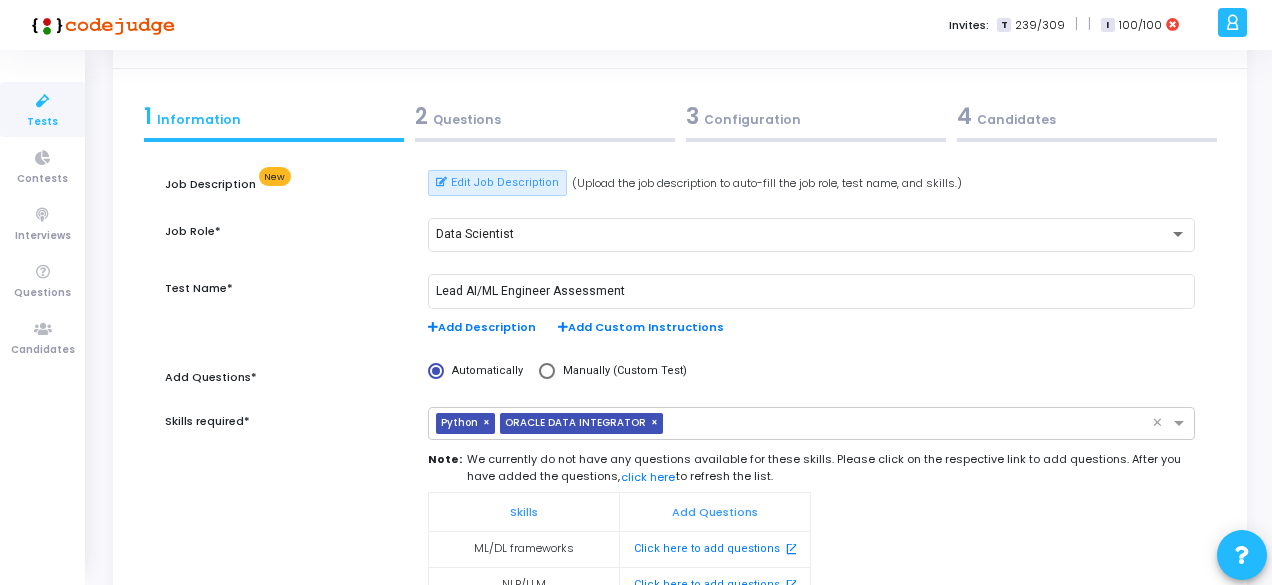 scroll, scrollTop: 71, scrollLeft: 0, axis: vertical 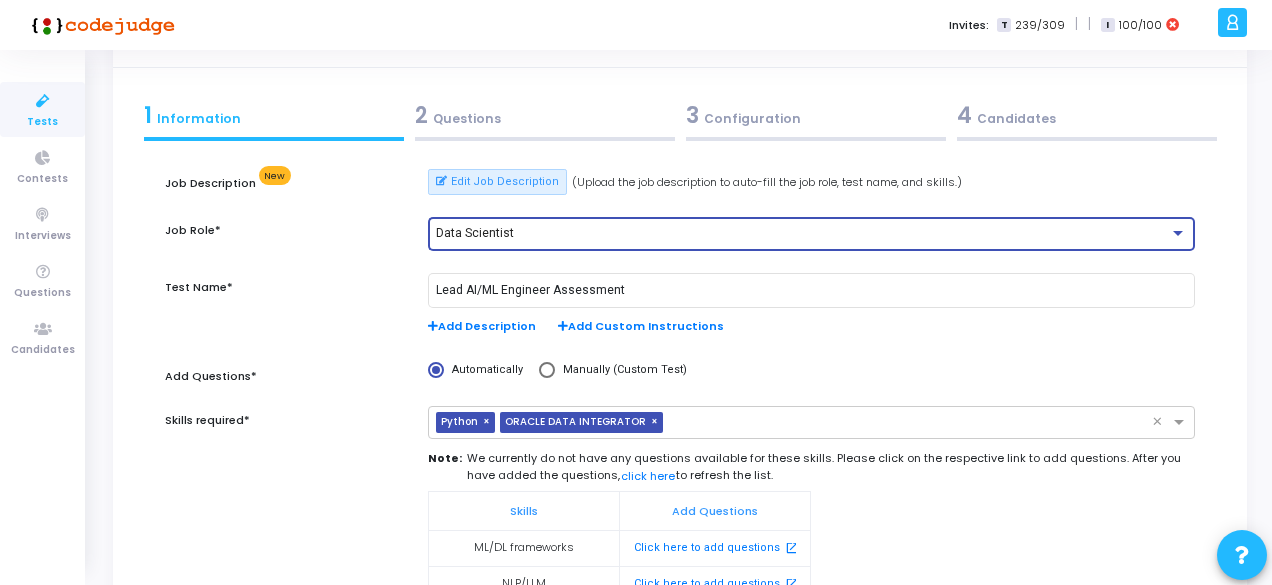 click on "Data Scientist" at bounding box center [475, 233] 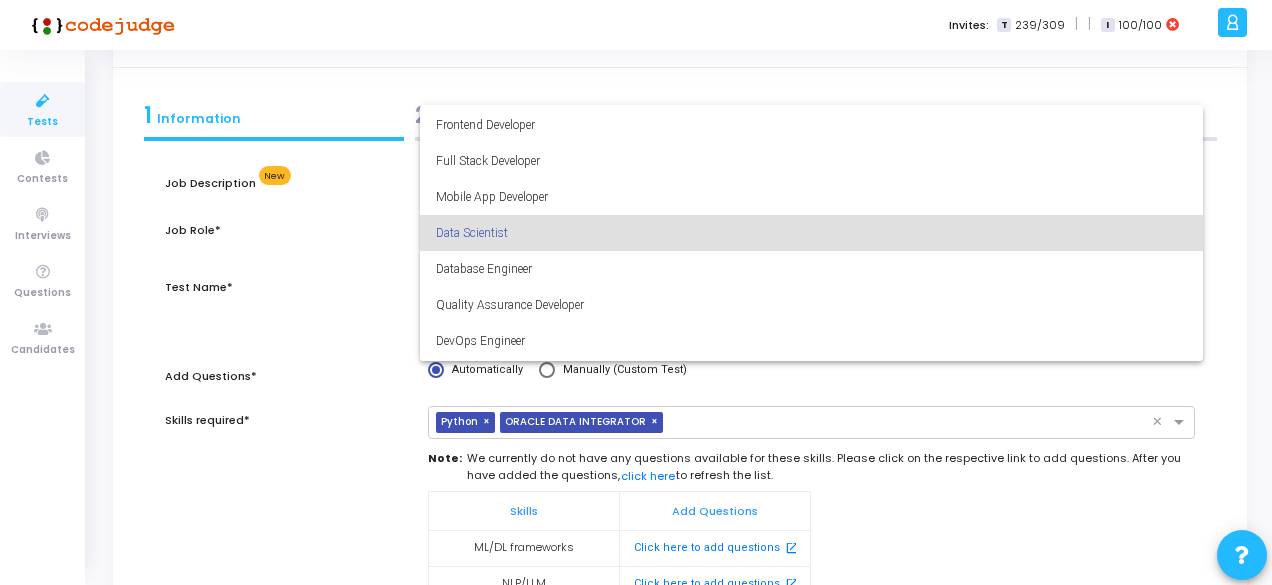 scroll, scrollTop: 140, scrollLeft: 0, axis: vertical 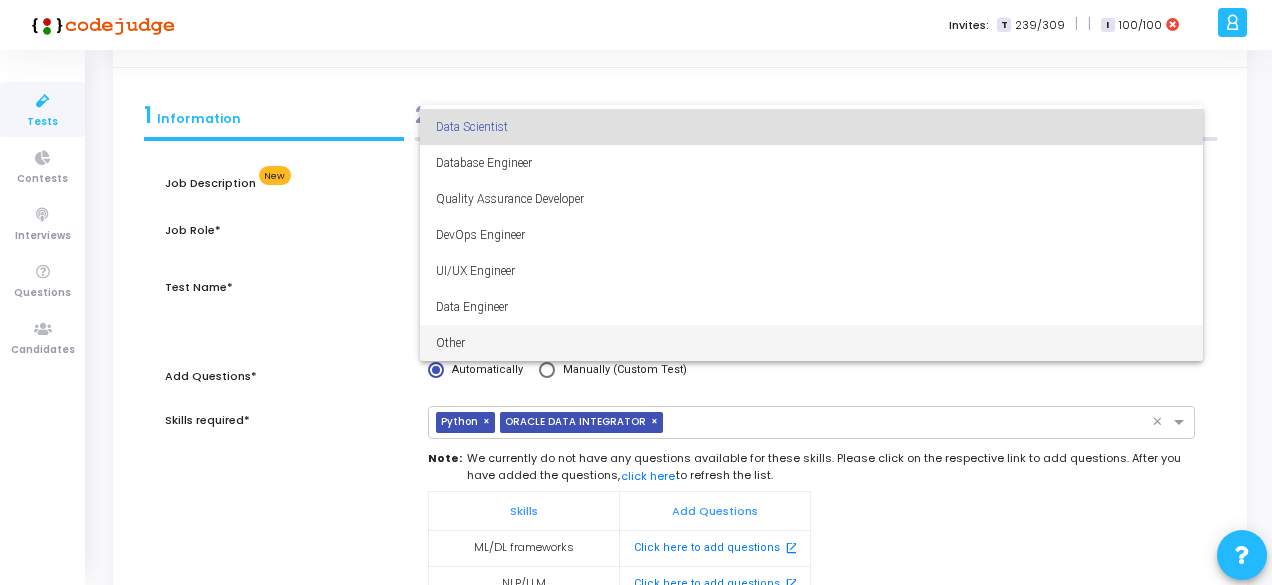 click on "Other" at bounding box center [811, 343] 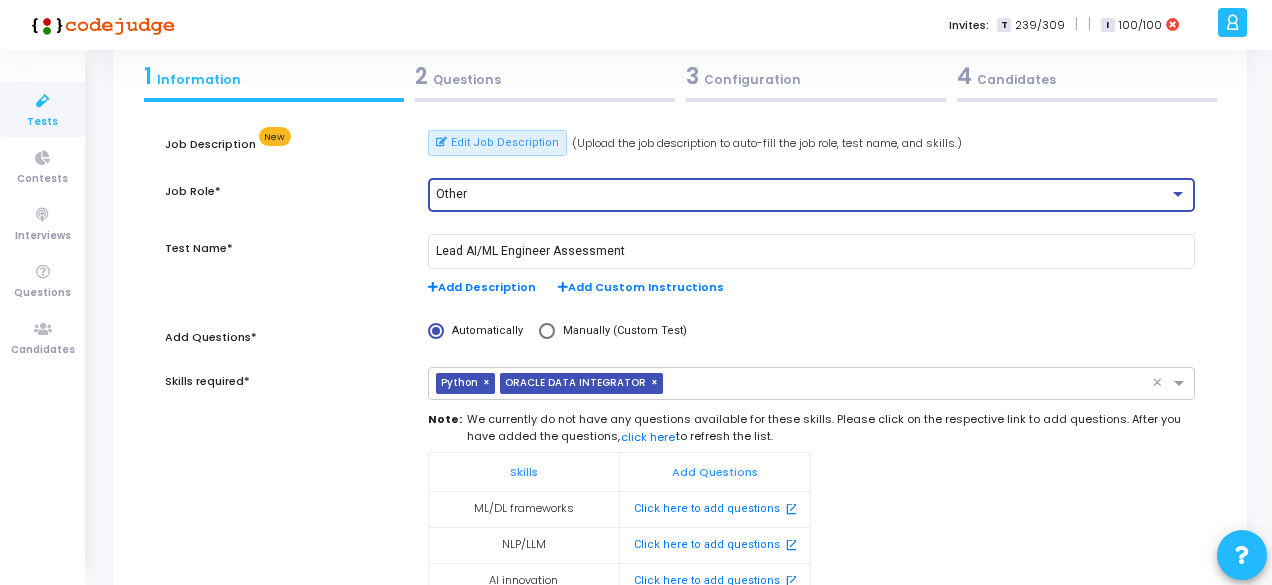 scroll, scrollTop: 33, scrollLeft: 0, axis: vertical 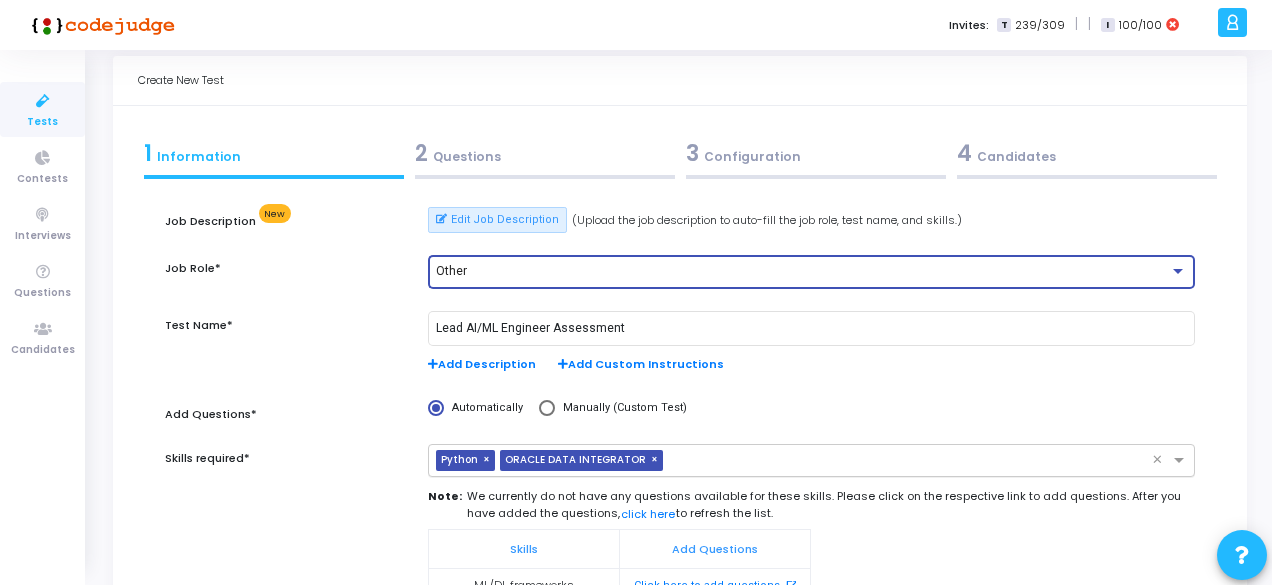 click on "×" at bounding box center (657, 460) 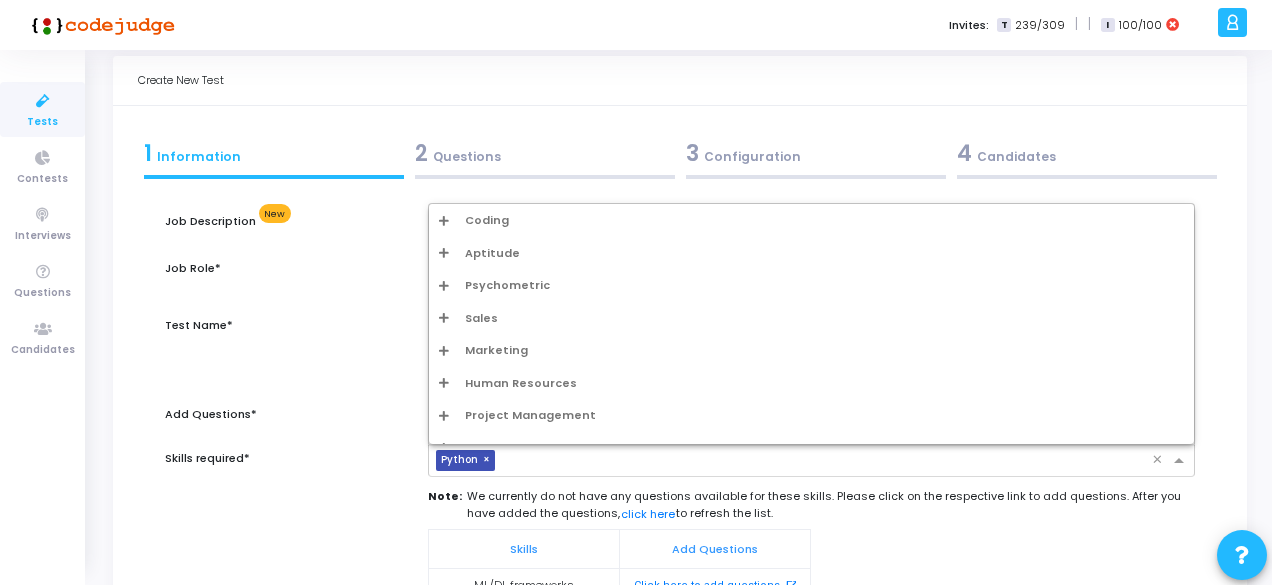 click at bounding box center (827, 461) 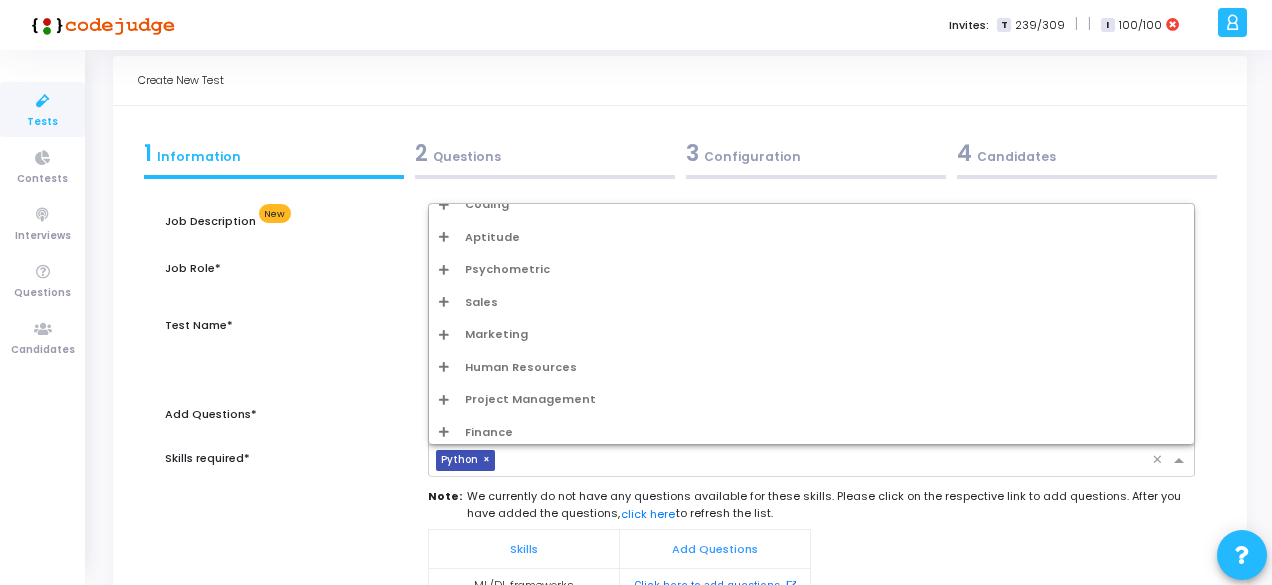 scroll, scrollTop: 0, scrollLeft: 0, axis: both 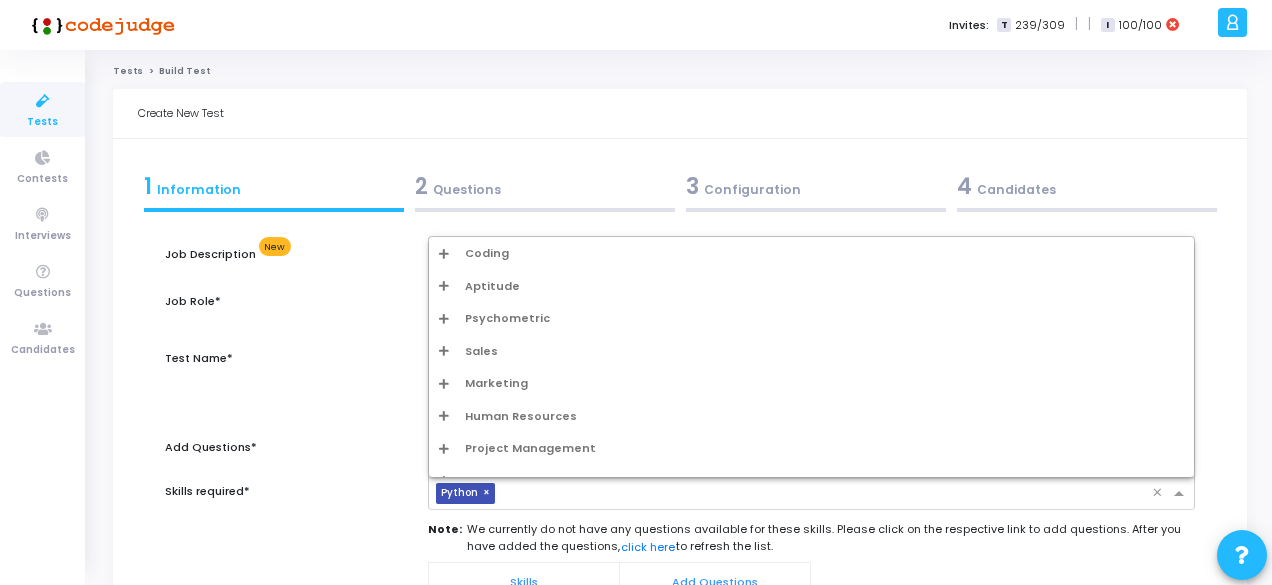 click on "Coding" at bounding box center [487, 253] 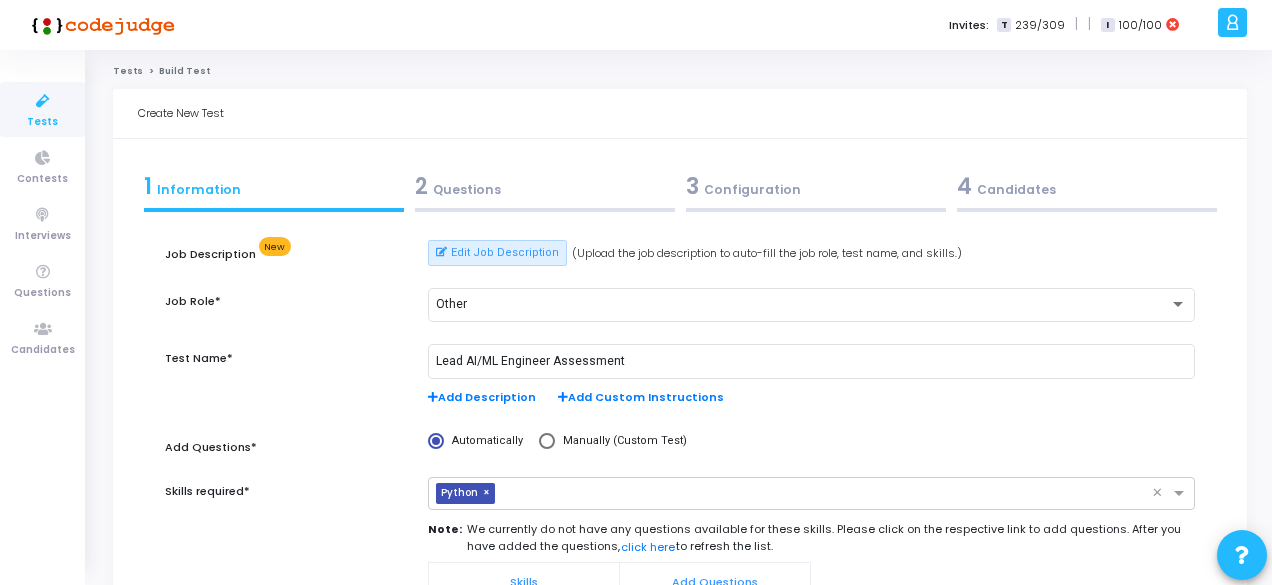 click on "Skills required*" at bounding box center (286, 604) 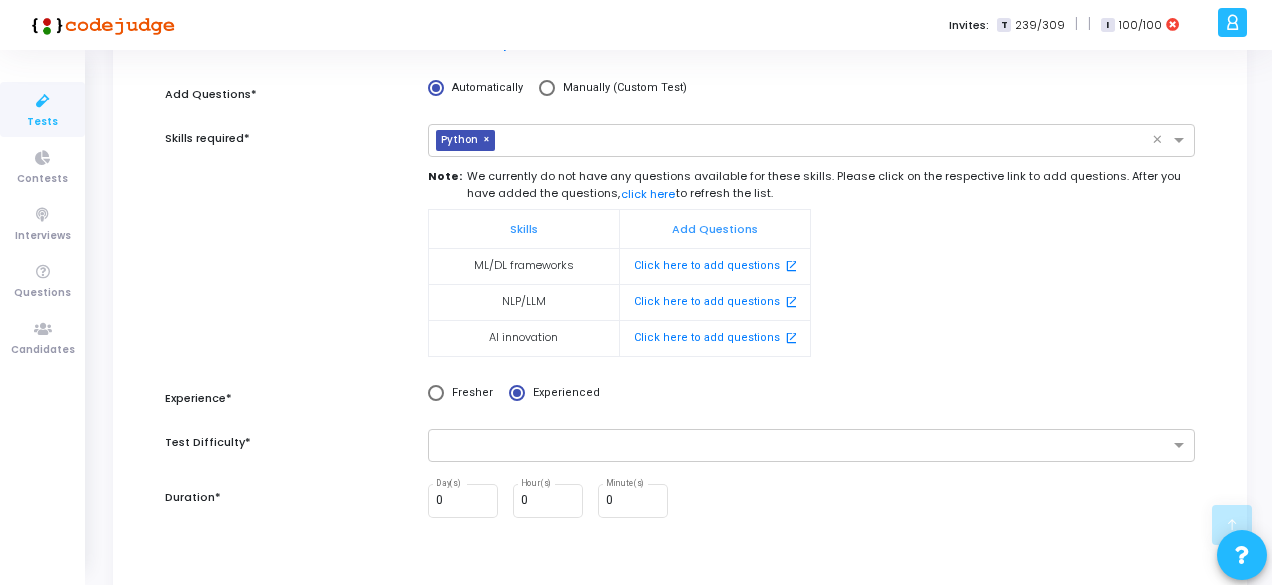 scroll, scrollTop: 357, scrollLeft: 0, axis: vertical 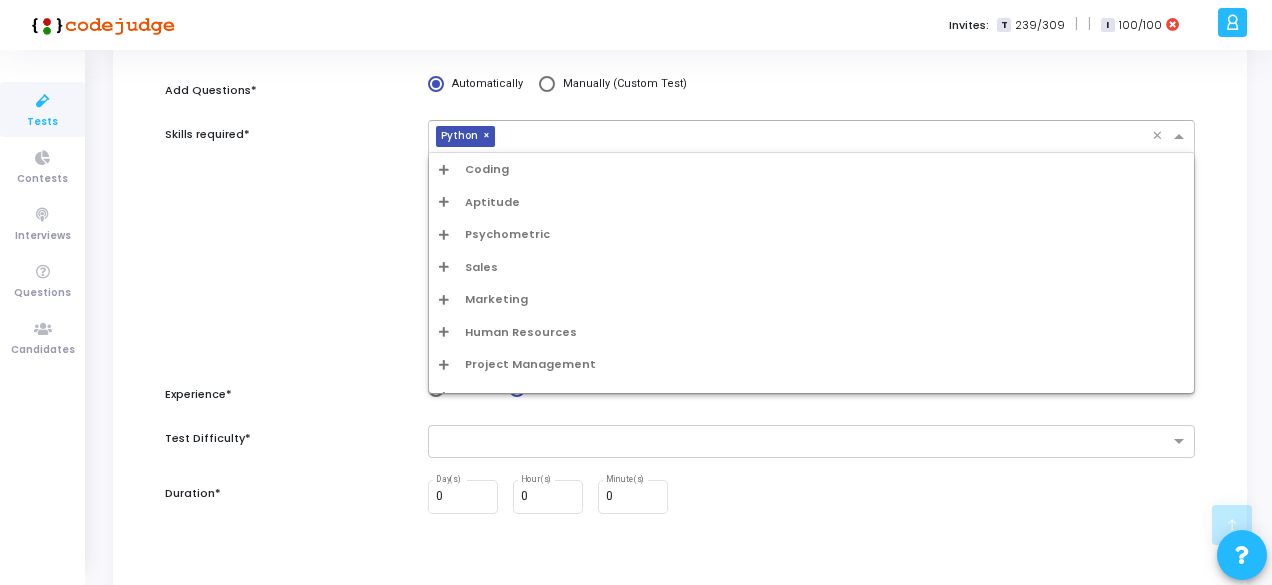 click at bounding box center [827, 137] 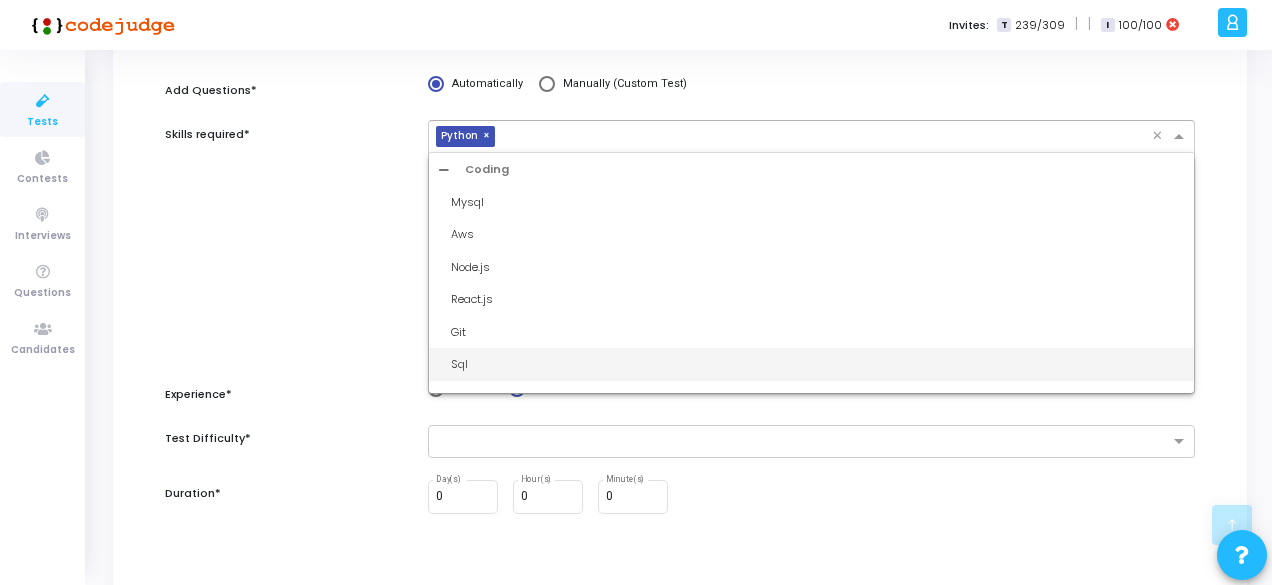 click on "Sql" at bounding box center (817, 364) 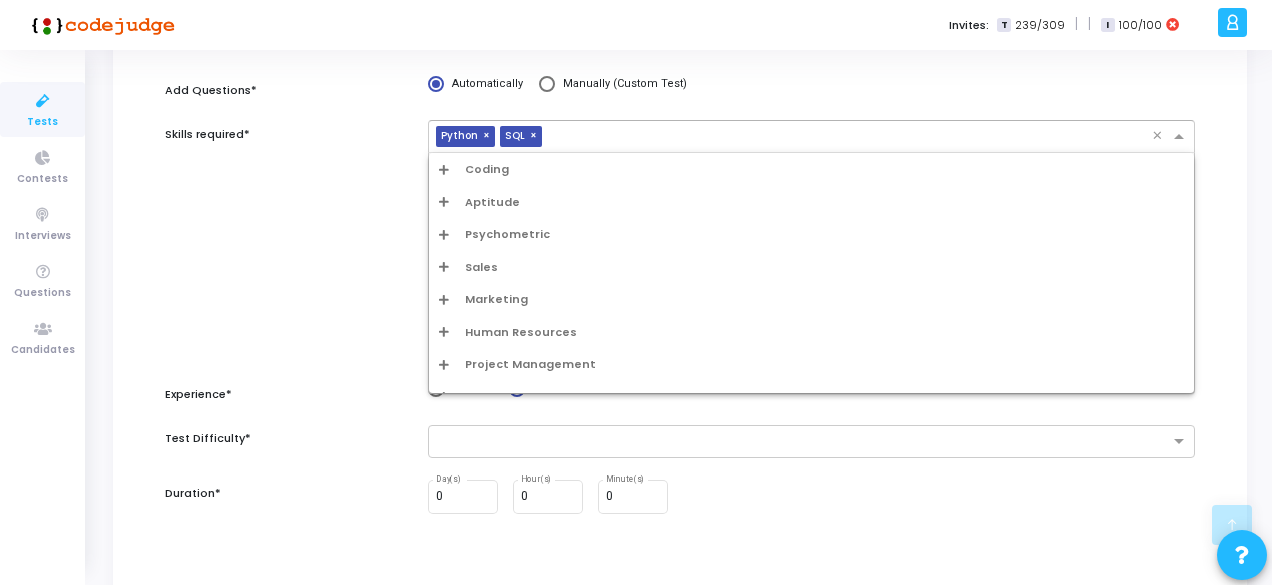 click at bounding box center [851, 137] 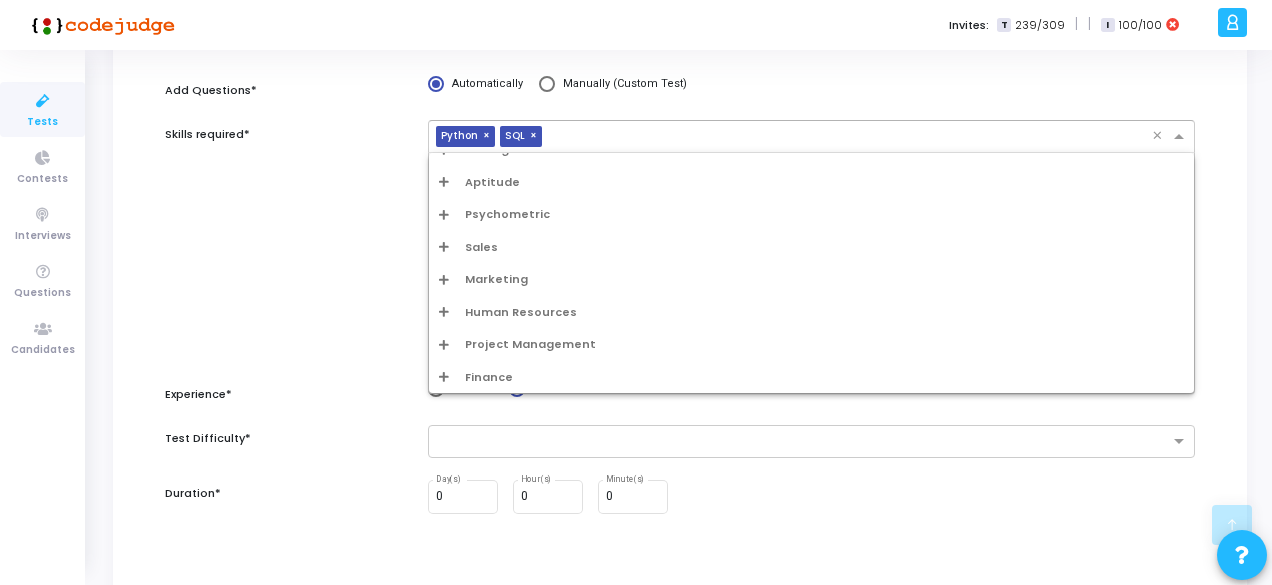 scroll, scrollTop: 0, scrollLeft: 0, axis: both 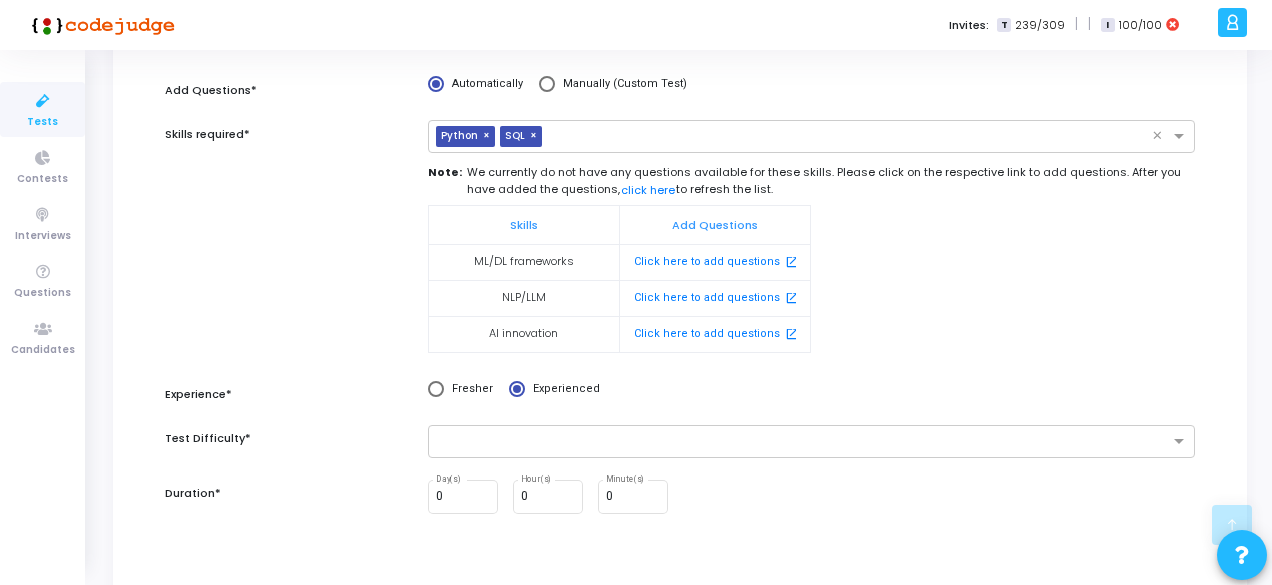 click on "Skills required*" at bounding box center (286, 247) 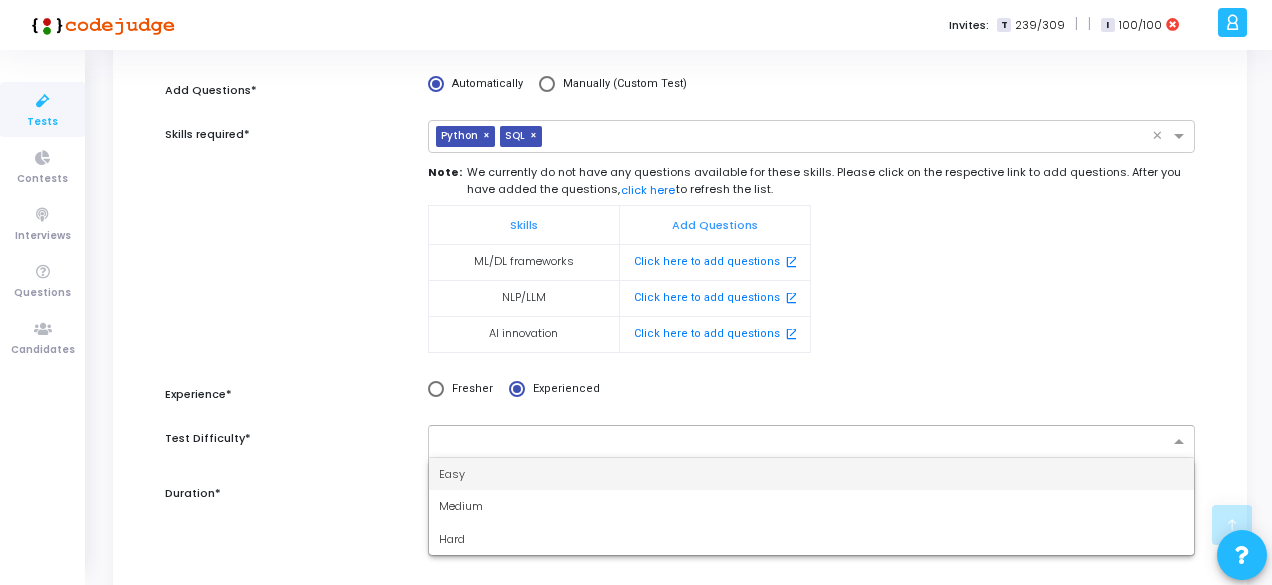 click at bounding box center (804, 442) 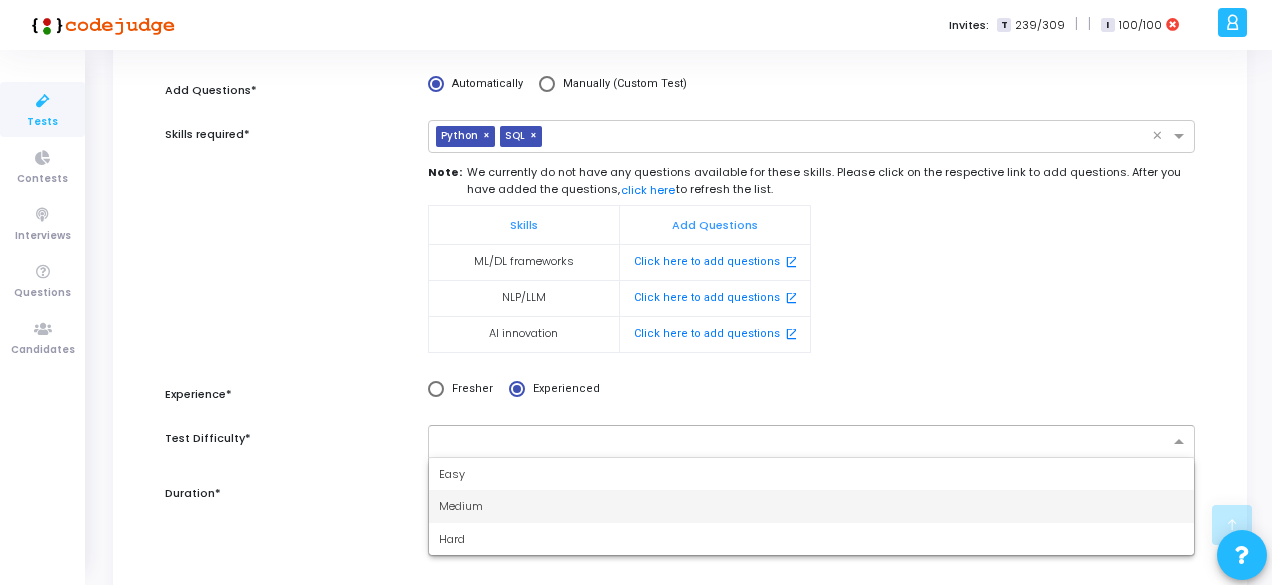click on "Medium" at bounding box center [811, 506] 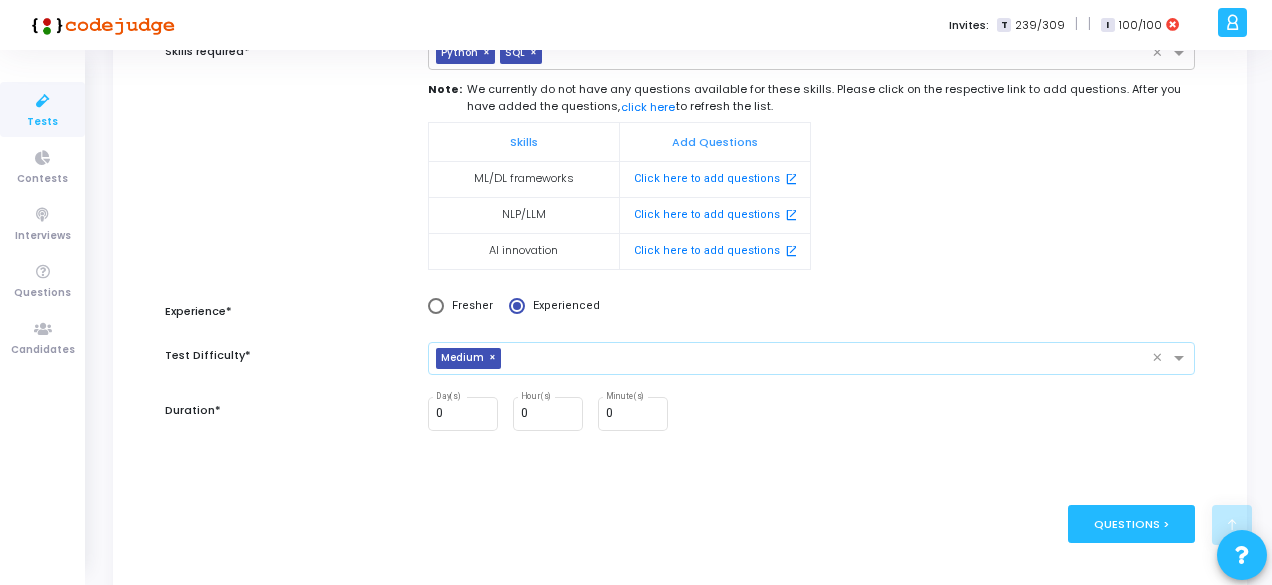 scroll, scrollTop: 454, scrollLeft: 0, axis: vertical 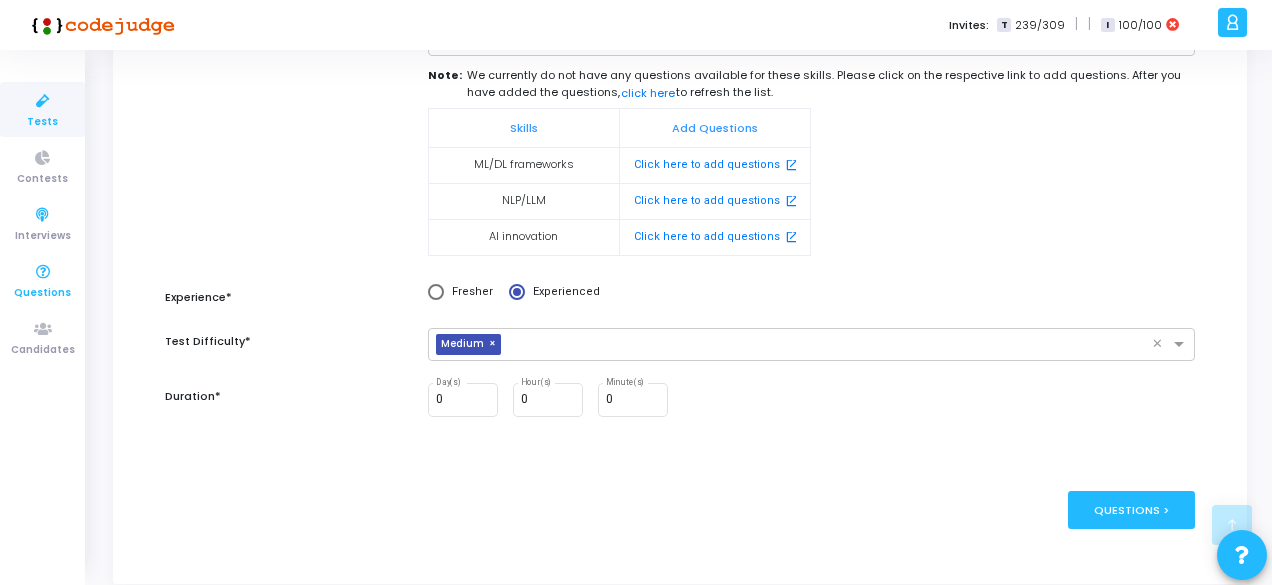 click at bounding box center (43, 272) 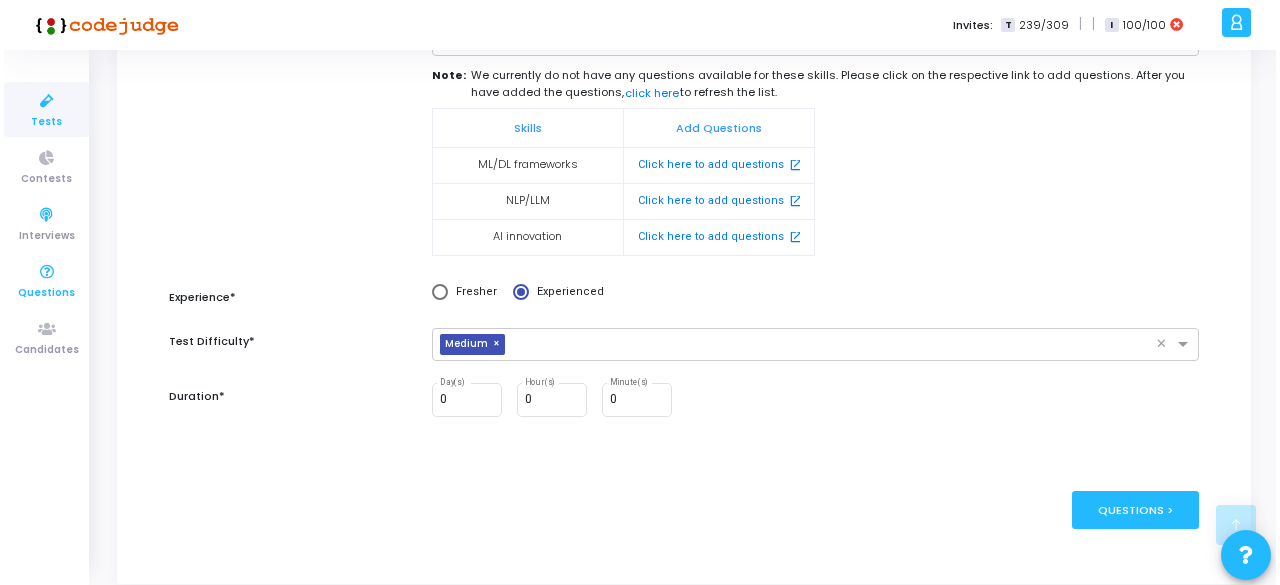 scroll, scrollTop: 0, scrollLeft: 0, axis: both 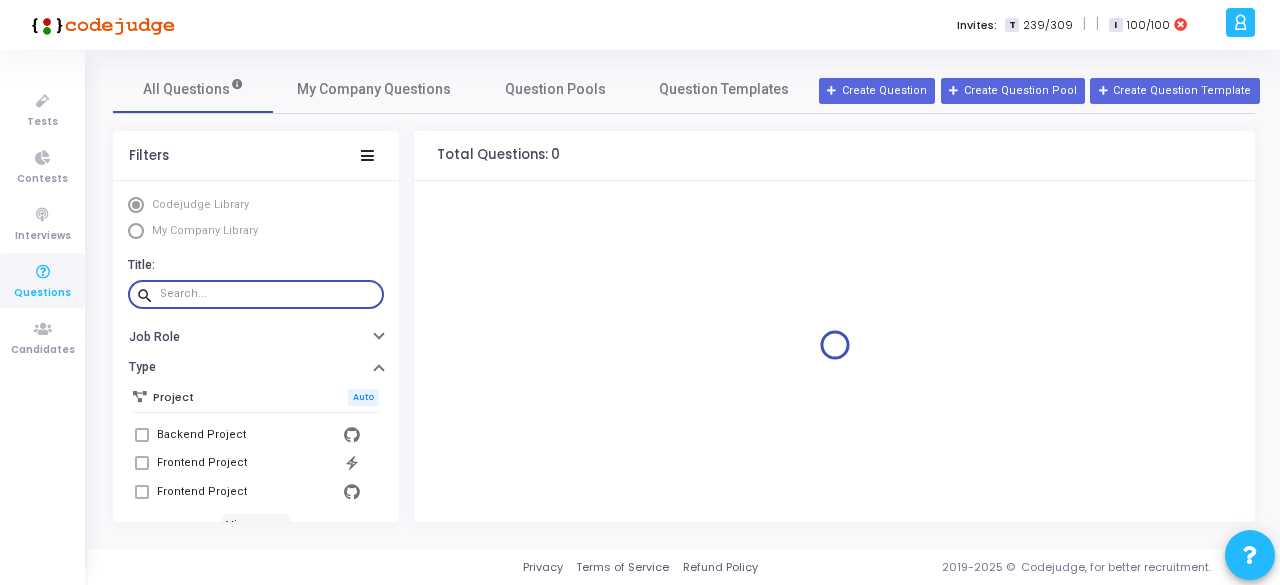 click at bounding box center (268, 294) 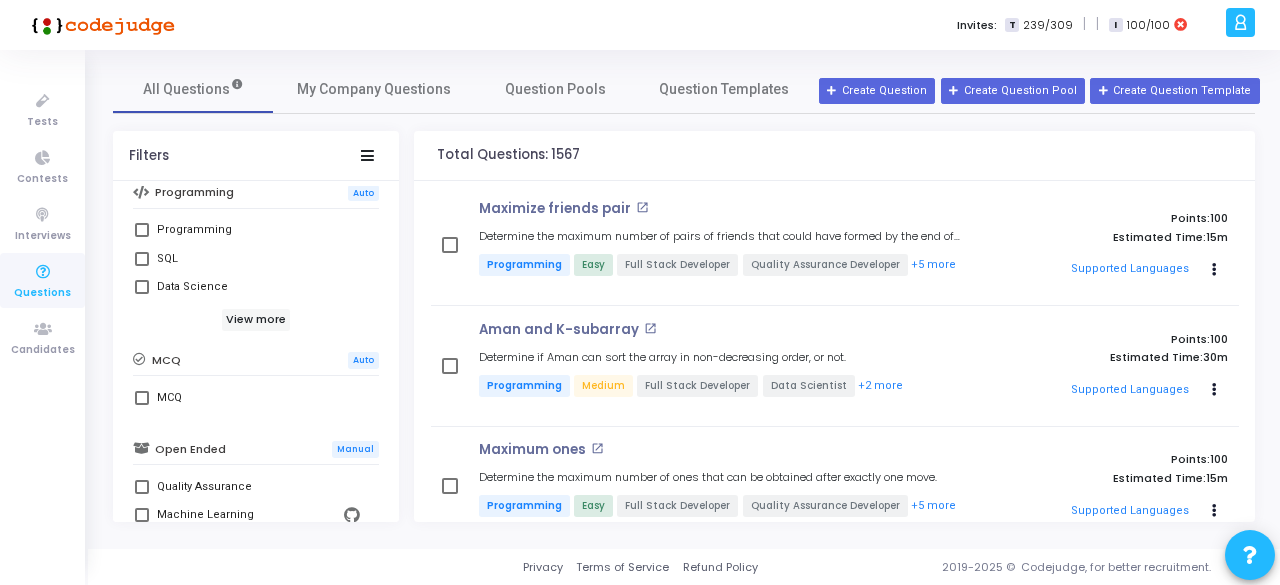 scroll, scrollTop: 375, scrollLeft: 0, axis: vertical 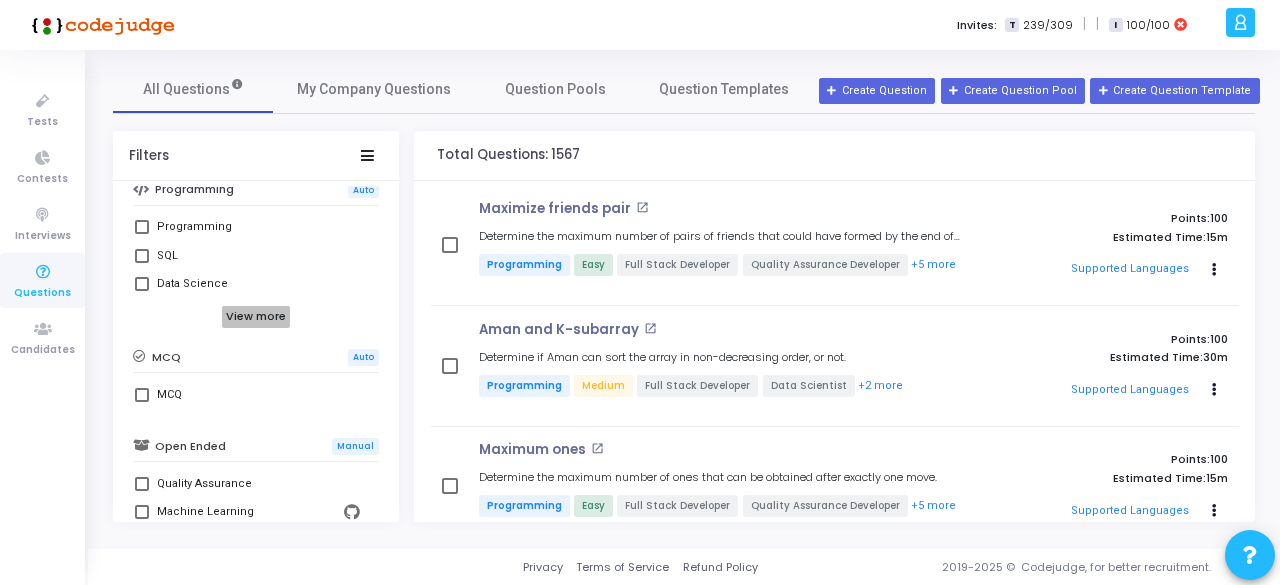 type on "ma" 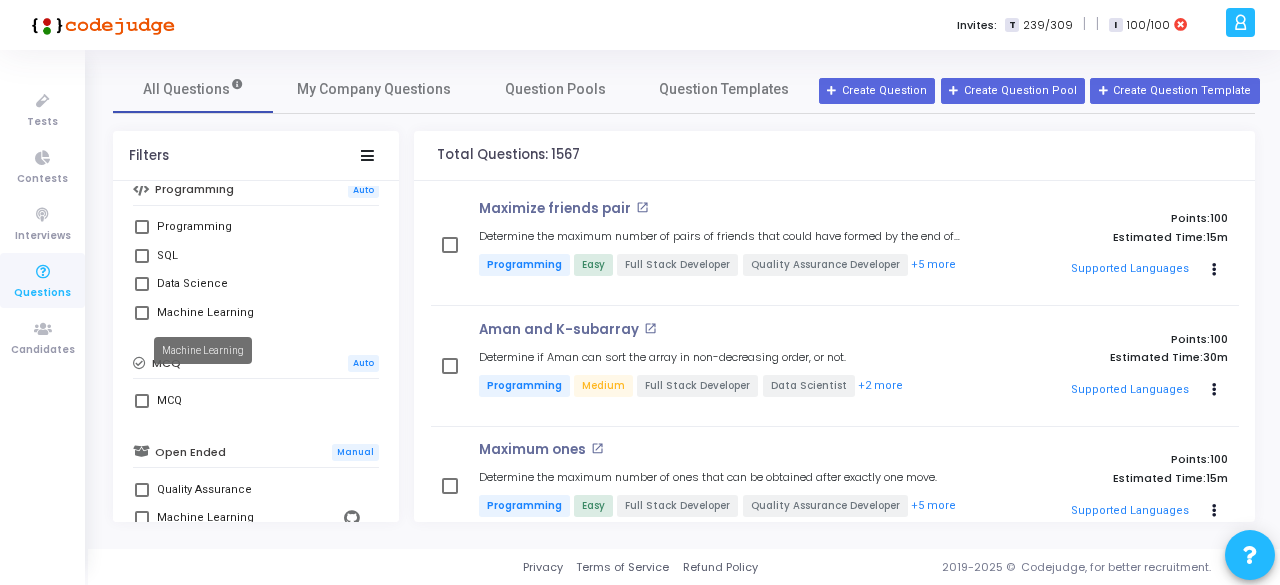 click on "Machine Learning" at bounding box center (205, 313) 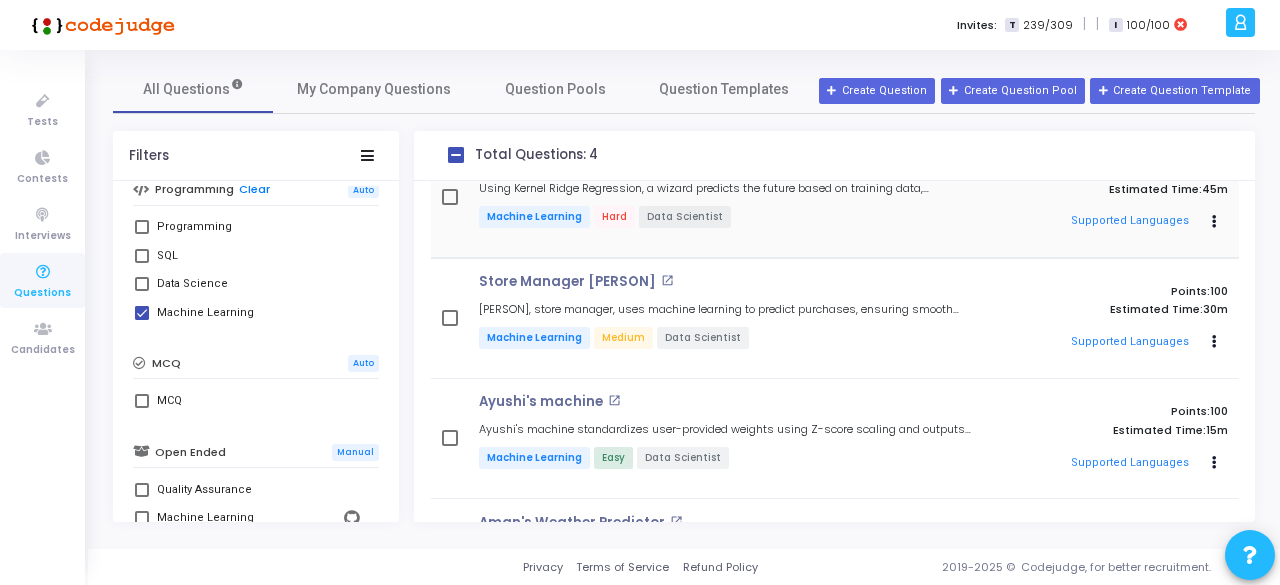 scroll, scrollTop: 0, scrollLeft: 0, axis: both 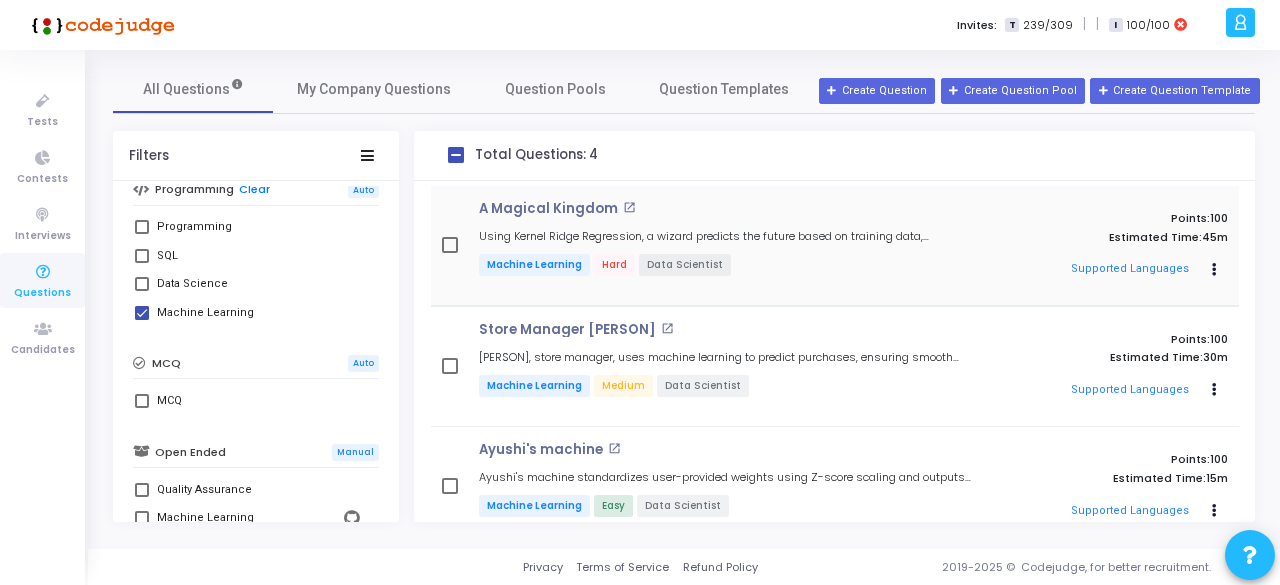 click on "Machine Learning   Hard   Data Scientist" at bounding box center (725, 266) 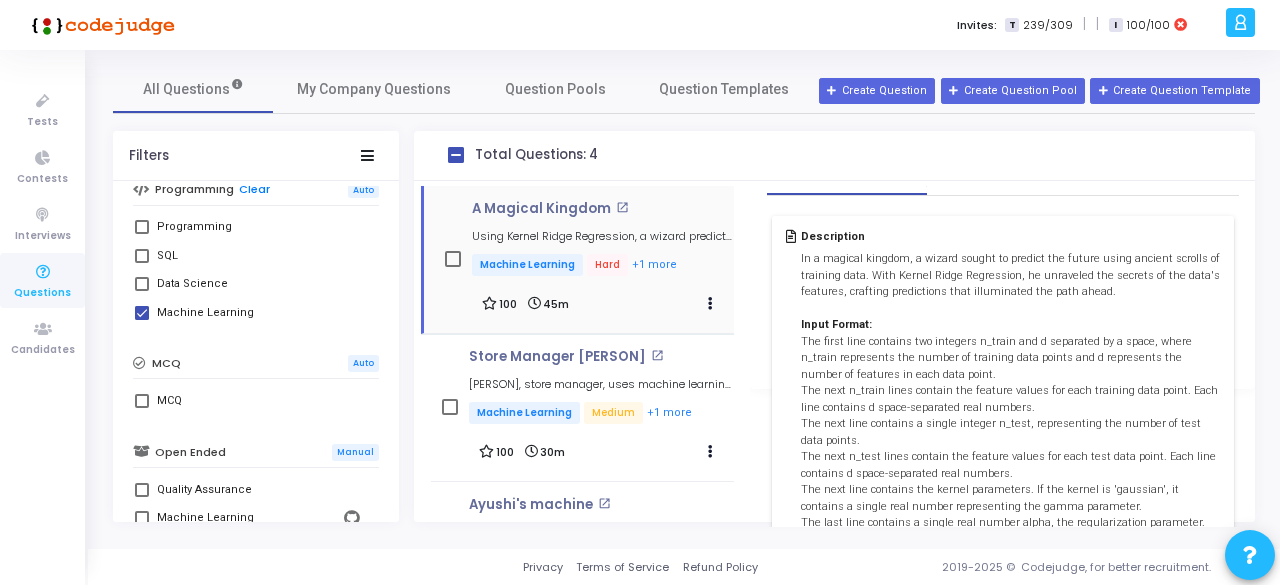 scroll, scrollTop: 139, scrollLeft: 0, axis: vertical 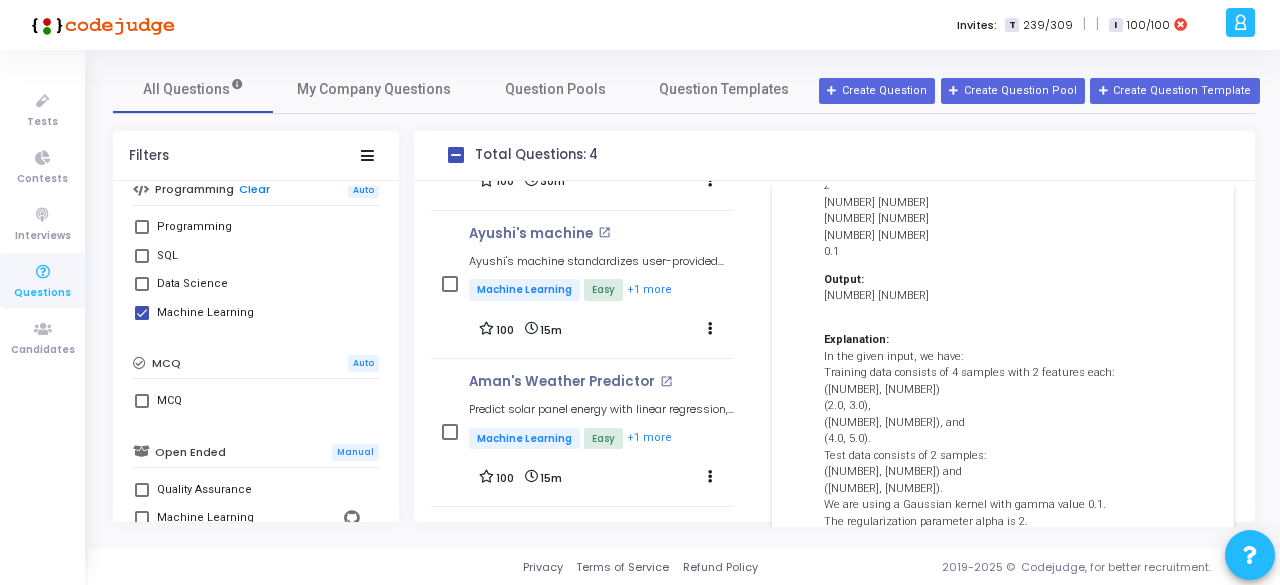 click on "Explanation:" at bounding box center [856, 339] 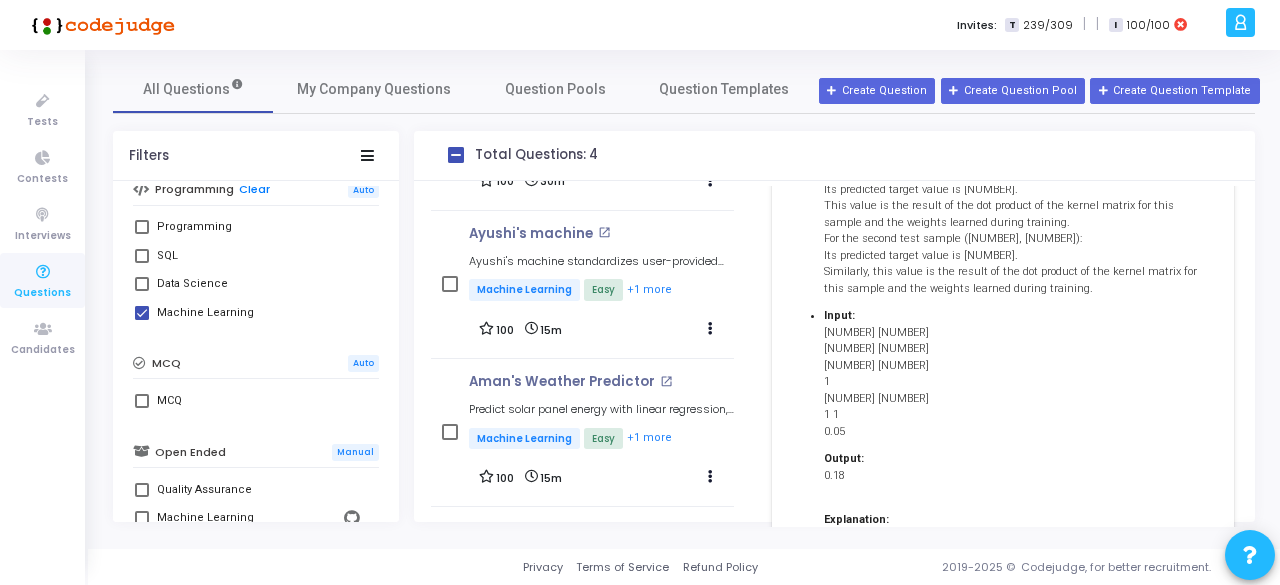 scroll, scrollTop: 1483, scrollLeft: 0, axis: vertical 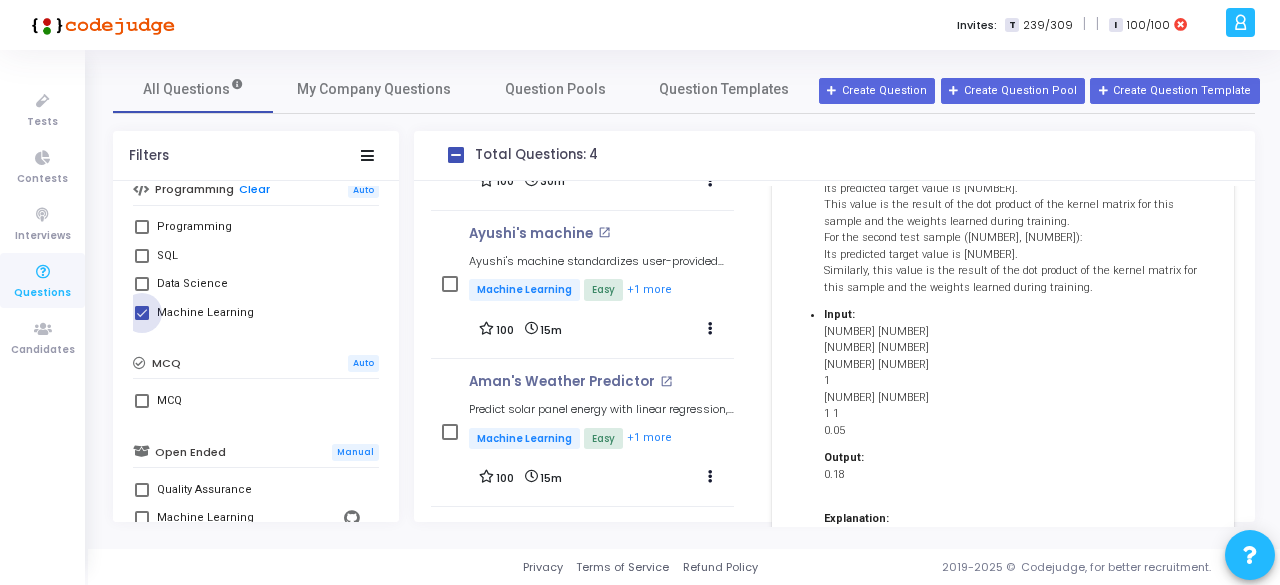 click at bounding box center [142, 313] 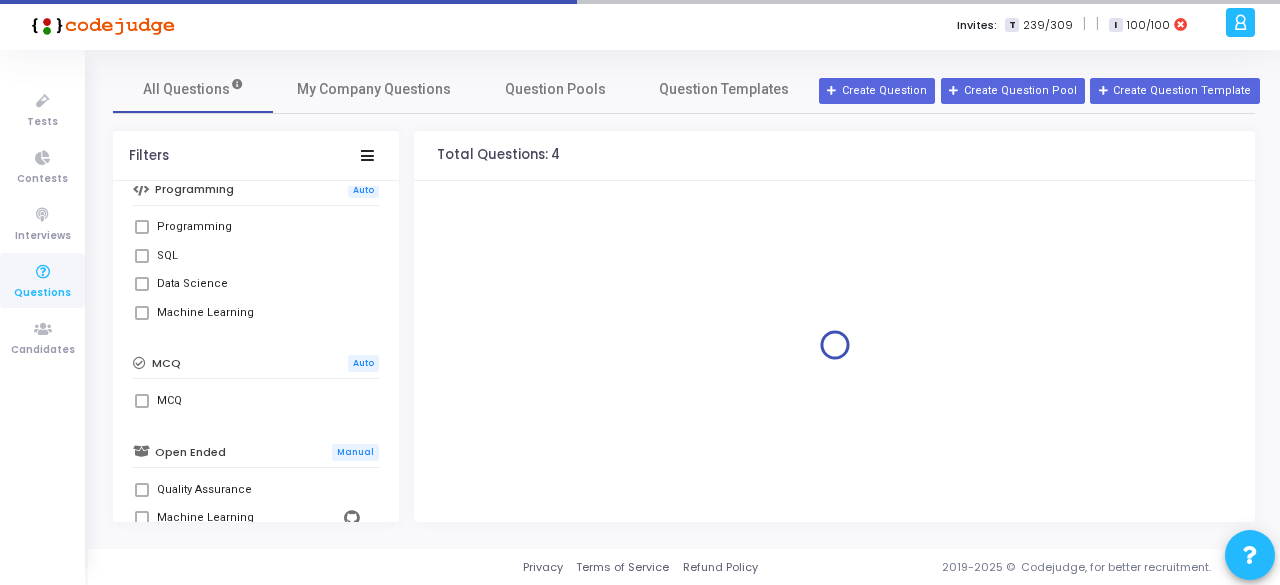 scroll, scrollTop: 0, scrollLeft: 0, axis: both 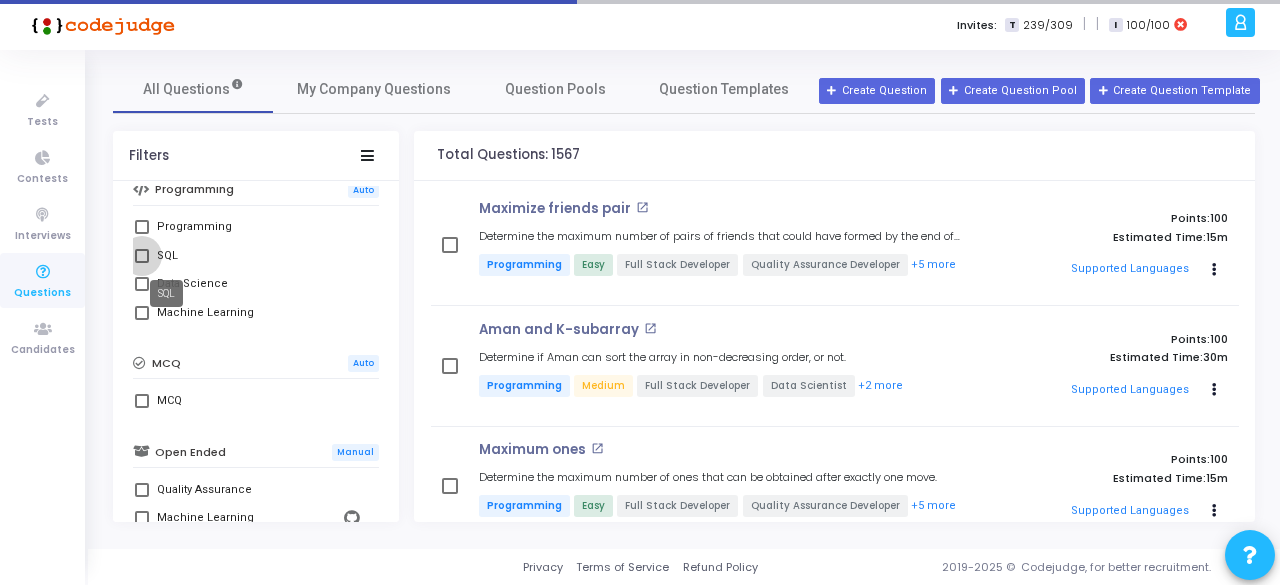 click on "SQL" at bounding box center (167, 256) 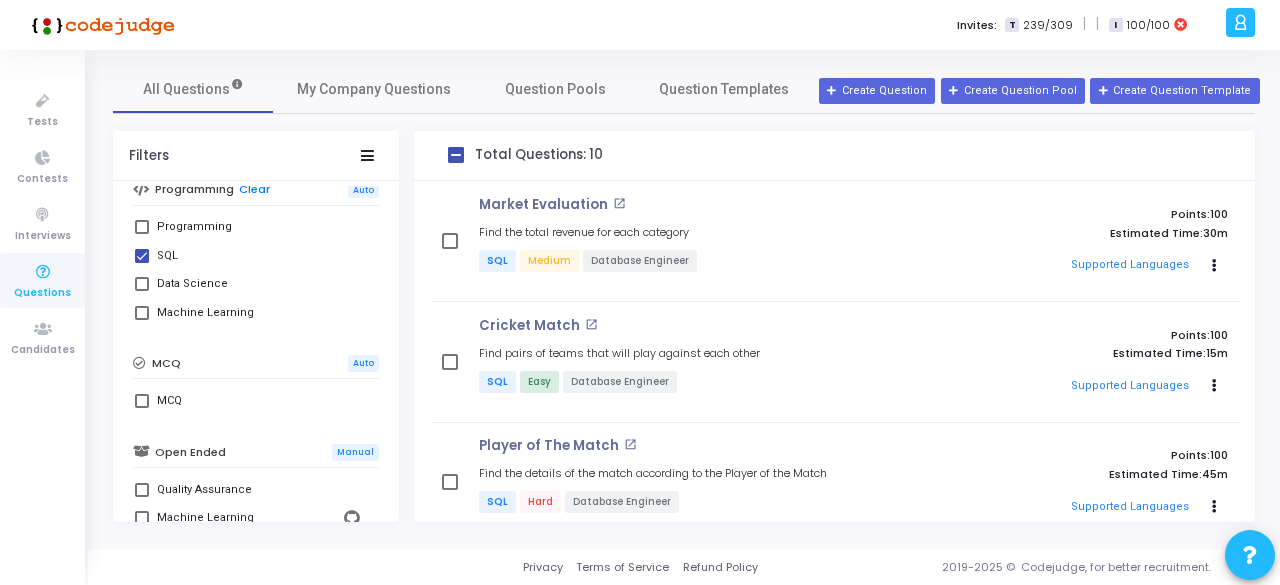 scroll, scrollTop: 3, scrollLeft: 0, axis: vertical 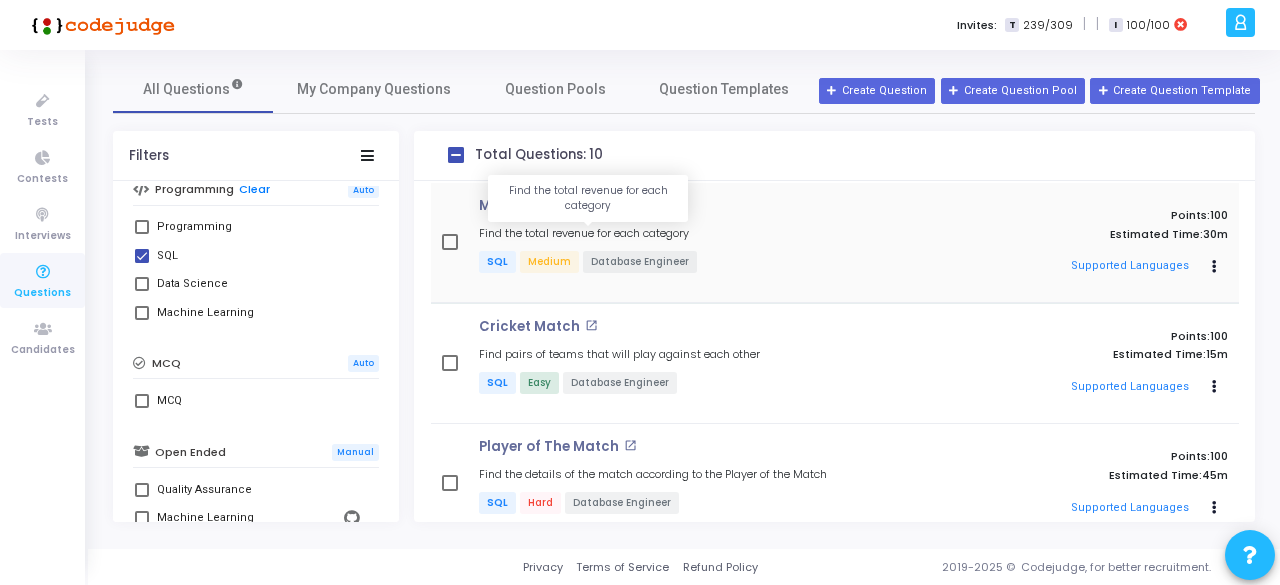 click on "Find the total revenue for each category" at bounding box center (584, 233) 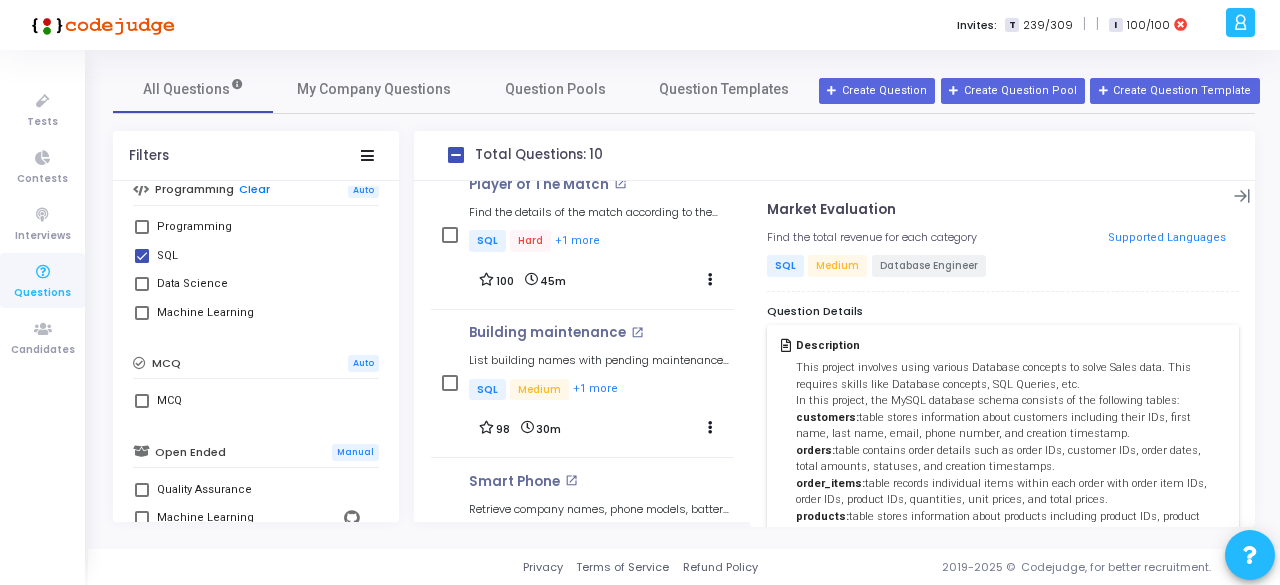 scroll, scrollTop: 322, scrollLeft: 0, axis: vertical 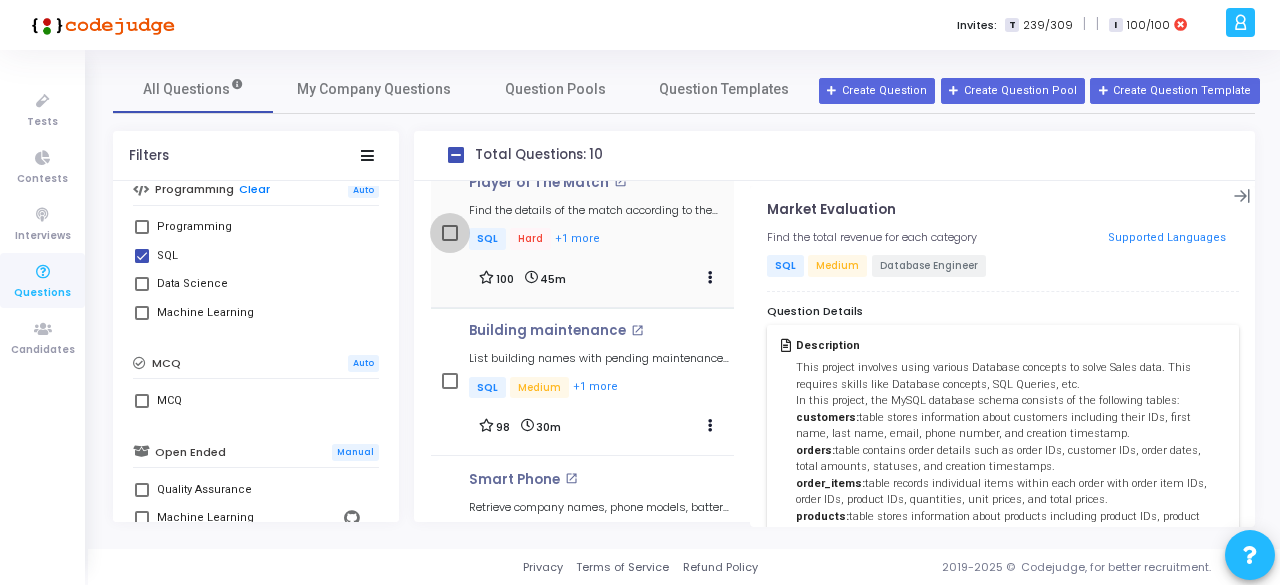 click at bounding box center (450, 233) 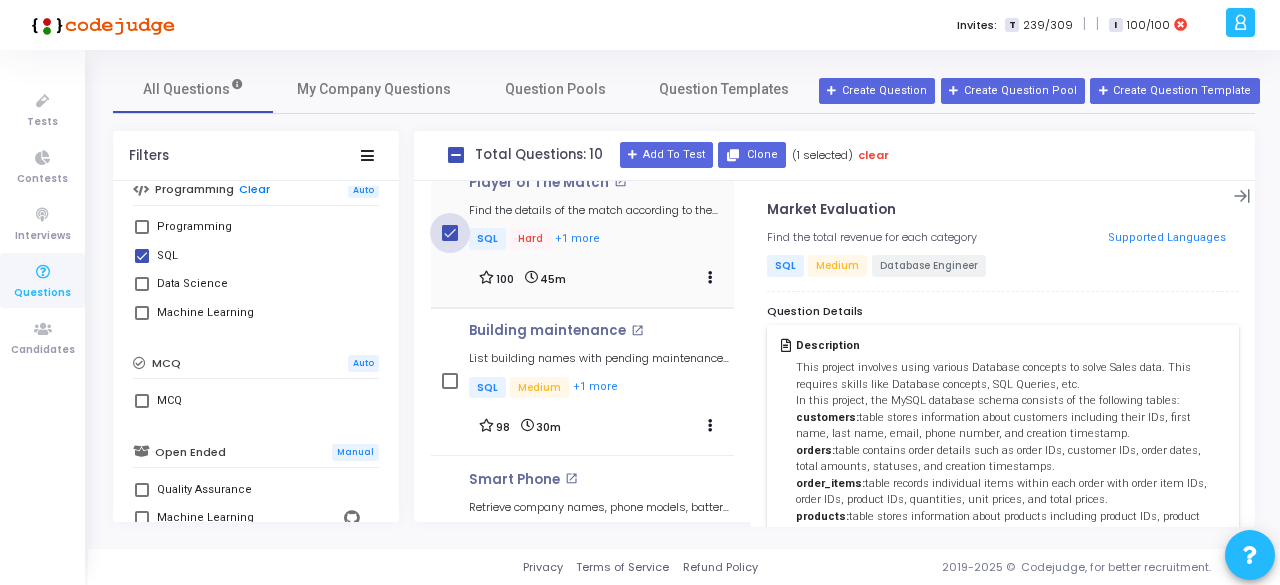 click at bounding box center (450, 233) 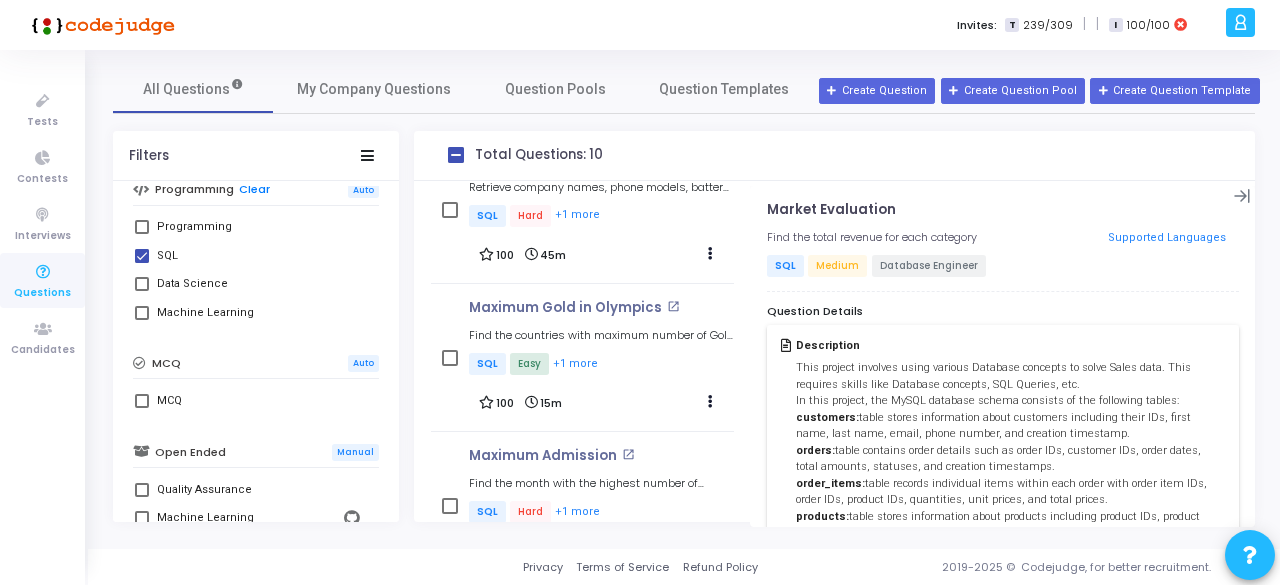 scroll, scrollTop: 708, scrollLeft: 0, axis: vertical 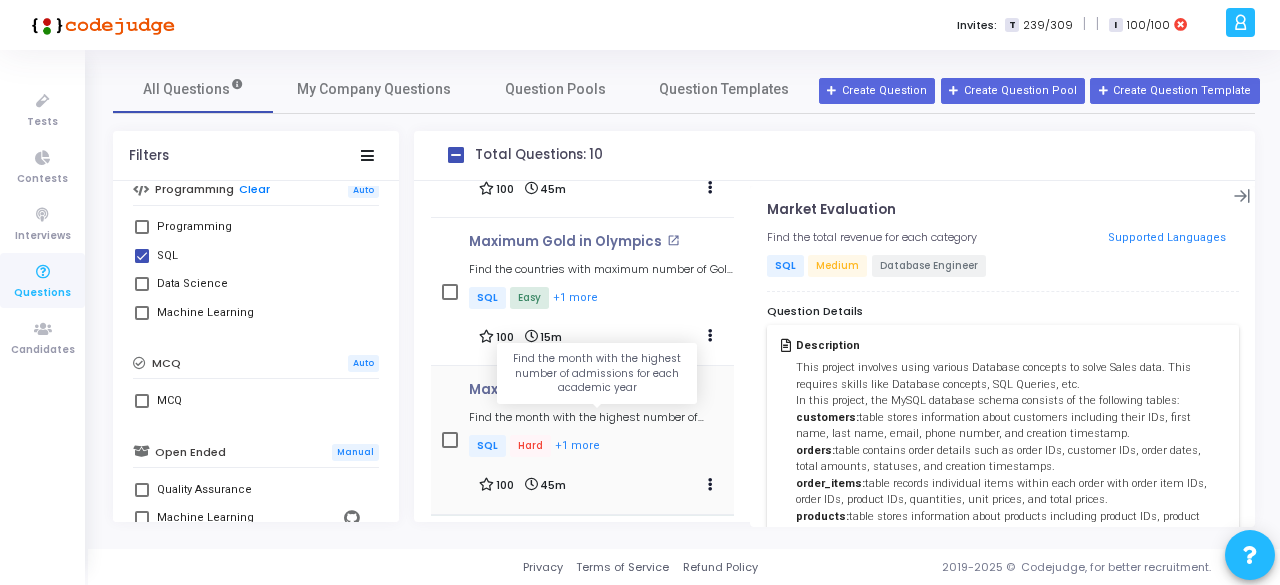 click on "Find the month with the highest number of admissions for each academic year" at bounding box center [601, 417] 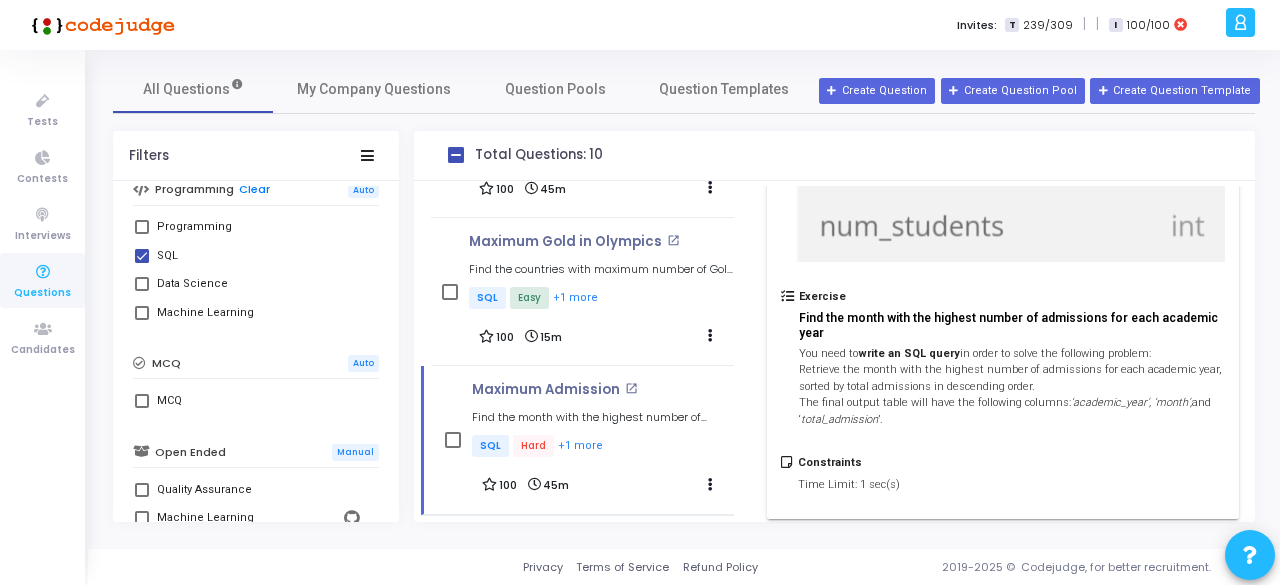 scroll, scrollTop: 472, scrollLeft: 0, axis: vertical 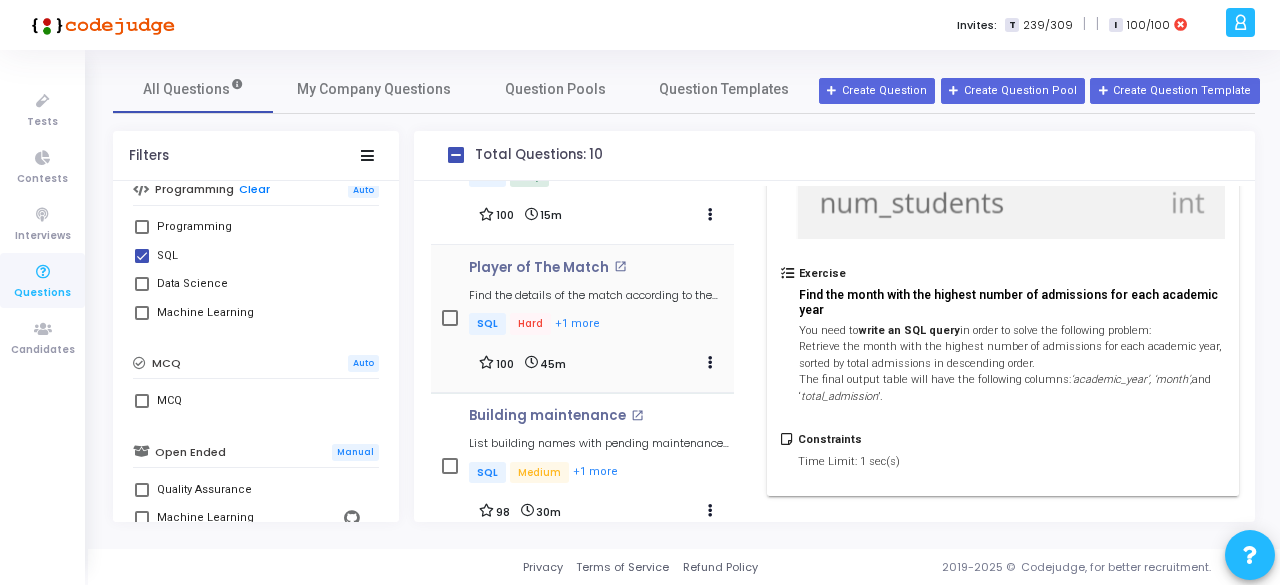 click on "SQL   Hard   +1 more" at bounding box center (601, 325) 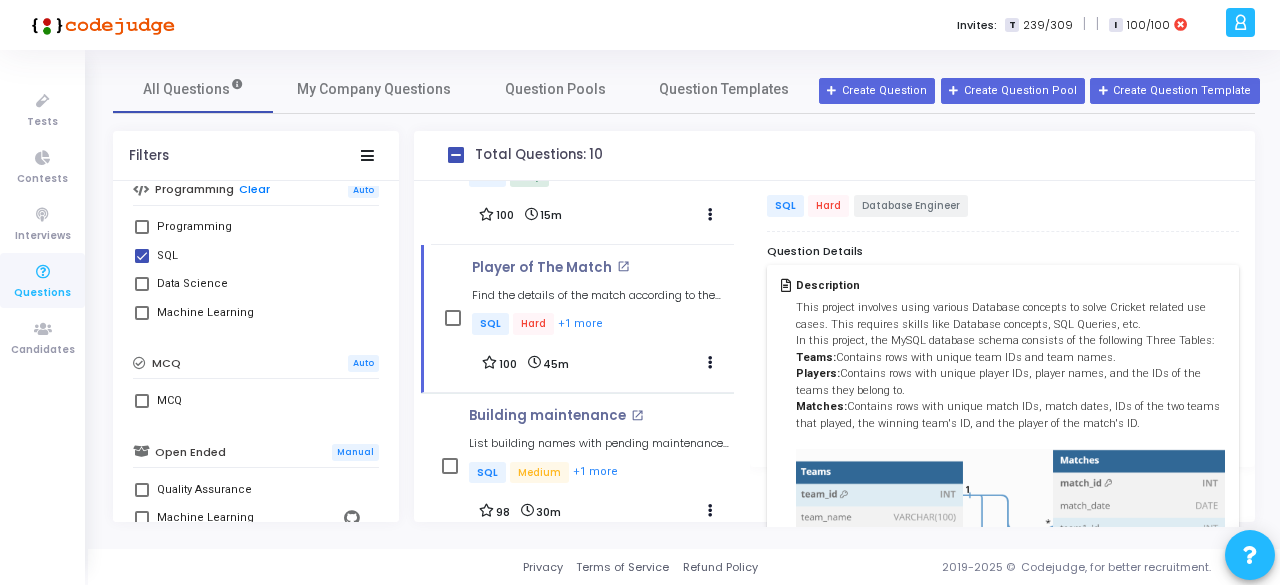 scroll, scrollTop: 67, scrollLeft: 0, axis: vertical 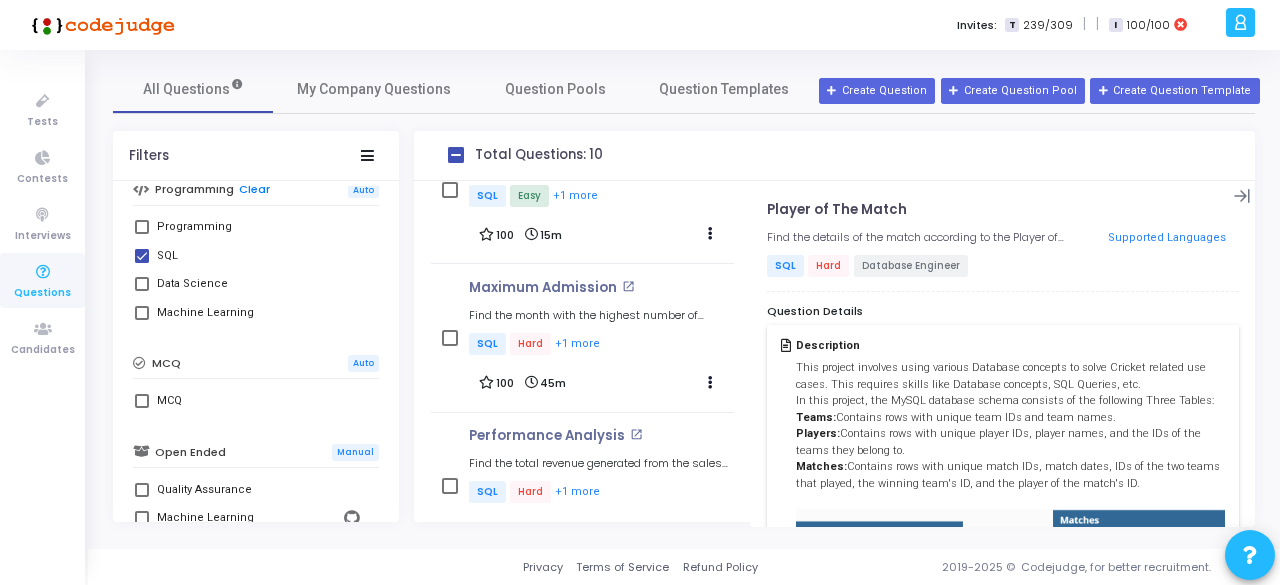 click on "SQL   Hard   +1 more" at bounding box center [601, 345] 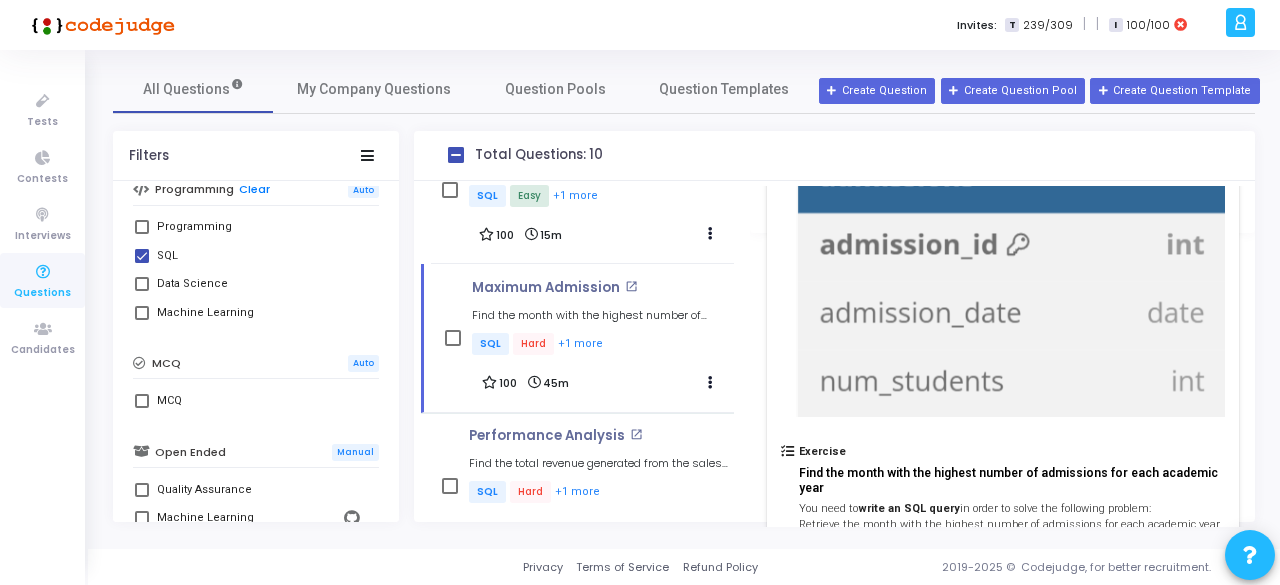 scroll, scrollTop: 293, scrollLeft: 0, axis: vertical 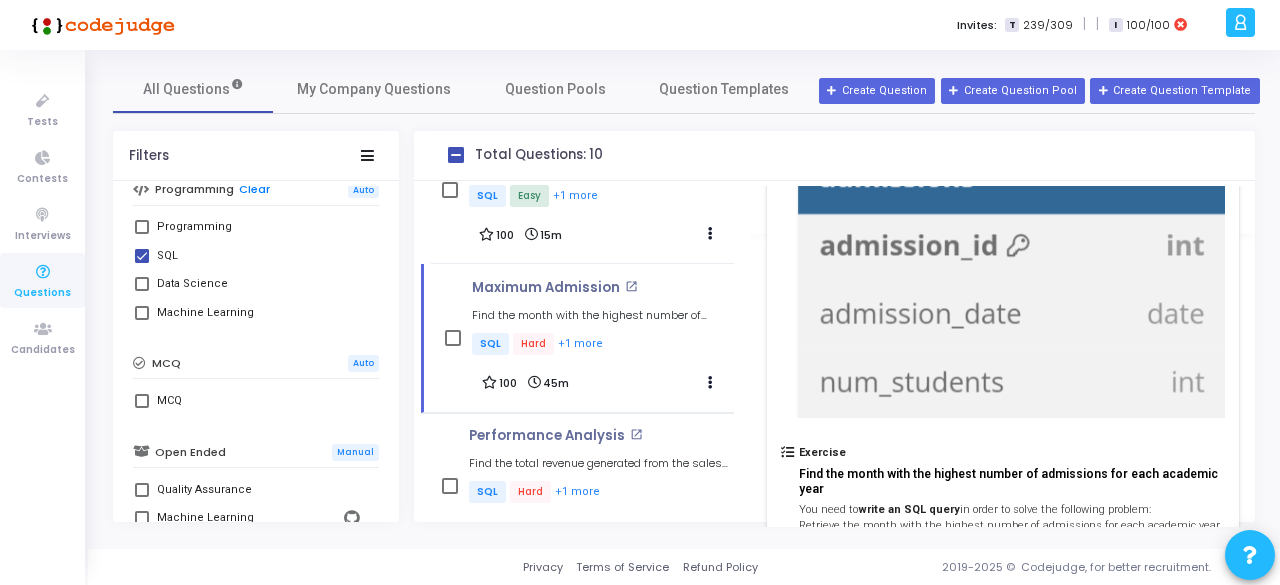 drag, startPoint x: 1246, startPoint y: 335, endPoint x: 1248, endPoint y: 195, distance: 140.01428 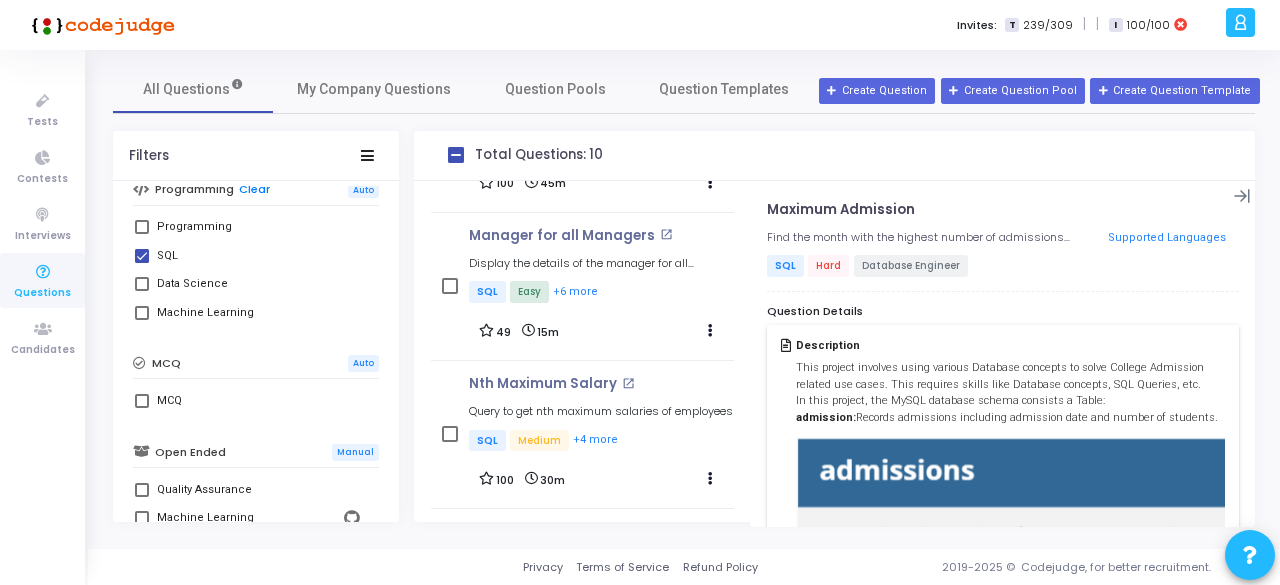 scroll, scrollTop: 1158, scrollLeft: 0, axis: vertical 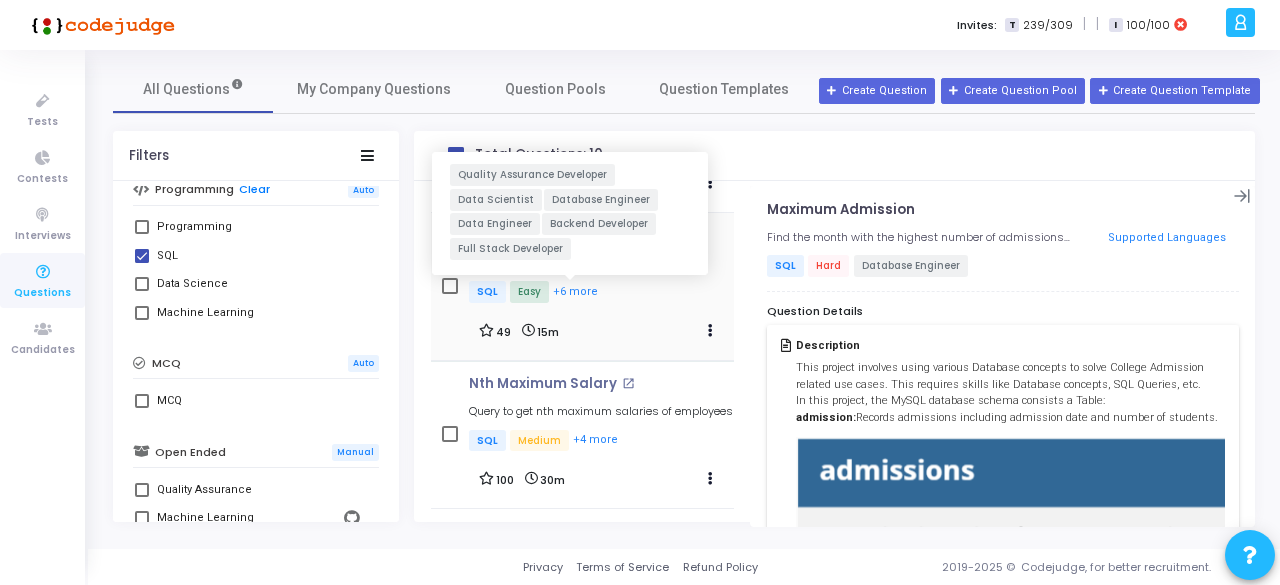 click on "+6 more" at bounding box center (575, 292) 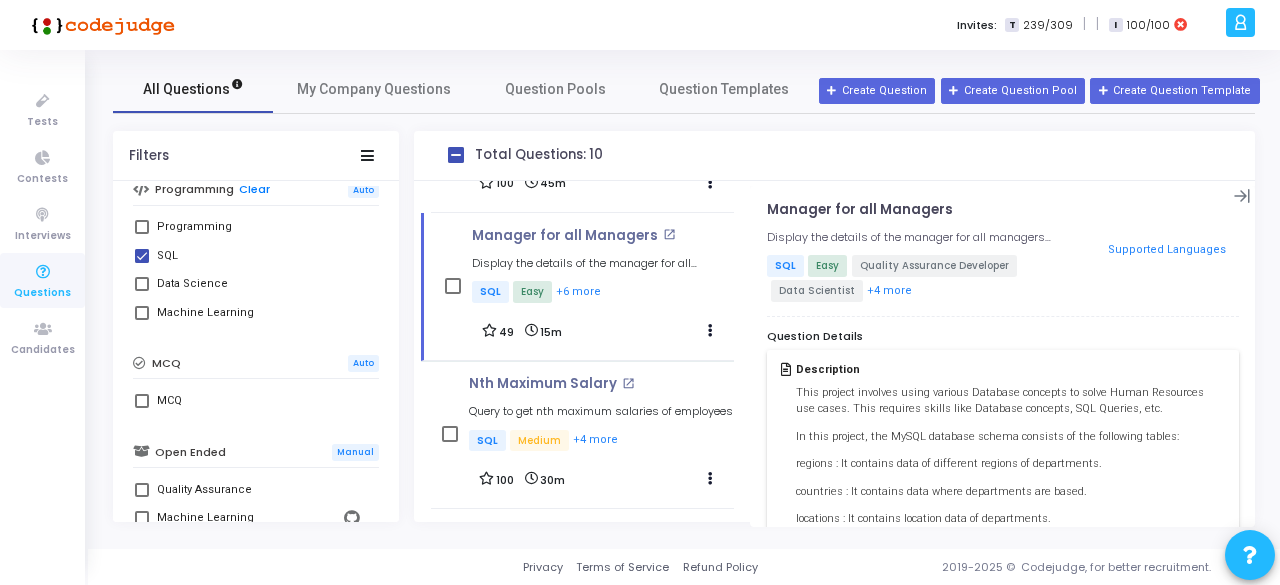 click on "All Questions" at bounding box center [193, 89] 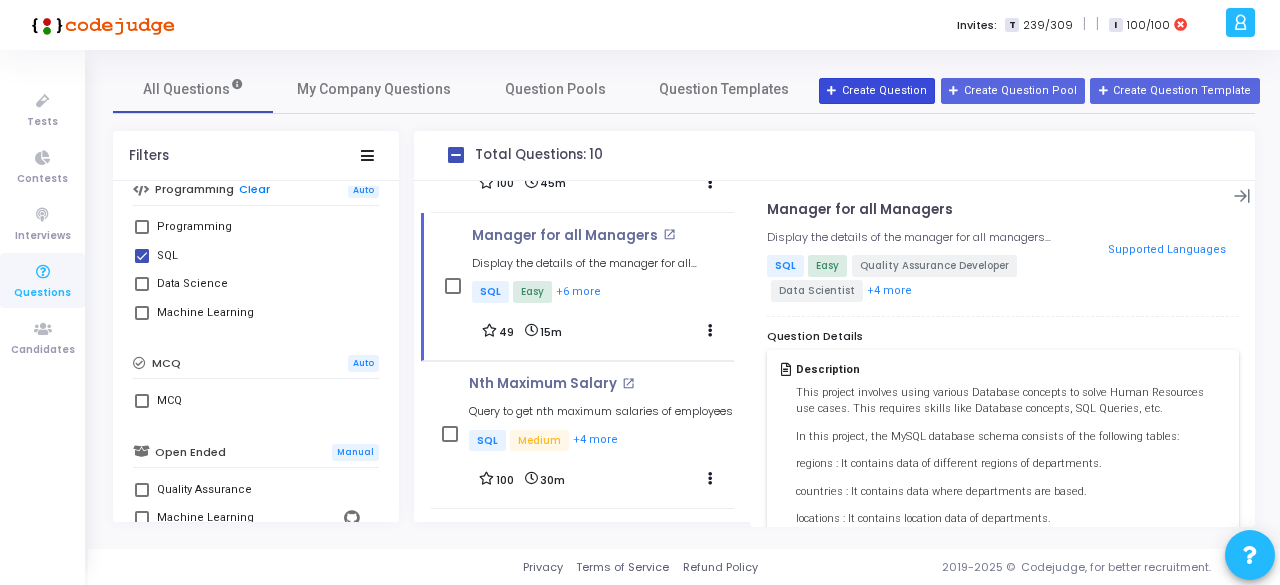 click on "Create Question" at bounding box center [877, 91] 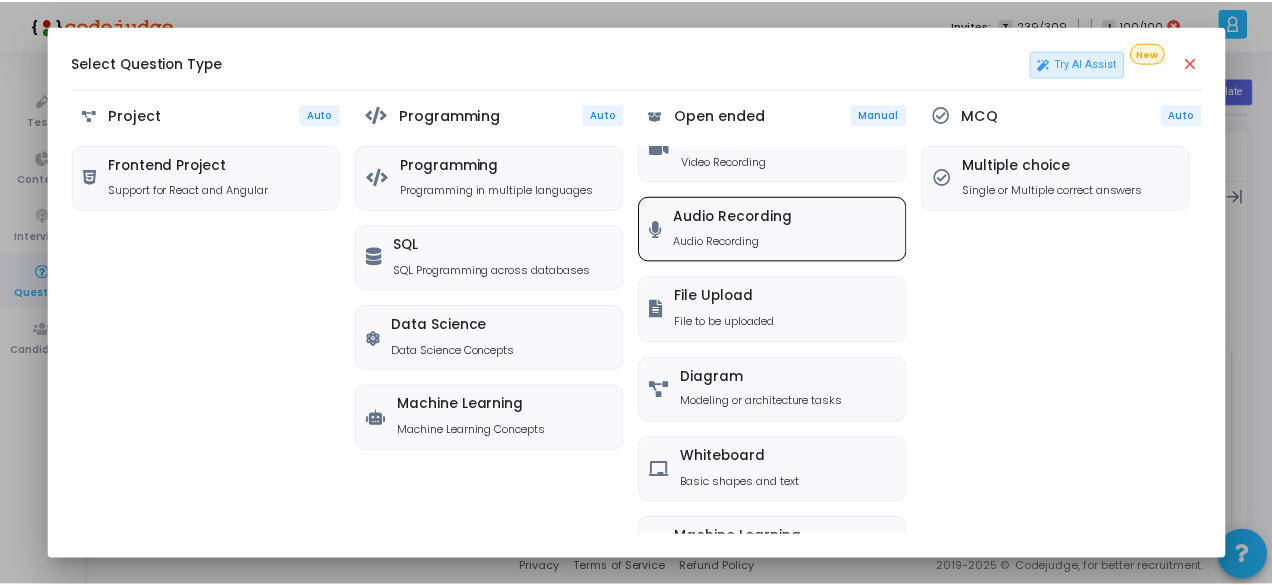 scroll, scrollTop: 0, scrollLeft: 0, axis: both 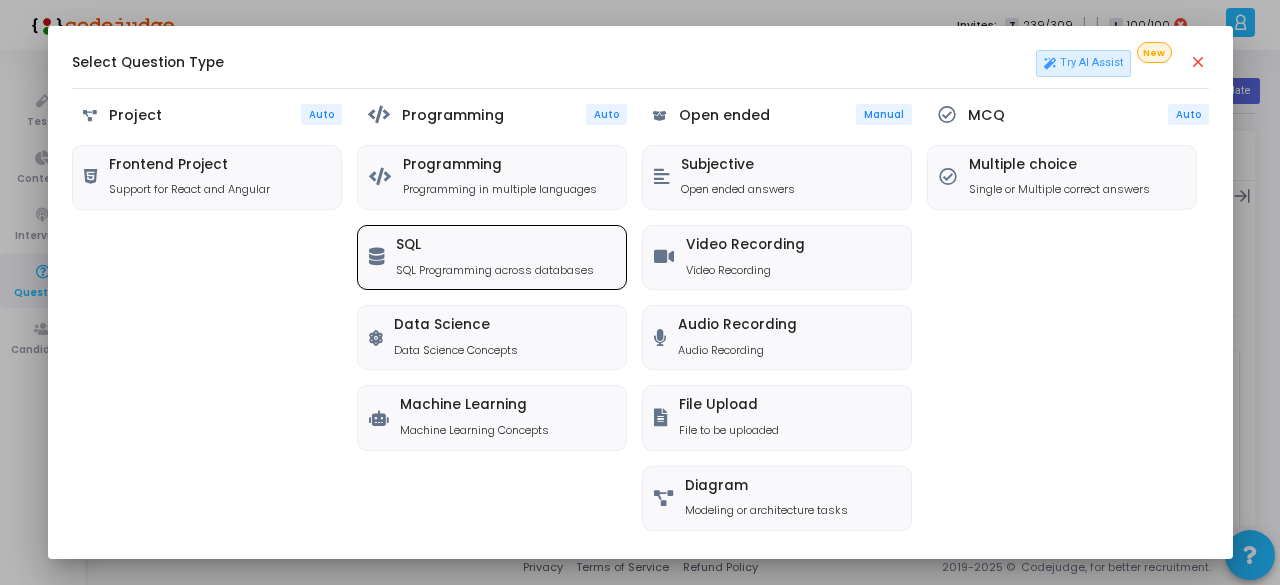 click on "SQL SQL Programming across databases" at bounding box center (492, 257) 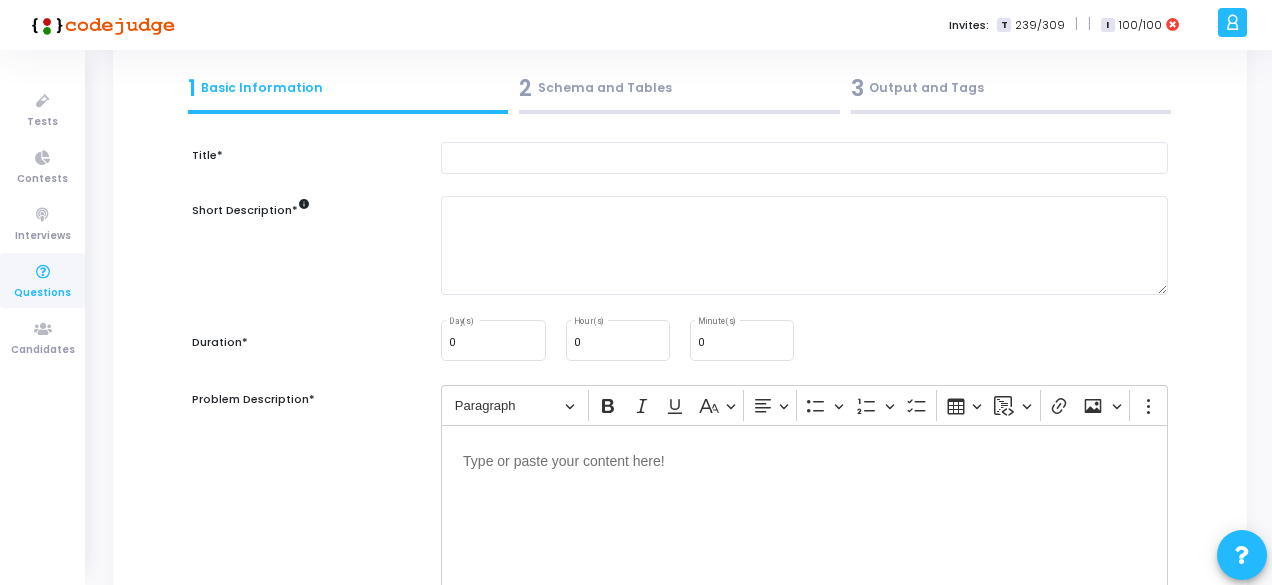 scroll, scrollTop: 0, scrollLeft: 0, axis: both 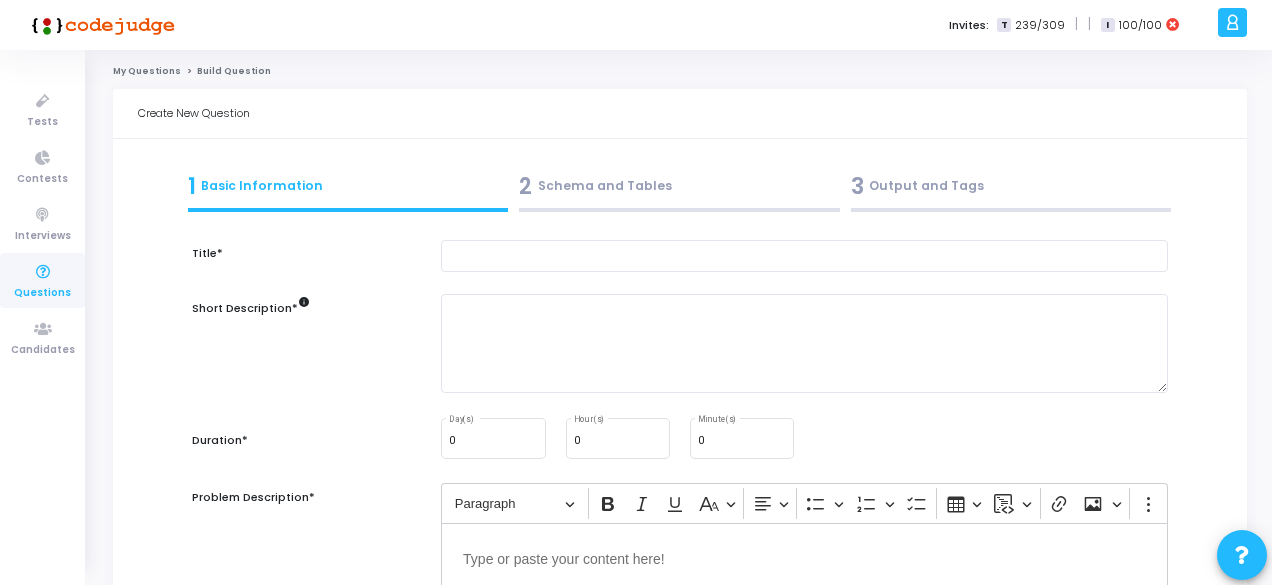 click on "Title*  Short Description*  info Duration* 0 Day(s) 0 Hour(s) 0 Minute(s) Problem Description* Rich Text Editor Paragraph Bold Italic Underline Basic styles Text alignment Bulleted List Bulleted List Numbered List Numbered List To-do List Insert table Insert code block Insert code block Link Insert image Insert image Show more items Words: 0 Characters: 0 Exercise* Test Case Name* Points* Description* Rich Text Editor Paragraph Bold Italic Underline Basic styles Text alignment Bulleted List Bulleted List Numbered List Numbered List To-do List Insert table Insert code block Insert code block Link Show more items Words: 0 Characters: 0 Query Execution Time Limit(in sec)* Examples  Add Example  Important Notes Rich Text Editor Paragraph Bold Italic Underline Basic styles Text alignment Bulleted List Bulleted List Numbered List Numbered List To-do List Insert table Insert code block Insert code block Link Insert image Insert image Show more items Words: 0 Characters: 0  Please click on save to proceed  Languages:" at bounding box center (680, 897) 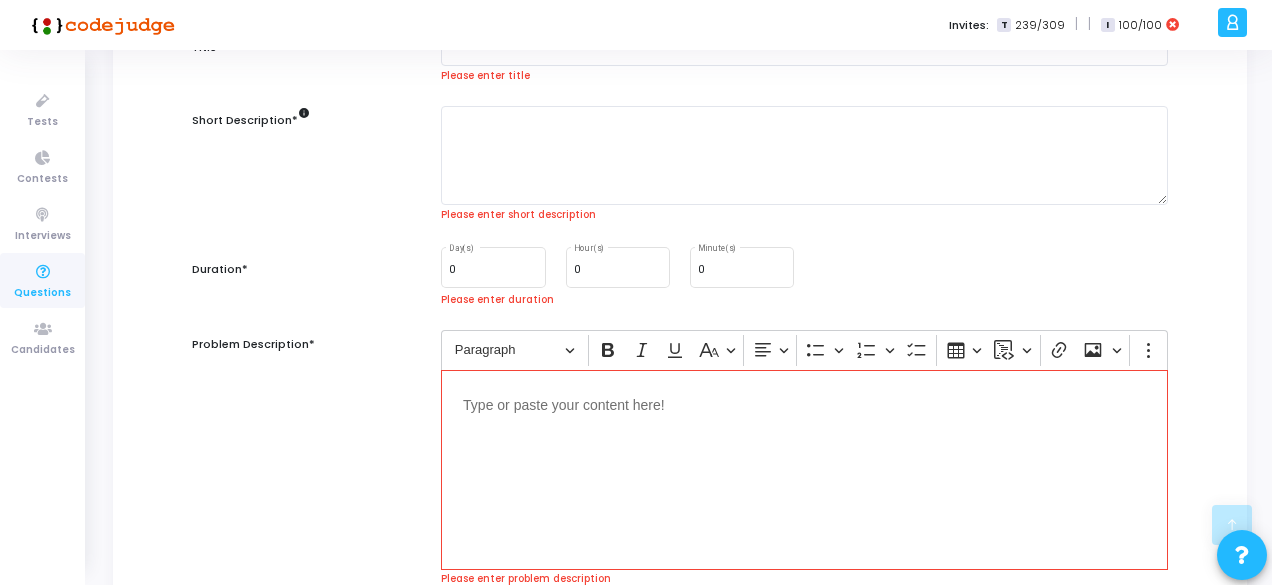scroll, scrollTop: 0, scrollLeft: 0, axis: both 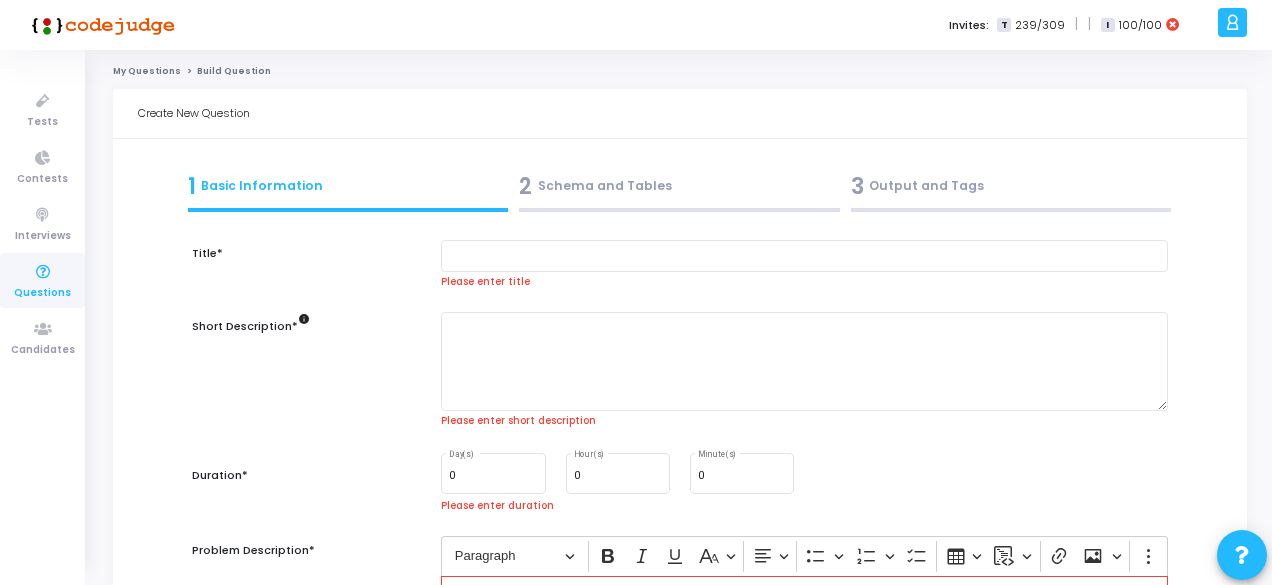 click on "2  Schema and Tables" at bounding box center [680, 191] 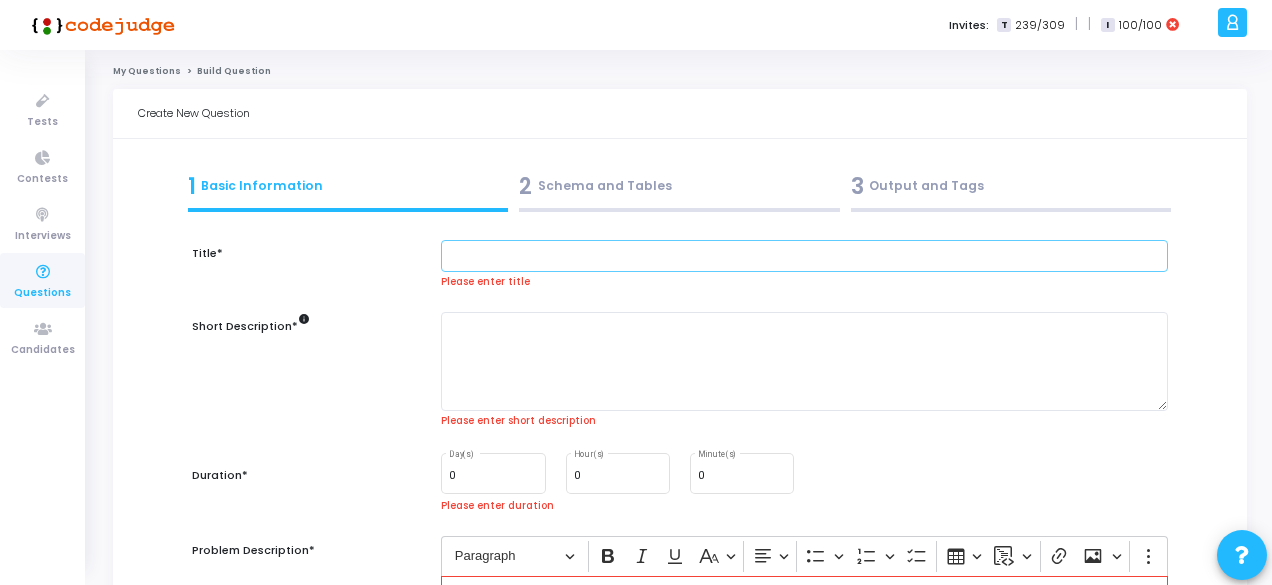 click at bounding box center (804, 256) 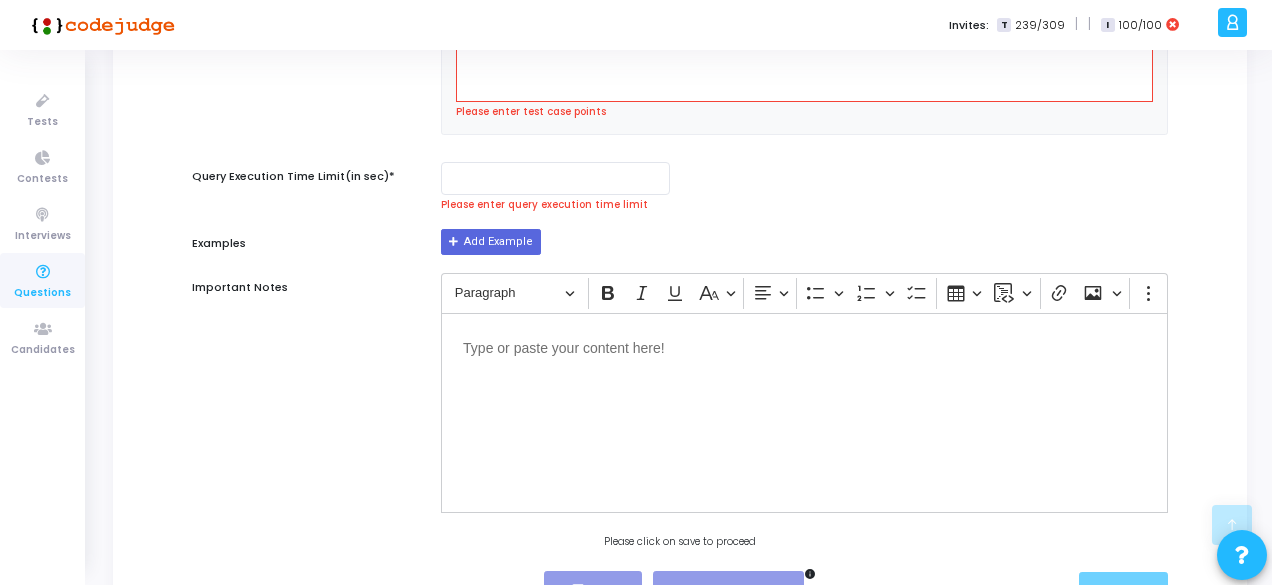 scroll, scrollTop: 1102, scrollLeft: 0, axis: vertical 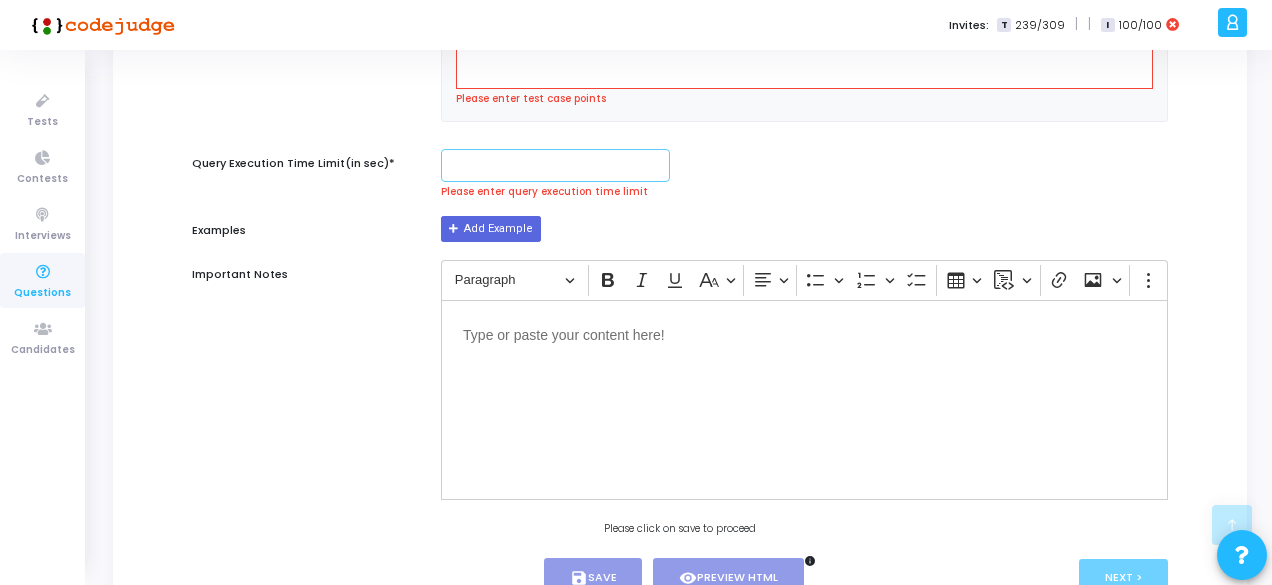 click at bounding box center [555, 165] 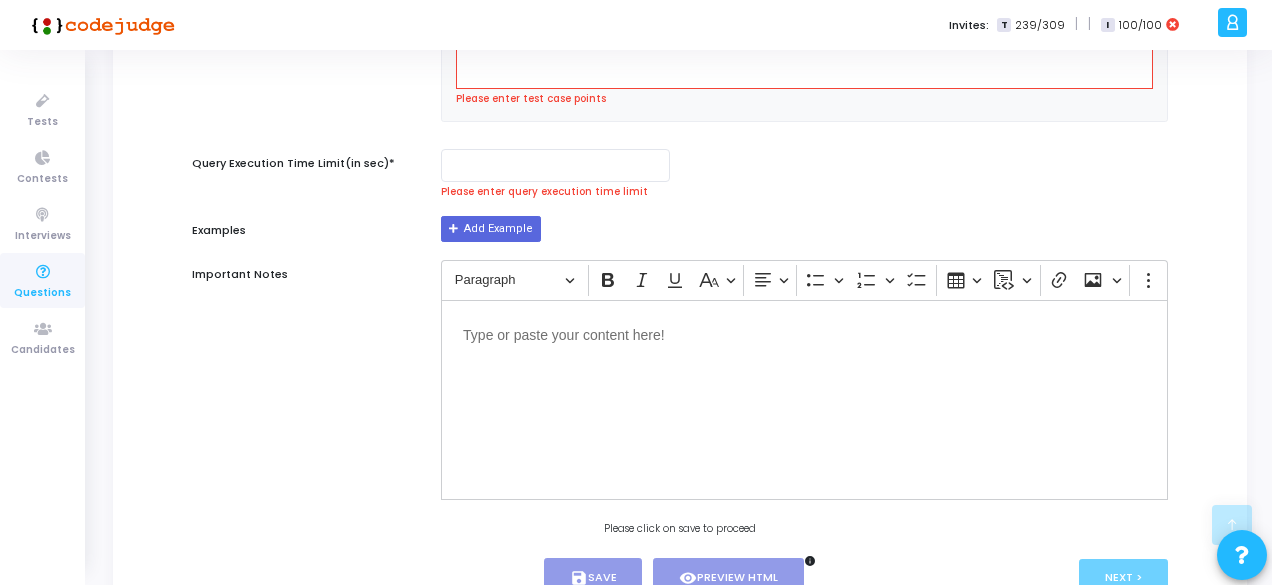 click at bounding box center (804, 400) 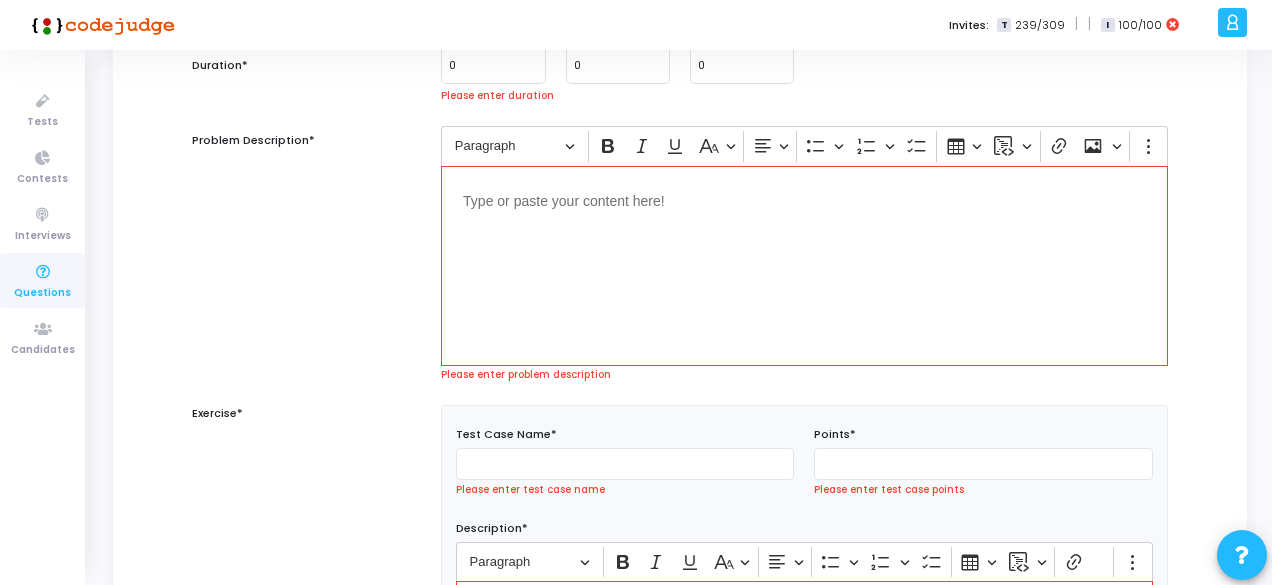 scroll, scrollTop: 0, scrollLeft: 0, axis: both 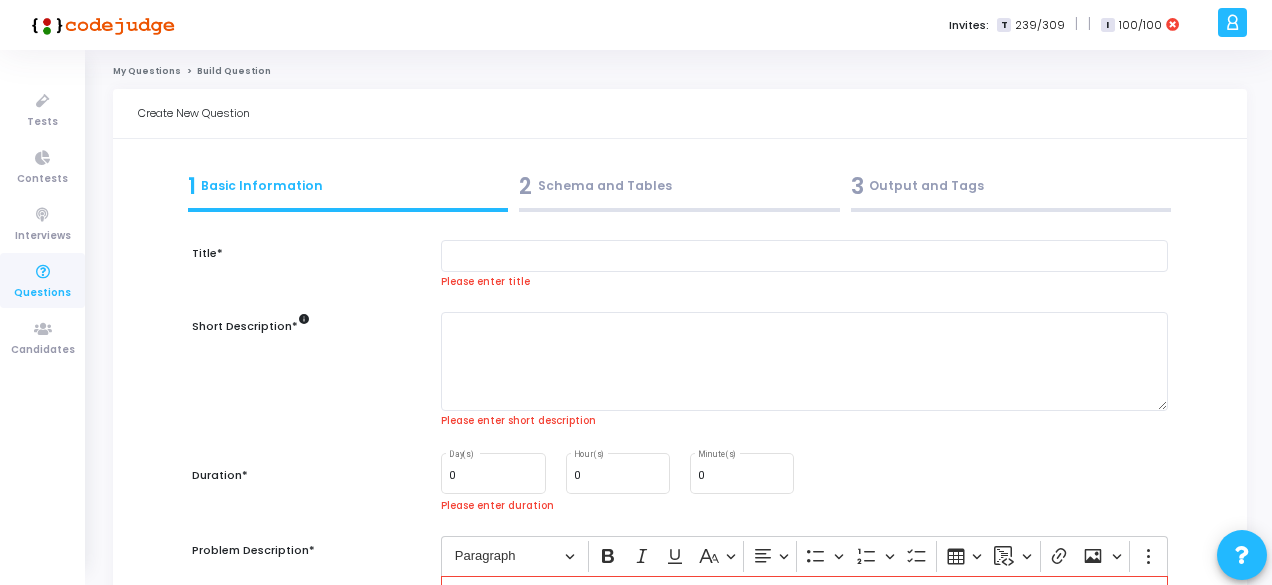 click on "Title*  Please enter title   Short Description*  info  Please enter short description  Duration* 0 Day(s) 0 Hour(s) 0 Minute(s)  Please enter duration  Problem Description* Rich Text Editor Paragraph Bold Italic Underline Basic styles Text alignment Bulleted List Bulleted List Numbered List Numbered List To-do List Insert table Insert code block Insert code block Link Insert image Insert image Show more items Words: 0 Characters: 0  Please enter problem description  Exercise* Test Case Name*  Please enter test case name  Points*  Please enter test case points  Description* Rich Text Editor Paragraph Bold Italic Underline Basic styles Text alignment Bulleted List Bulleted List Numbered List Numbered List To-do List Insert table Insert code block Insert code block Link Show more items Words: 0 Characters: 0  Please enter test case points  Query Execution Time Limit(in sec)*  Please enter query execution time limit  Examples  Add Example  Important Notes Rich Text Editor Paragraph Bold Italic Underline Link   *" at bounding box center [680, 958] 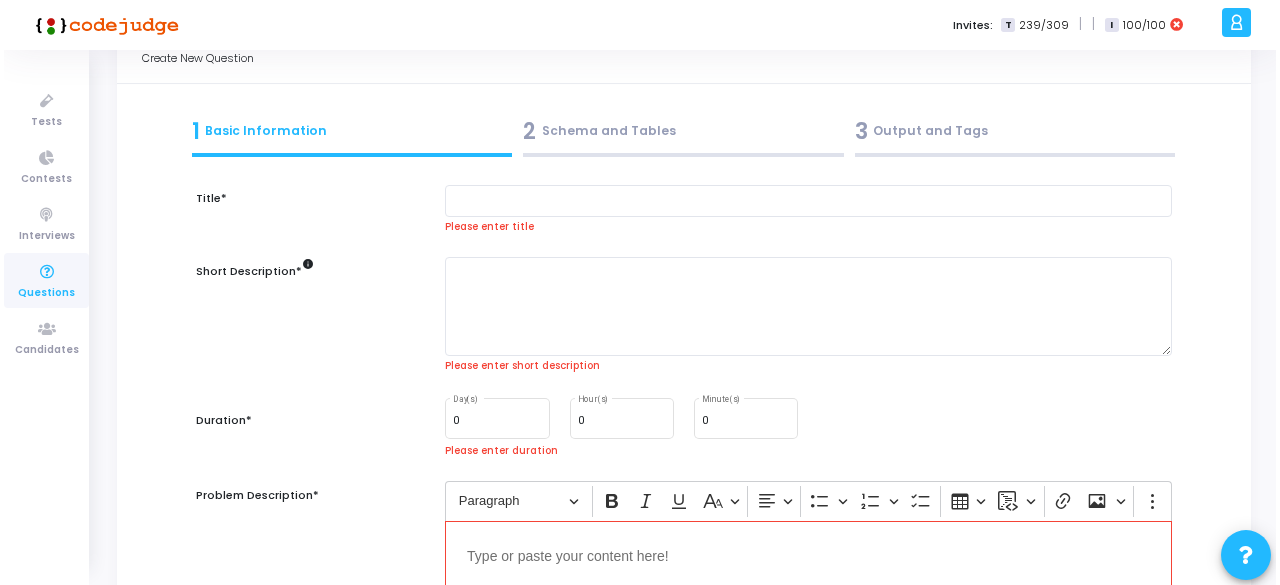 scroll, scrollTop: 0, scrollLeft: 0, axis: both 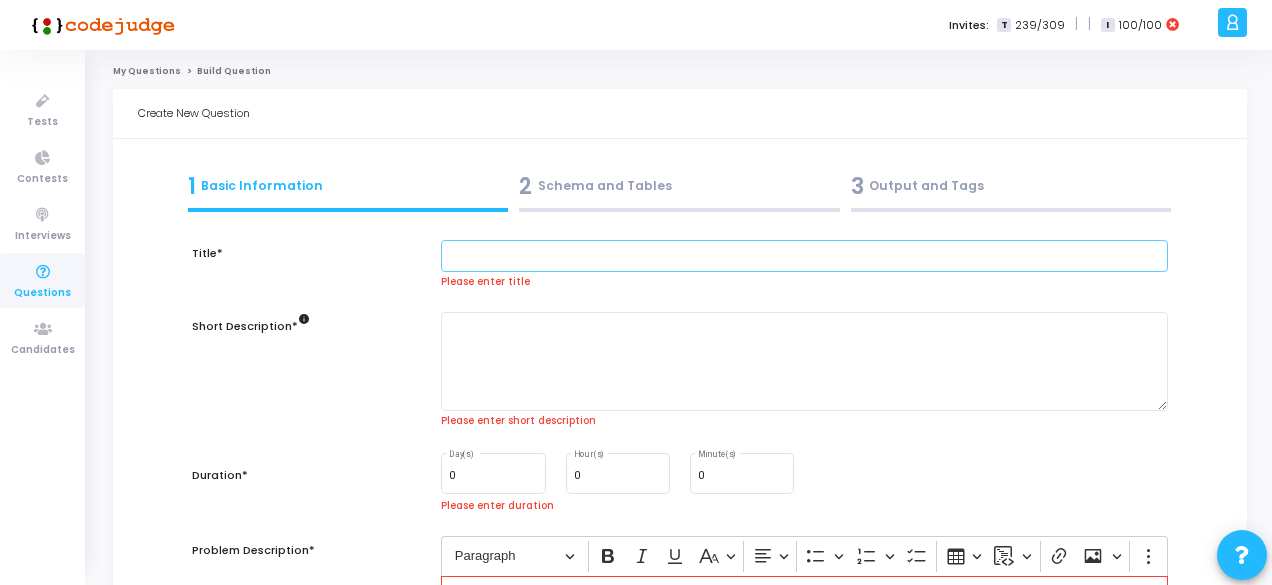 click at bounding box center (804, 256) 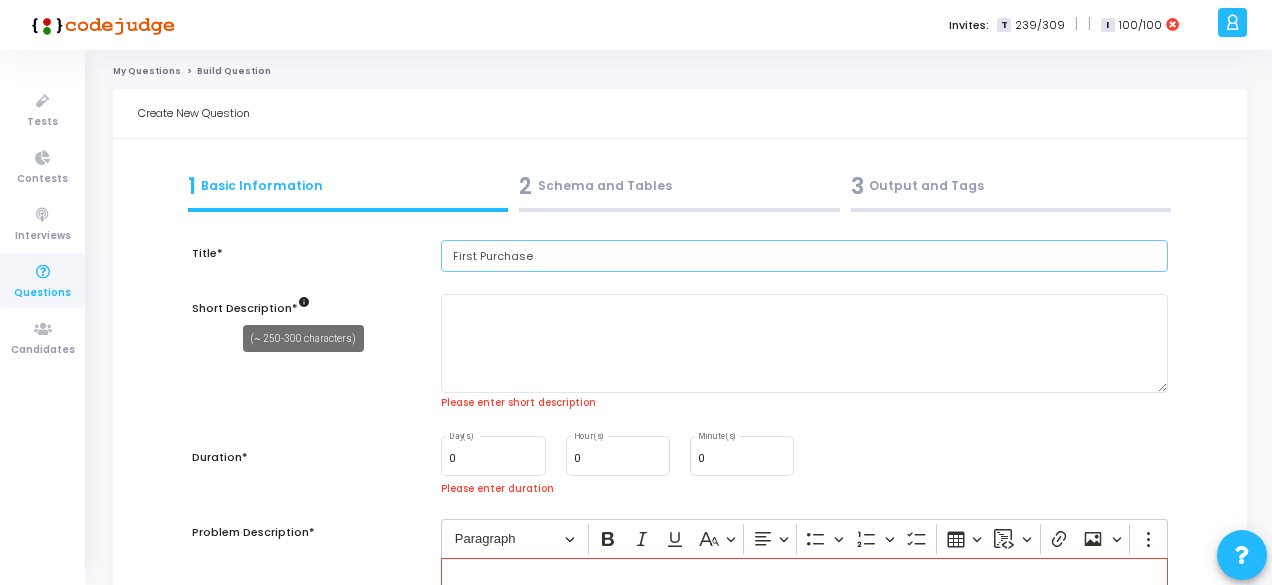 type on "First Purchase" 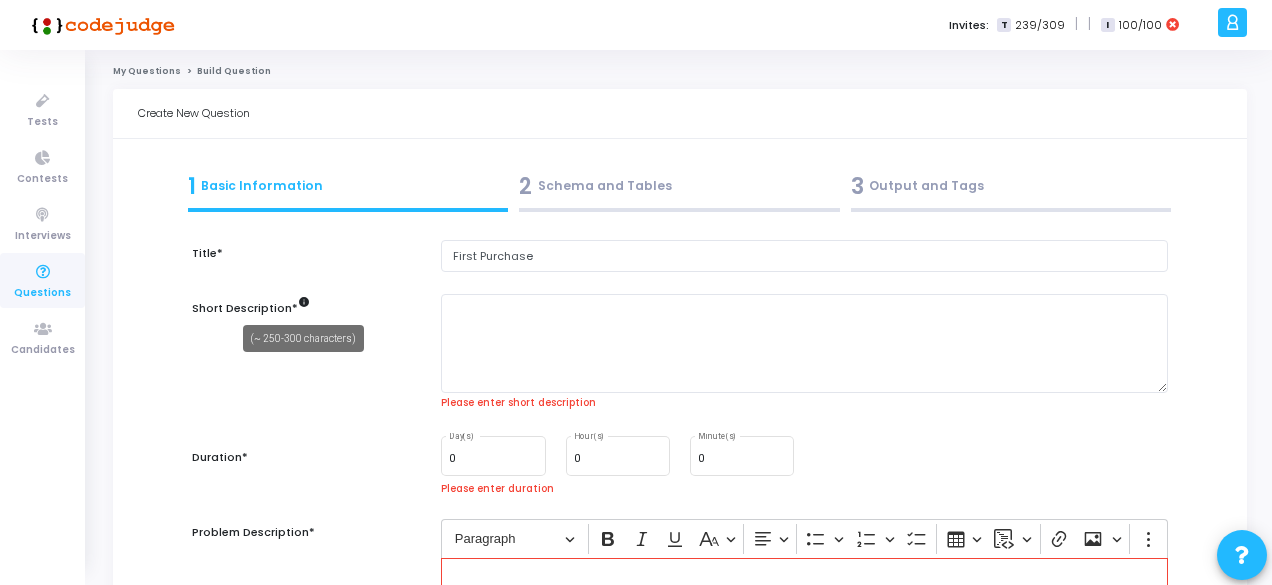 click on "info" at bounding box center (304, 302) 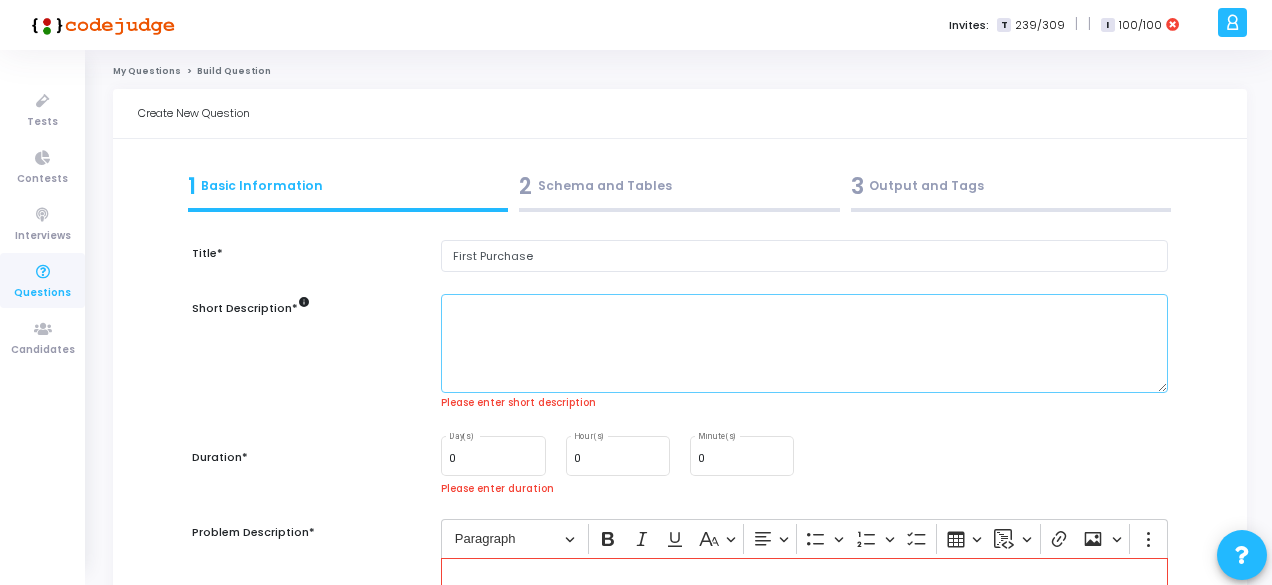 click at bounding box center [804, 343] 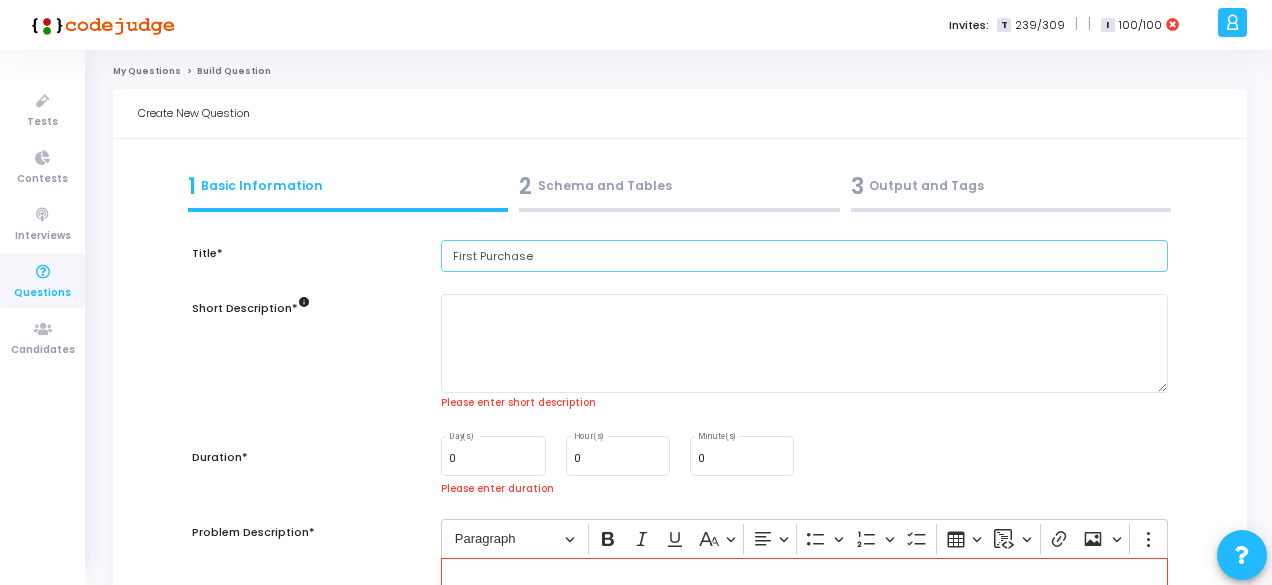 click on "First Purchase" at bounding box center (804, 256) 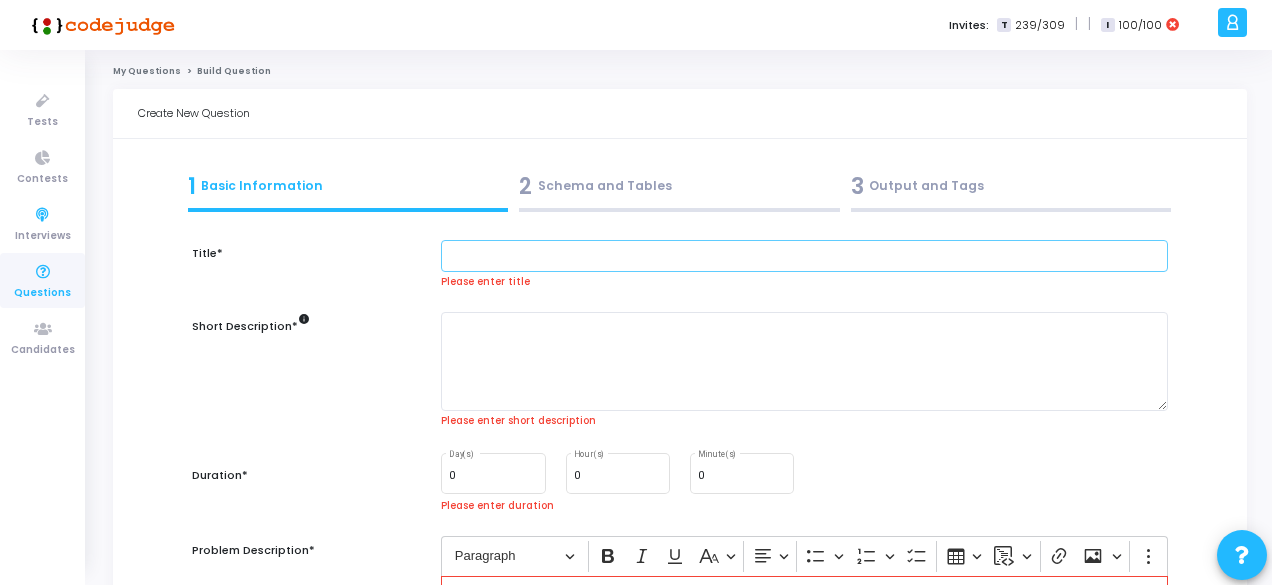 type 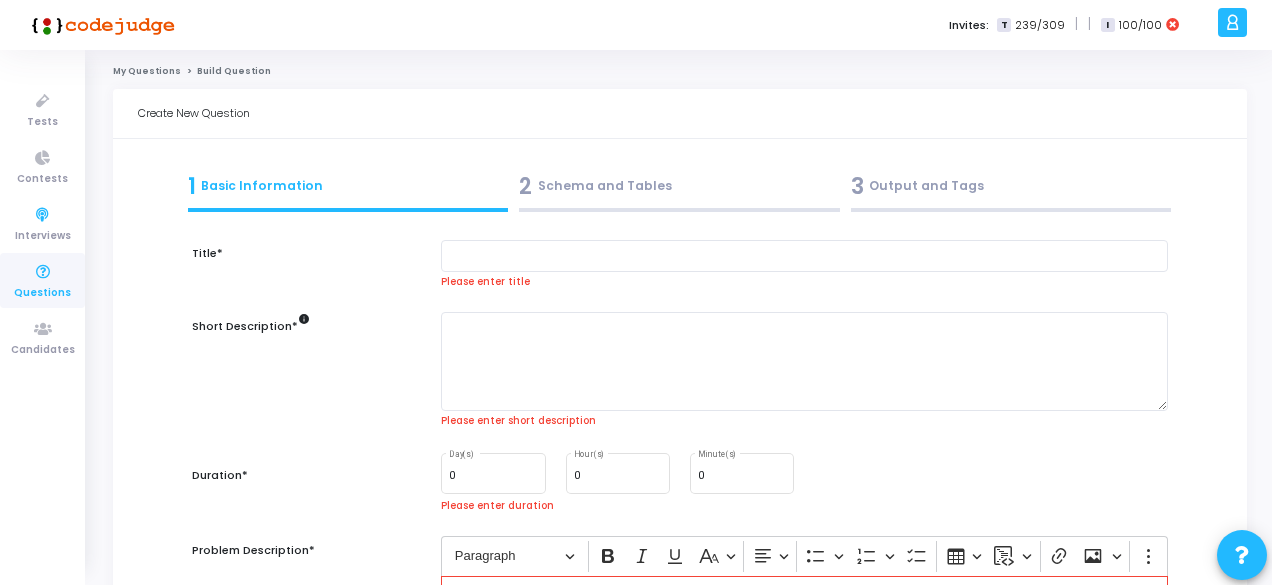 click at bounding box center (43, 272) 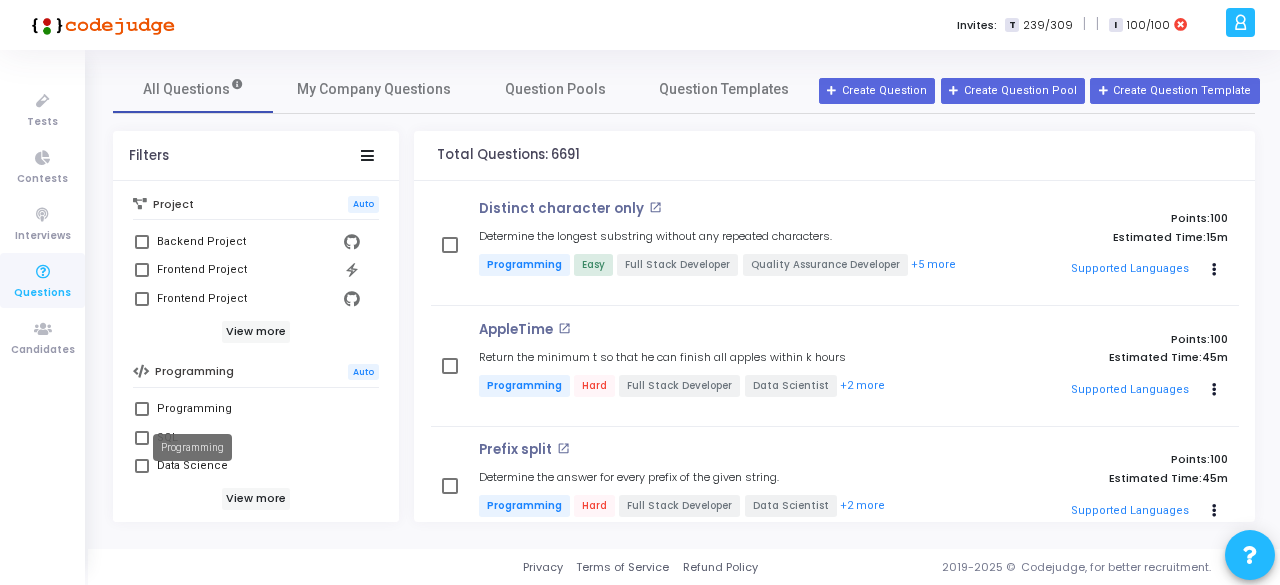 scroll, scrollTop: 202, scrollLeft: 0, axis: vertical 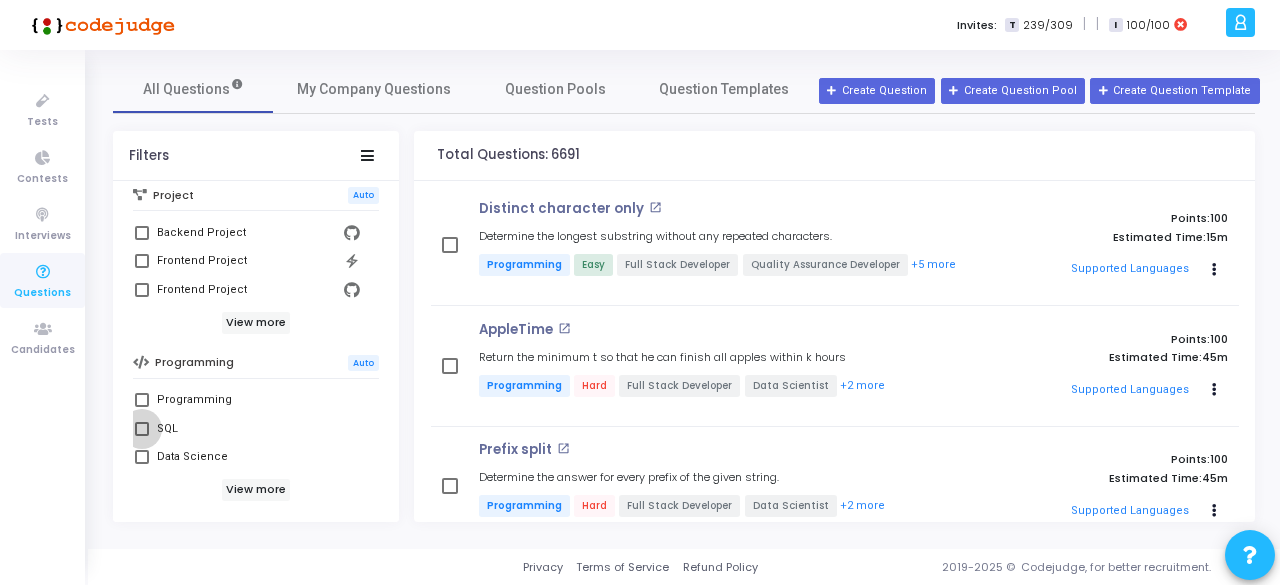 click on "SQL" at bounding box center (258, 429) 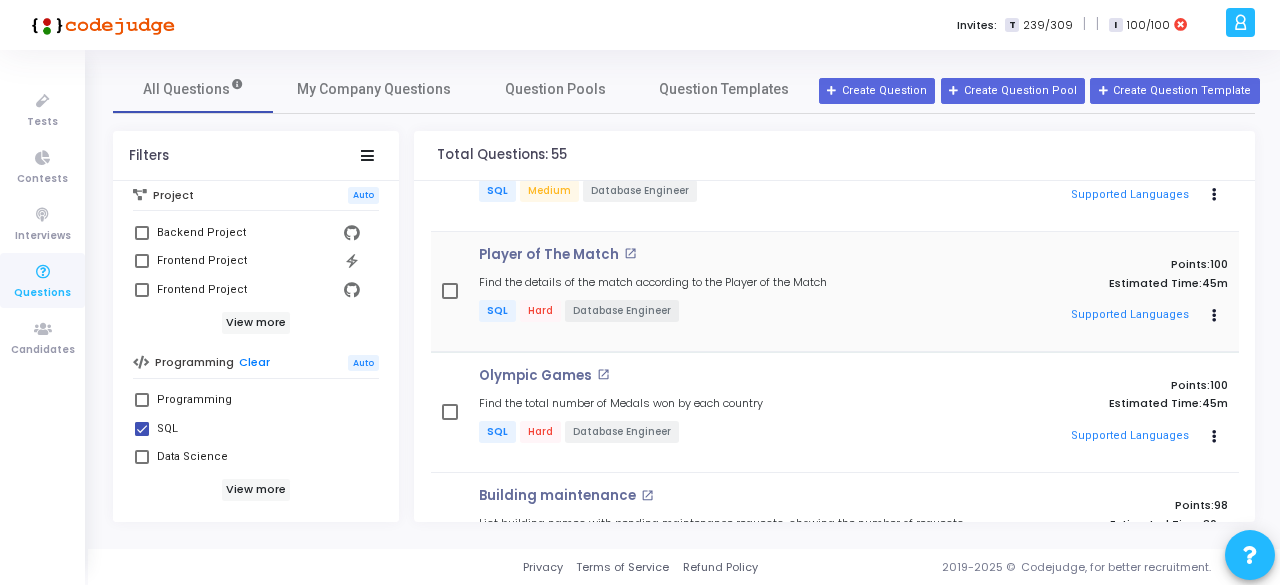scroll, scrollTop: 1209, scrollLeft: 0, axis: vertical 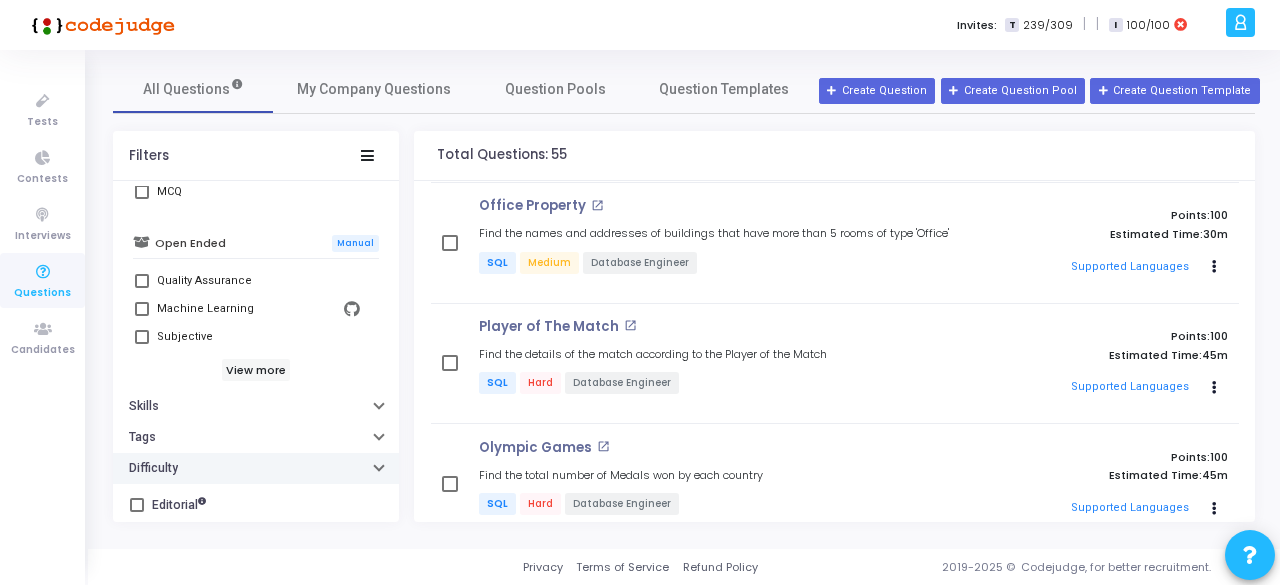 click at bounding box center [379, 468] 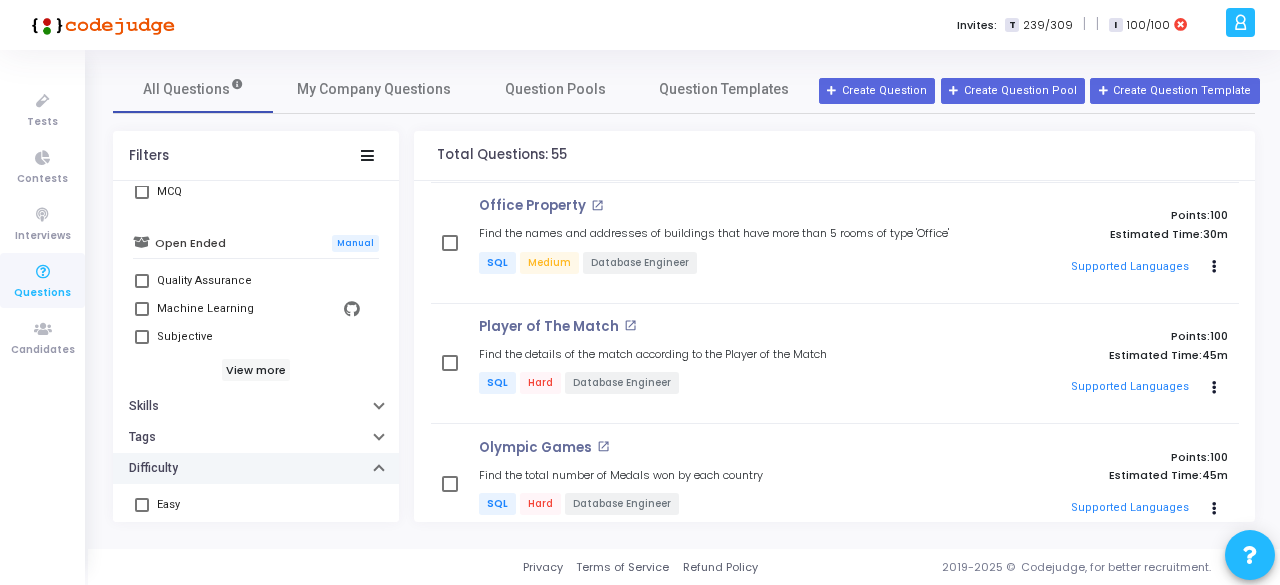 scroll, scrollTop: 689, scrollLeft: 0, axis: vertical 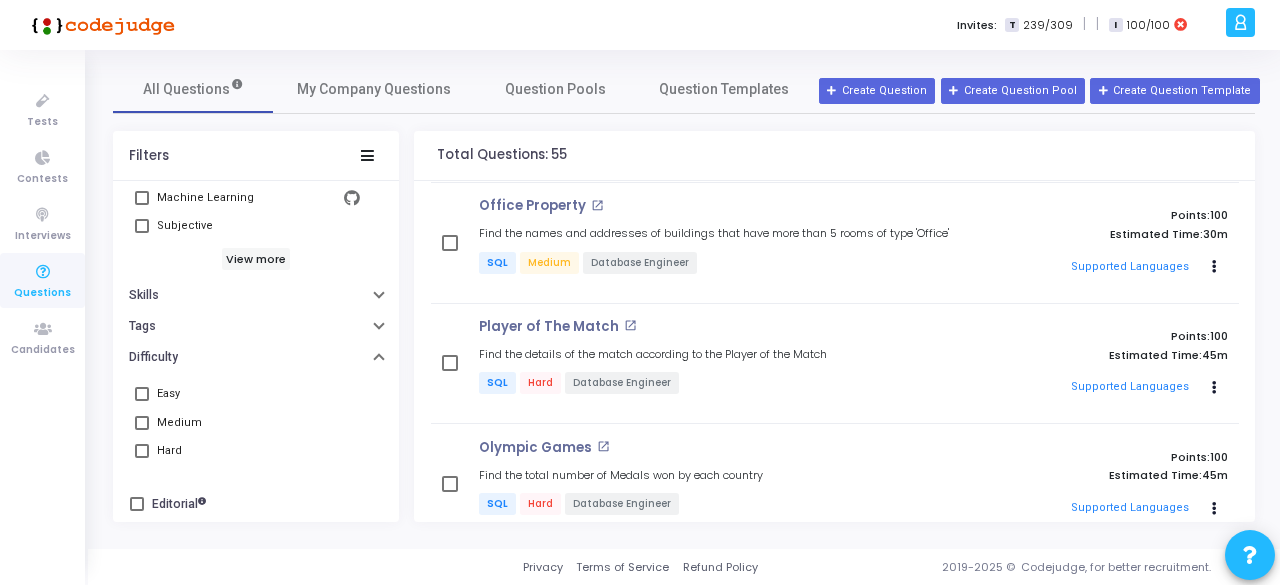 click at bounding box center [142, 451] 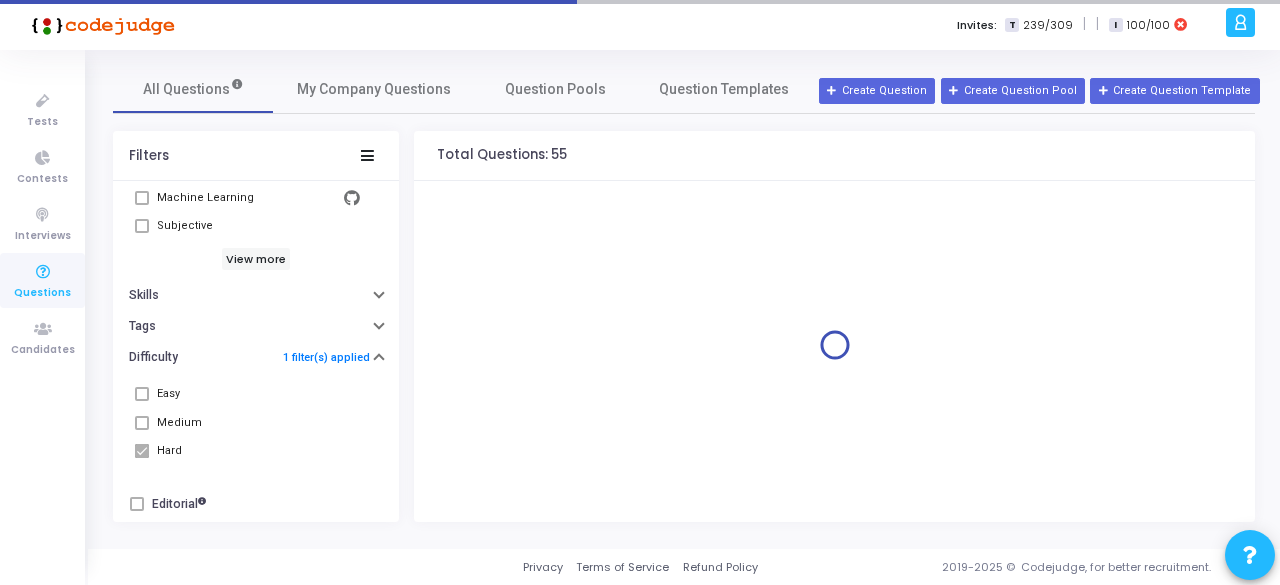 scroll, scrollTop: 0, scrollLeft: 0, axis: both 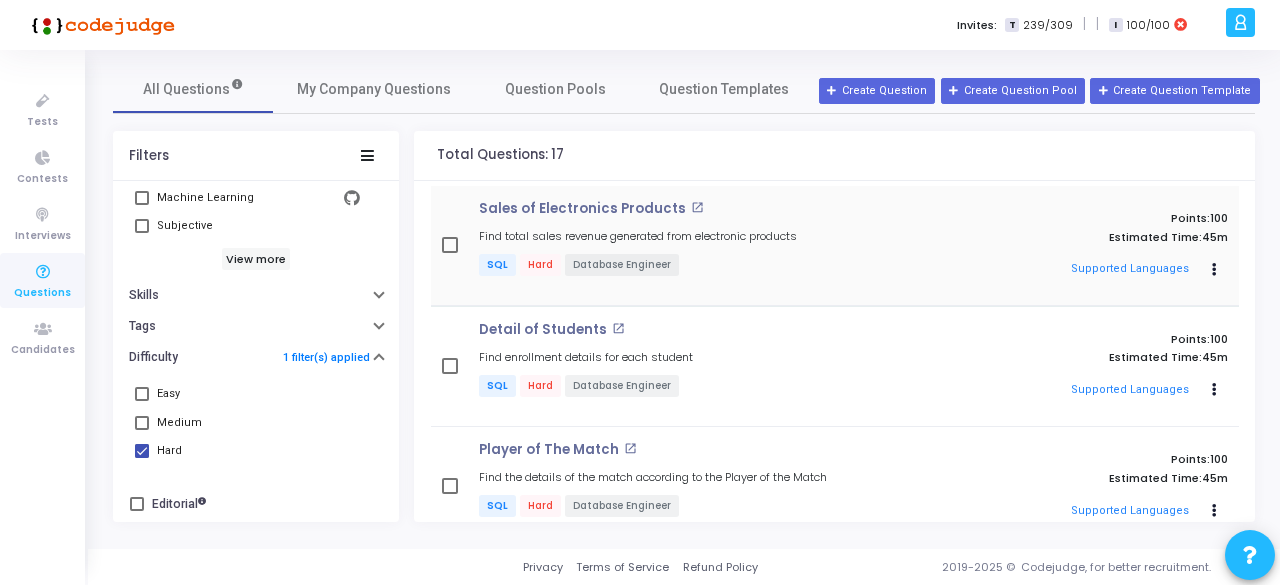 click on "Sales of Electronics Products open_in_new   Find total sales revenue generated from electronic products   SQL   Hard   Database Engineer" at bounding box center [725, 245] 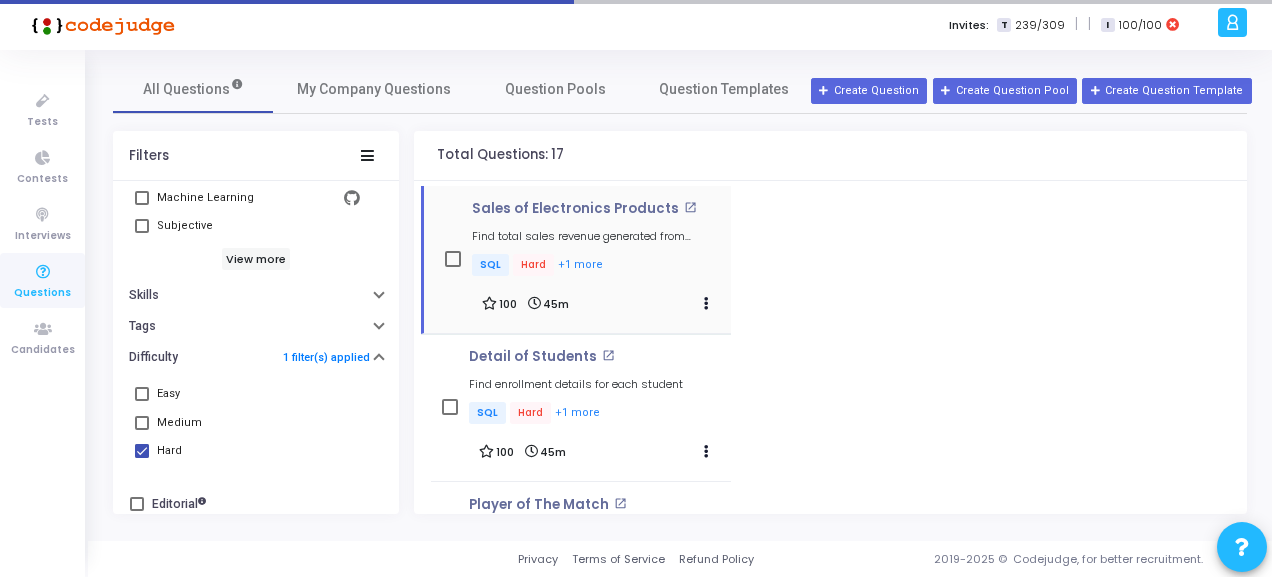 click on "Total Questions: 17    Sales of Electronics Products open_in_new   Find total sales revenue generated from electronic products   SQL   Hard   +1 more 100 45m  Clone   Add To Test    Detail of Students open_in_new   Find enrollment details for each student   SQL   Hard   +1 more 100 45m  Clone   Add To Test    Player of The Match open_in_new   Find the details of the match according to the Player of the Match   SQL   Hard   +1 more 100 45m  Clone   Add To Test    Olympic Games open_in_new   Find the total number of Medals won by each country   SQL   Hard   +1 more 100 45m  Clone   Add To Test    Election Result I open_in_new   Find the Winner Candidate from each Region   SQL   Hard   +1 more 100 45m  Clone   Add To Test    Election Result II open_in_new   Find the Overview of Election from each Region   SQL   Hard   +1 more 100 45m  Clone   Add To Test    Smart Phone open_in_new   SQL   Hard   +1 more 100 45m  Clone   Add To Test    Project Deadline open_in_new   SQL   Hard   +1 more 100 45m  Clone" at bounding box center (830, 322) 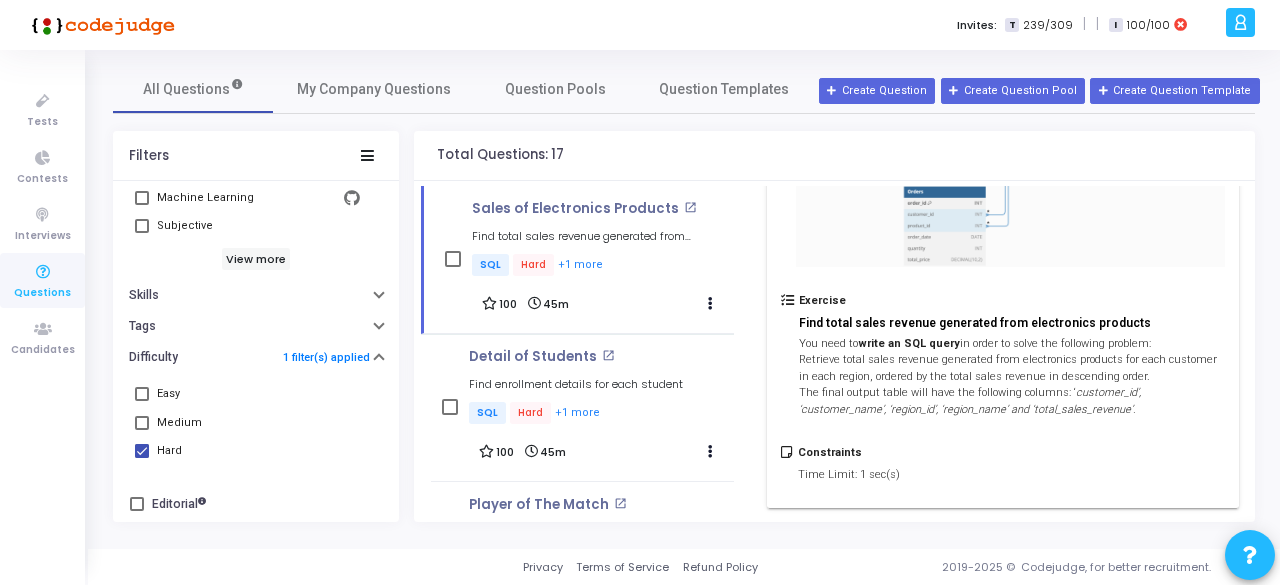 scroll, scrollTop: 469, scrollLeft: 0, axis: vertical 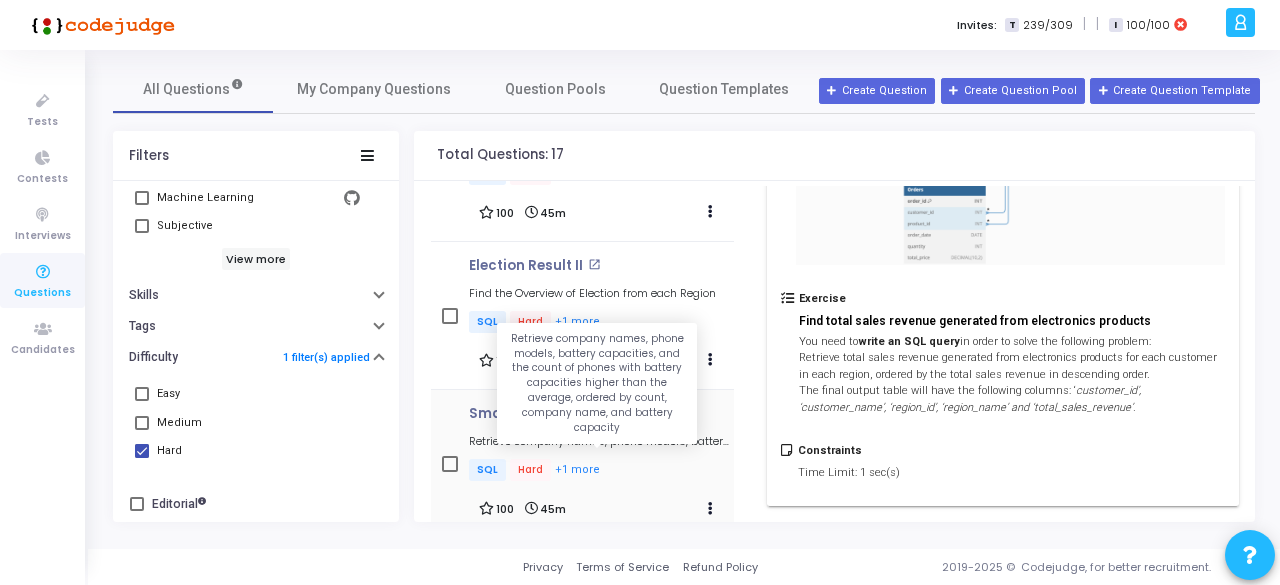 click on "Retrieve company names, phone models, battery capacities, and the count of phones with battery capacities higher than the average, ordered by count, company name, and battery capacity" at bounding box center (601, 441) 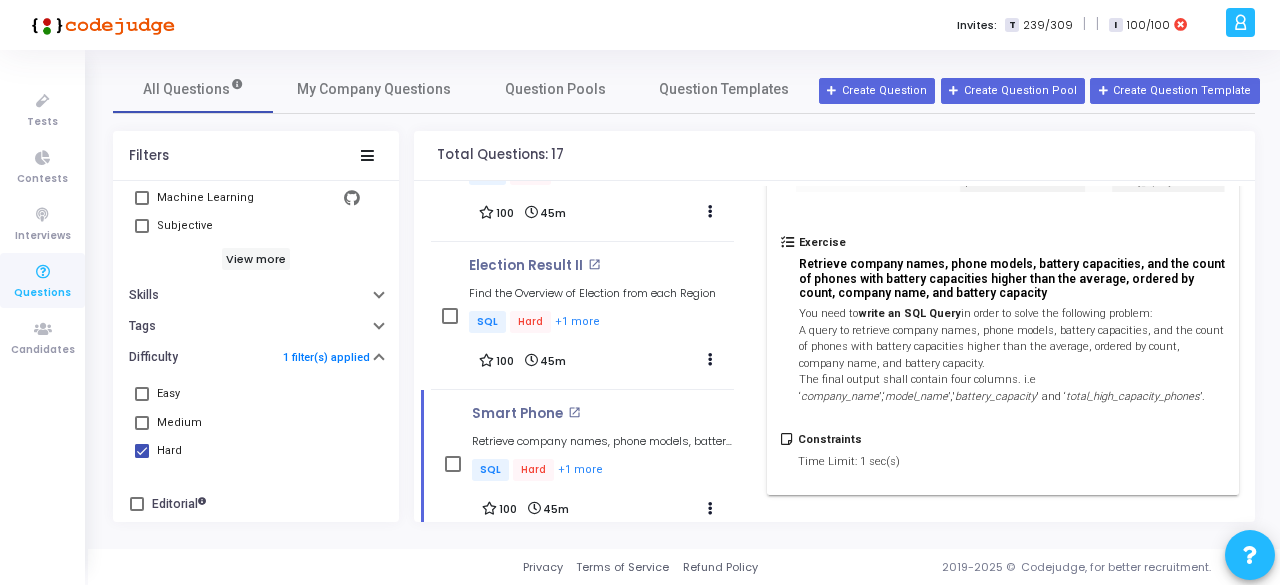scroll, scrollTop: 442, scrollLeft: 0, axis: vertical 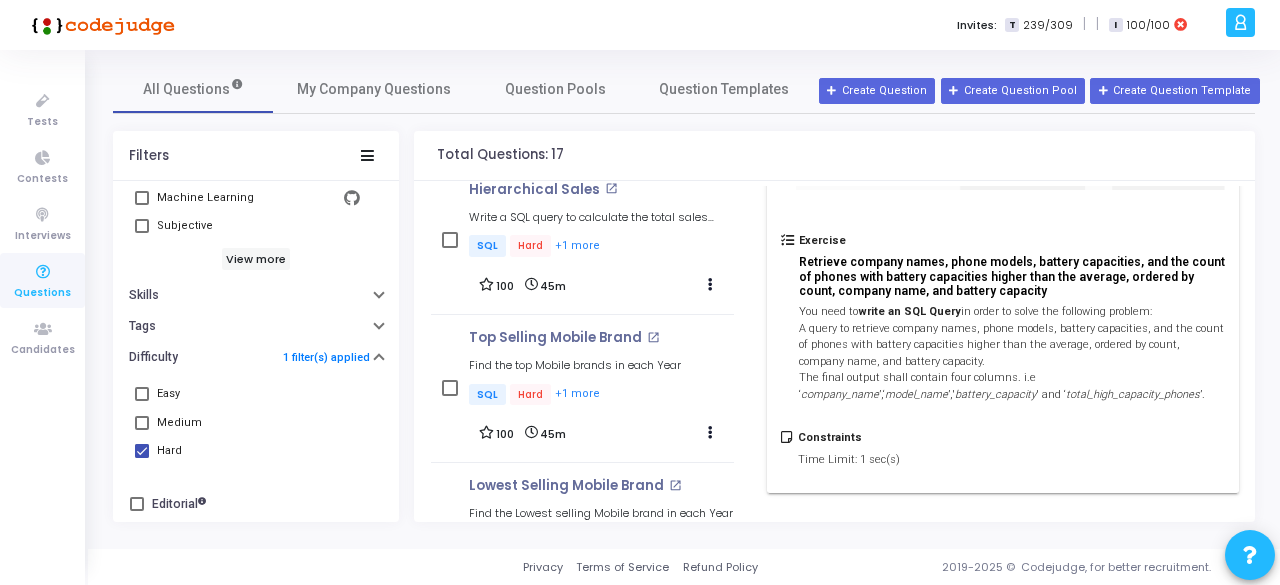 click on "Top Selling Mobile Brand open_in_new   Find the top Mobile brands in each Year   SQL   Hard   +1 more 100 45m  Clone   Add To Test" at bounding box center (601, 388) 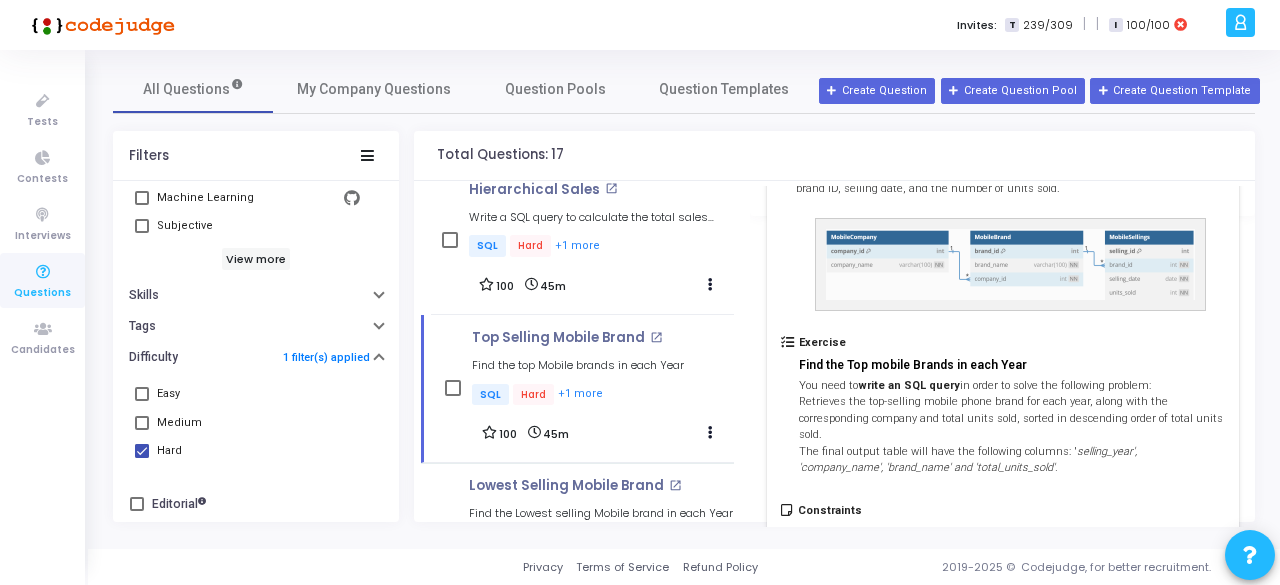 scroll, scrollTop: 0, scrollLeft: 0, axis: both 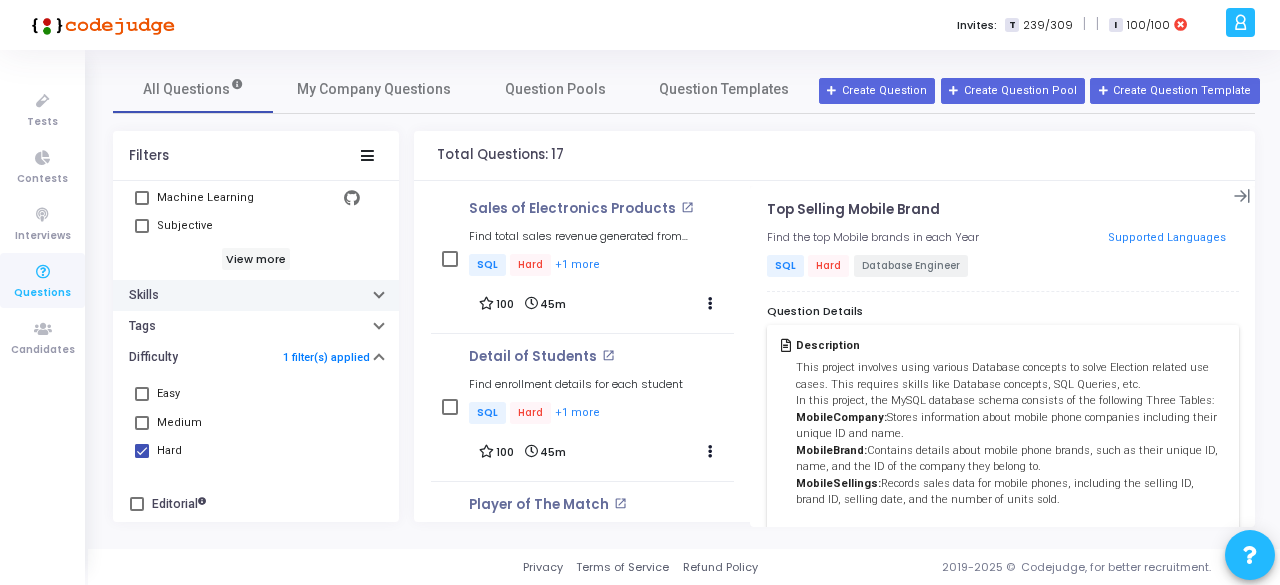 click on "Skills" at bounding box center [256, 295] 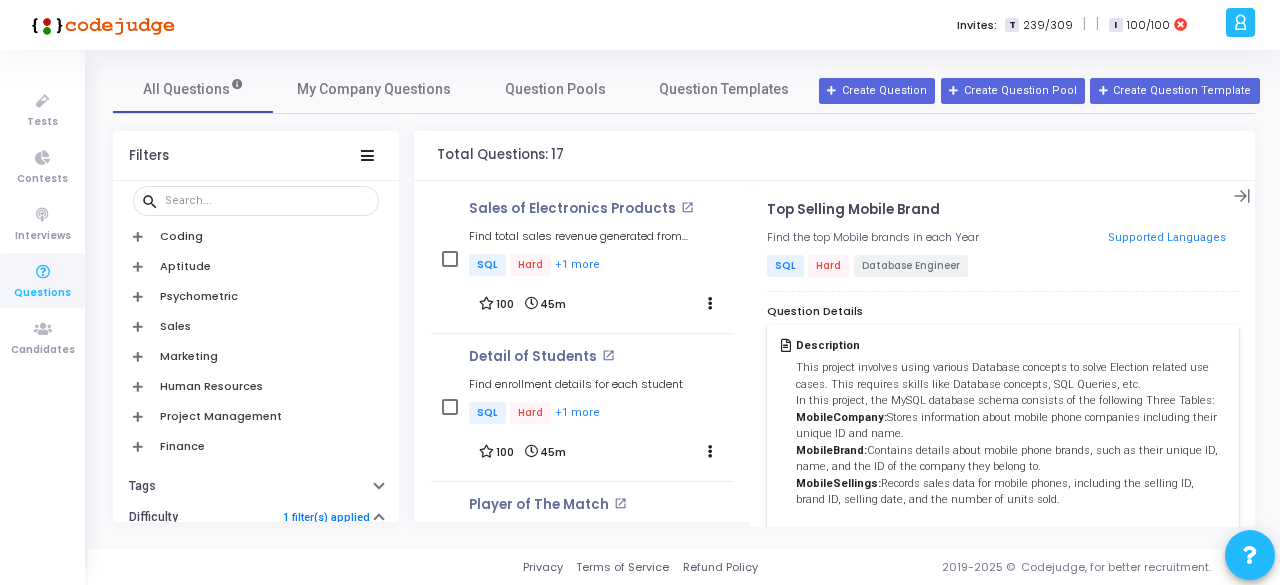 scroll, scrollTop: 979, scrollLeft: 0, axis: vertical 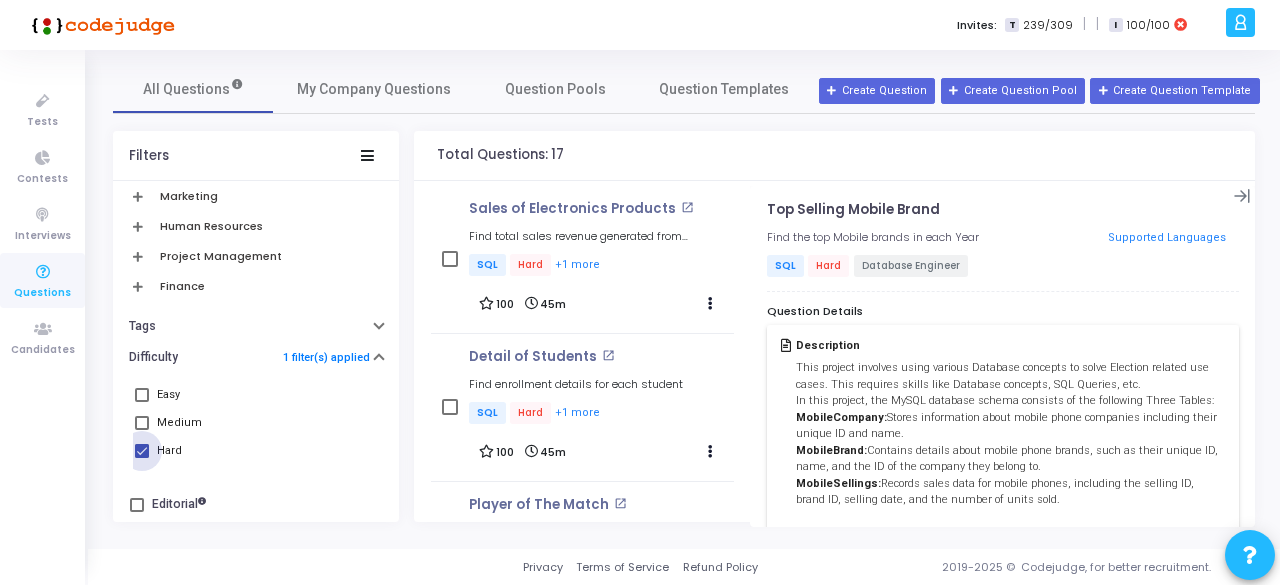 click at bounding box center [142, 451] 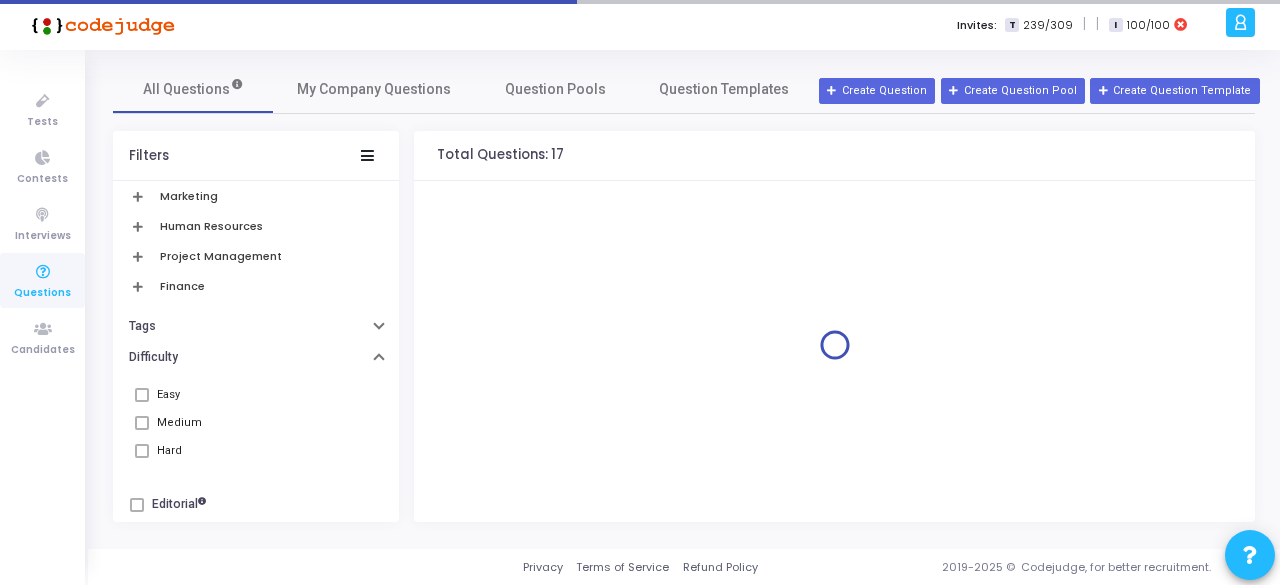 scroll, scrollTop: 979, scrollLeft: 0, axis: vertical 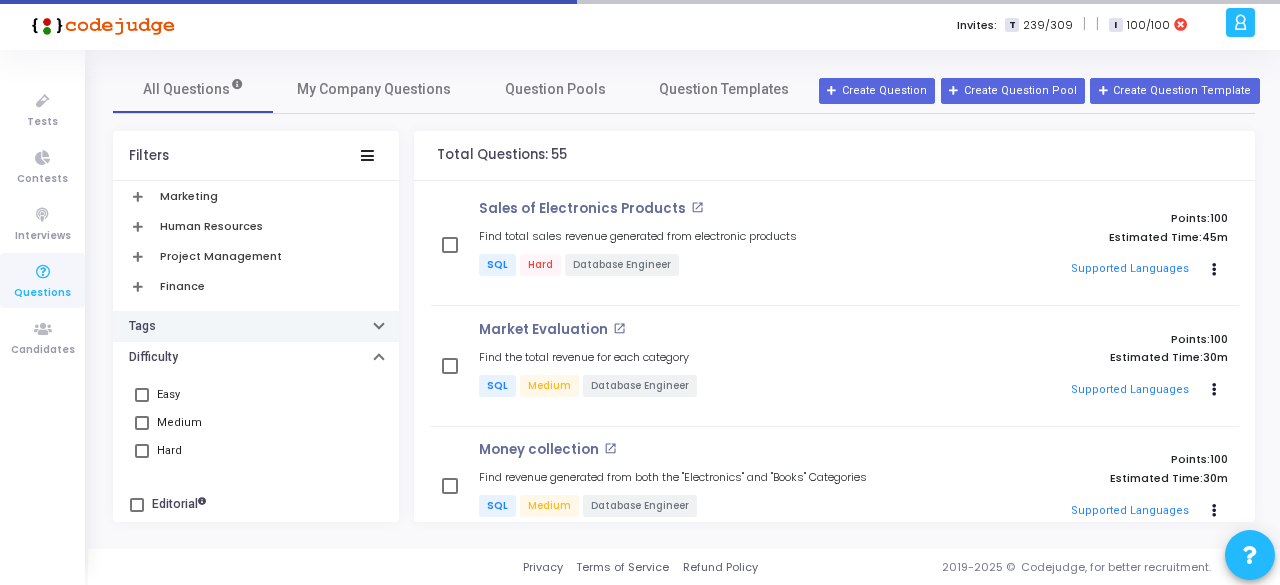 click on "Tags" at bounding box center [256, 326] 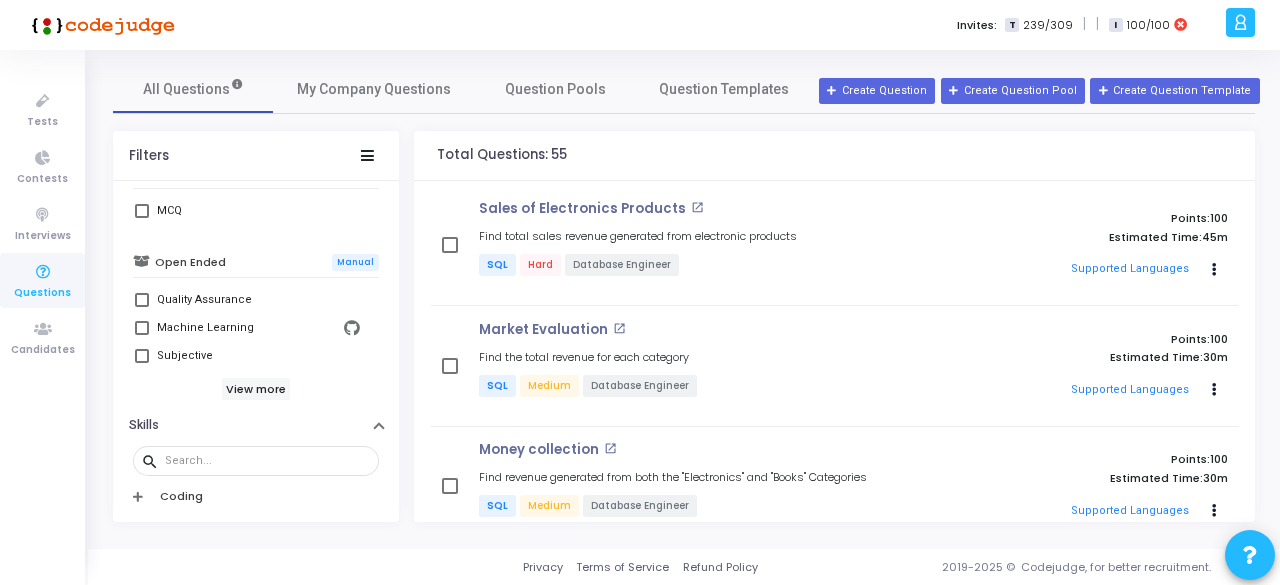 scroll, scrollTop: 560, scrollLeft: 0, axis: vertical 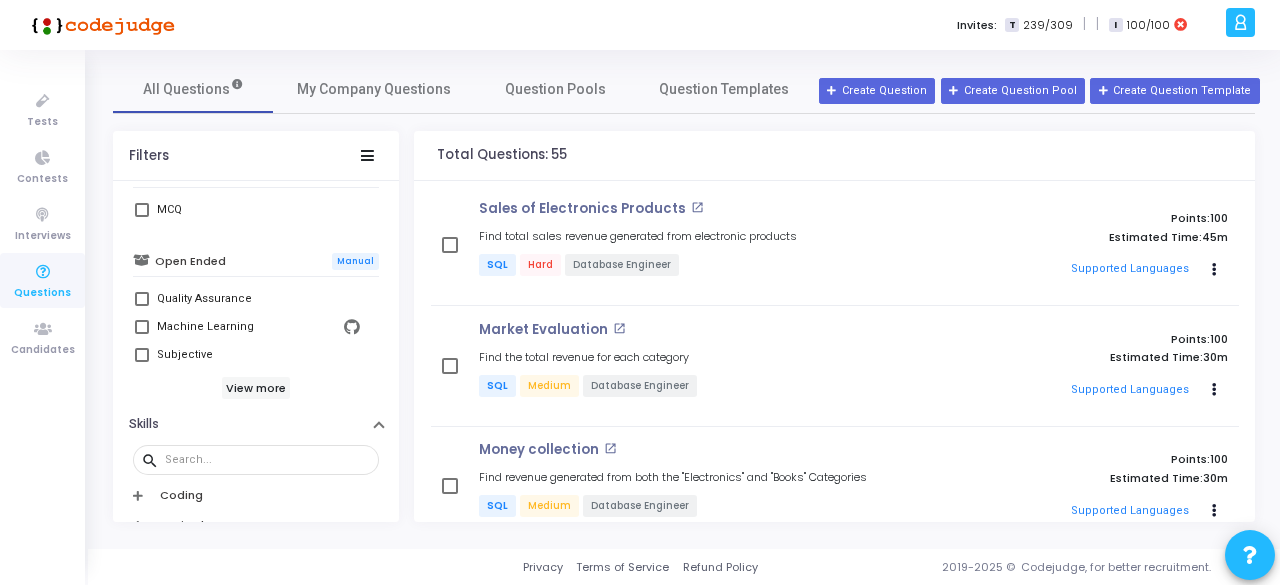 click at bounding box center (142, 327) 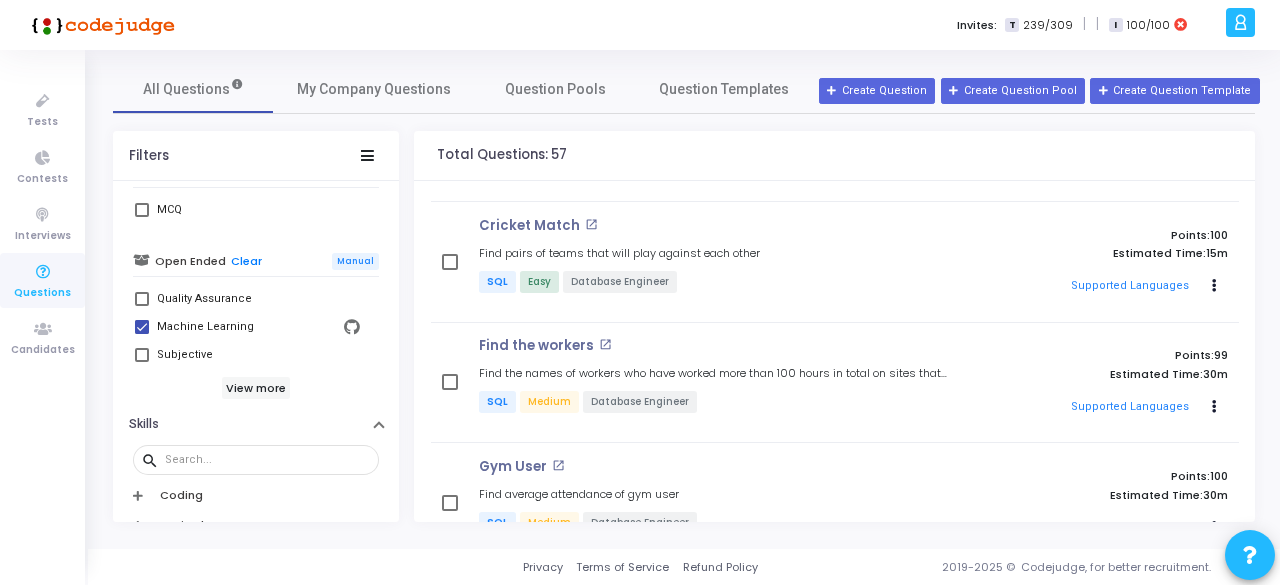 scroll, scrollTop: 560, scrollLeft: 0, axis: vertical 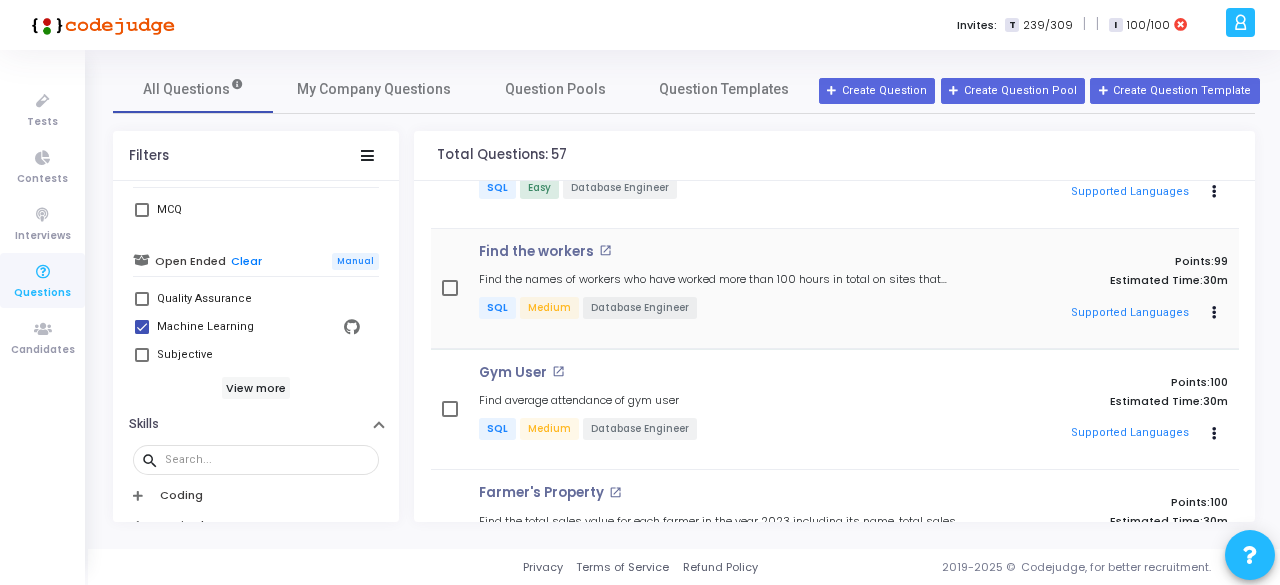 click on "SQL   Medium   Database Engineer" at bounding box center [725, 309] 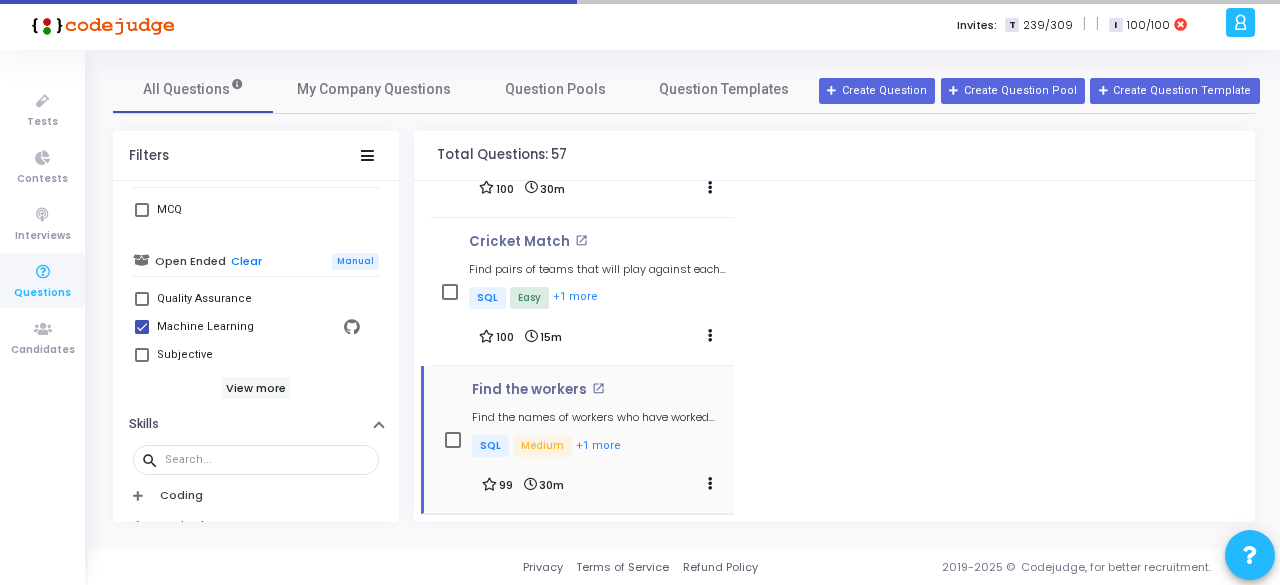scroll, scrollTop: 686, scrollLeft: 0, axis: vertical 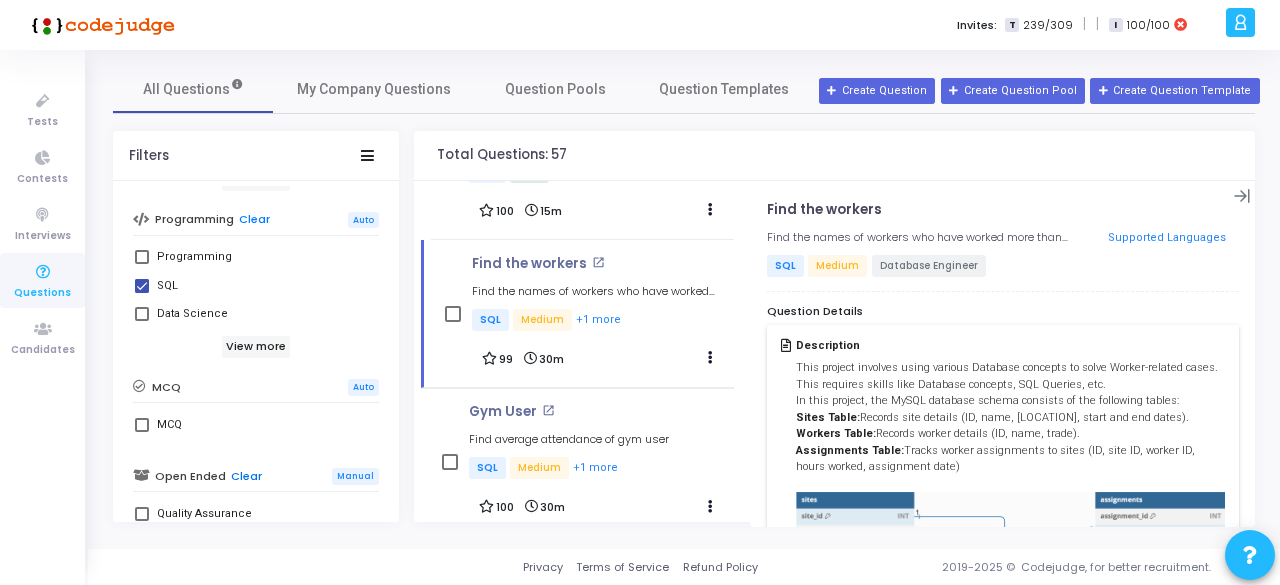 click on "Clear" at bounding box center (246, 476) 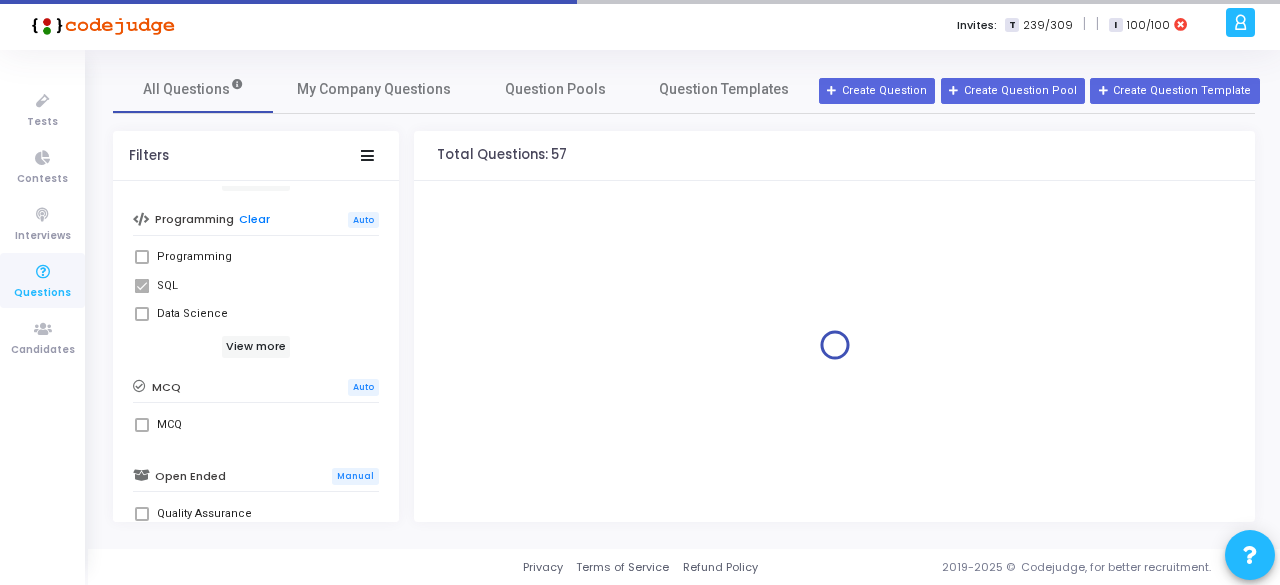 scroll, scrollTop: 0, scrollLeft: 0, axis: both 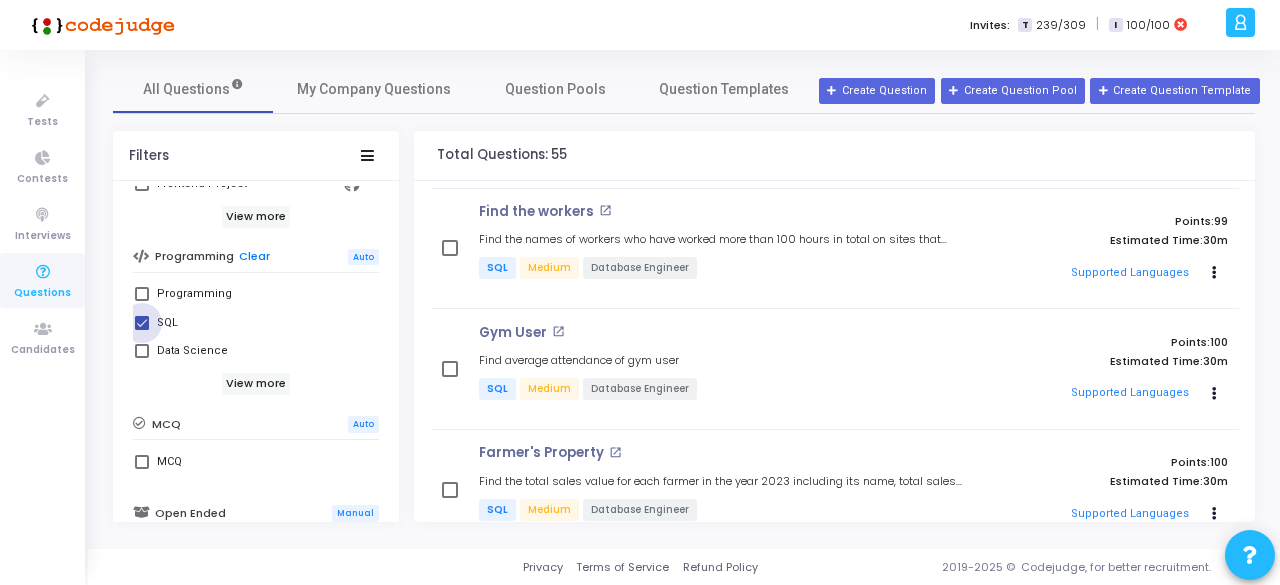 click at bounding box center (142, 323) 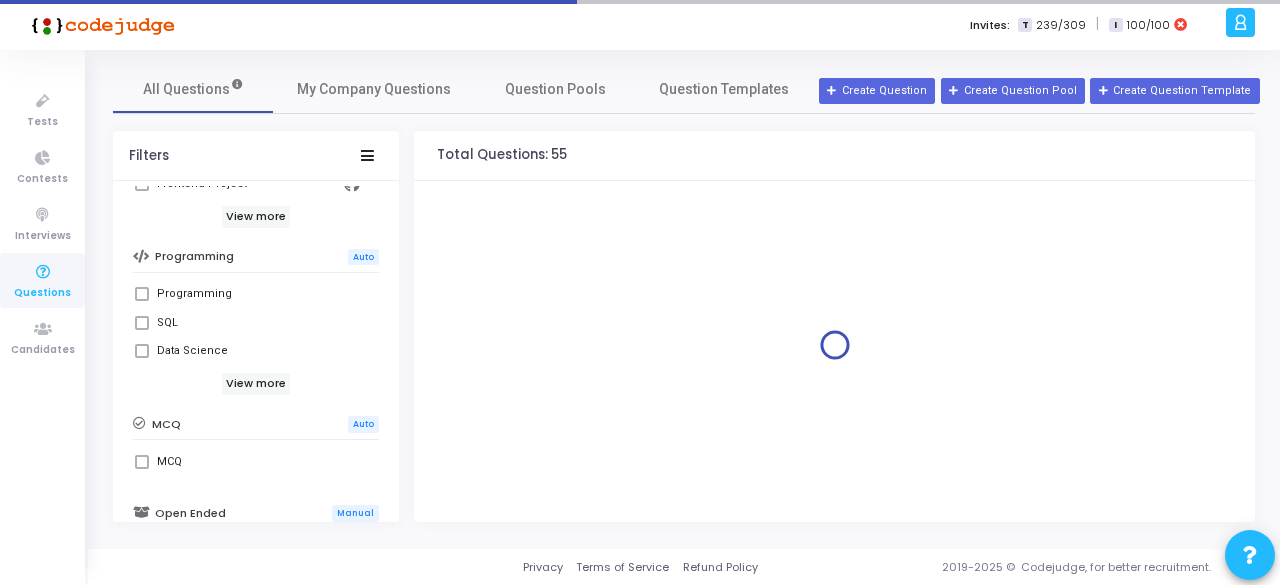 click at bounding box center [142, 351] 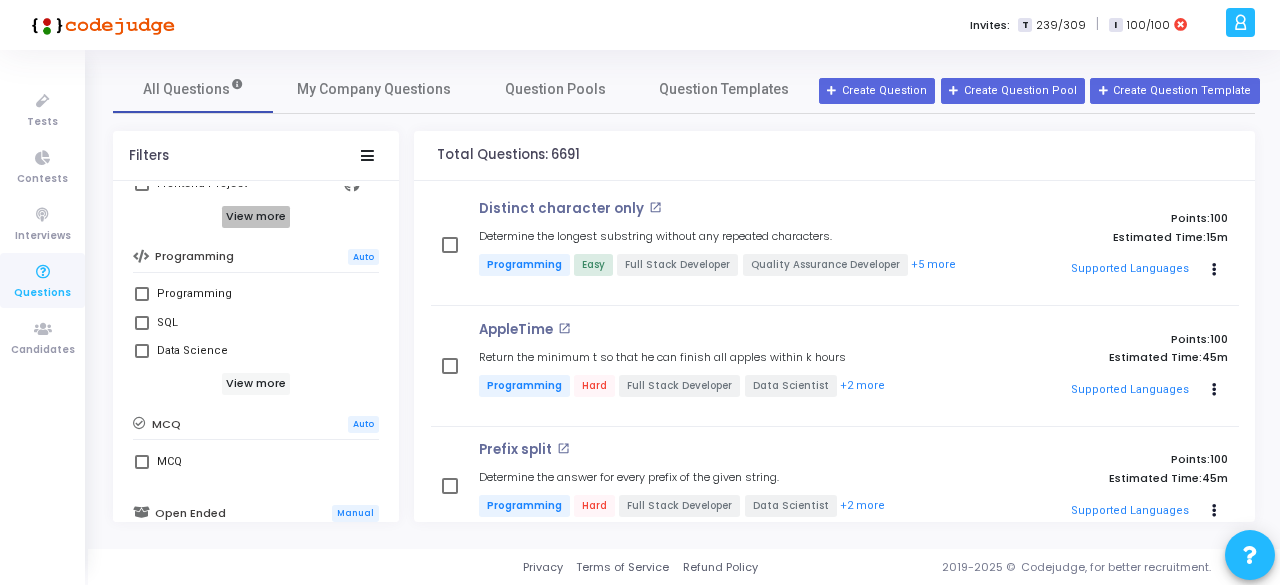 click on "View more" at bounding box center (256, 217) 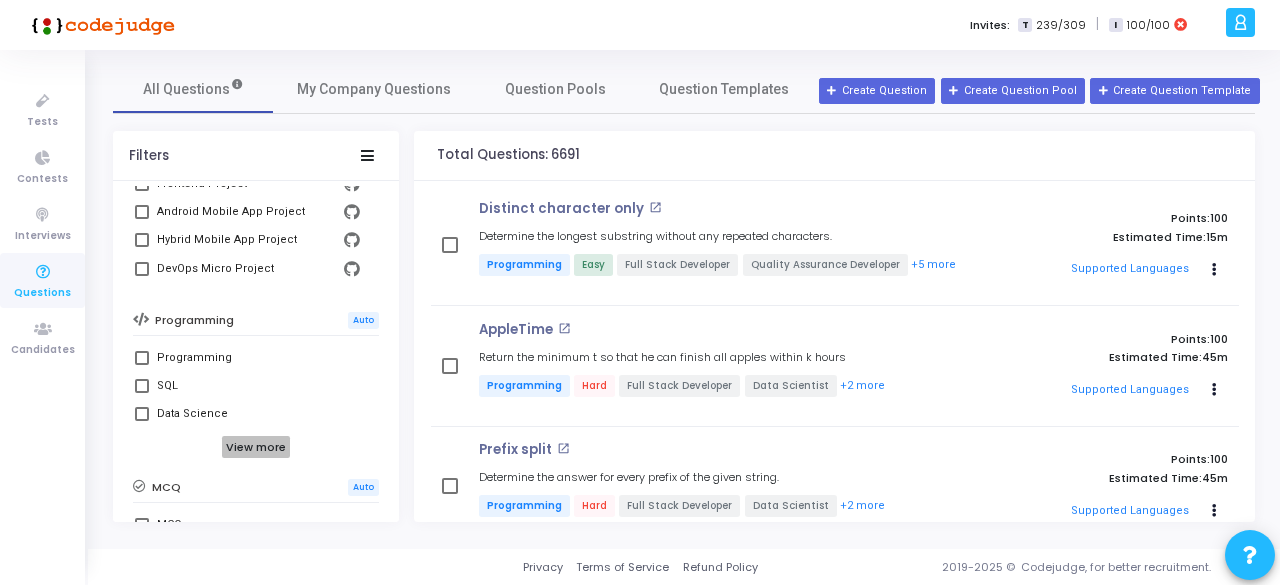 click on "View more" at bounding box center [256, 447] 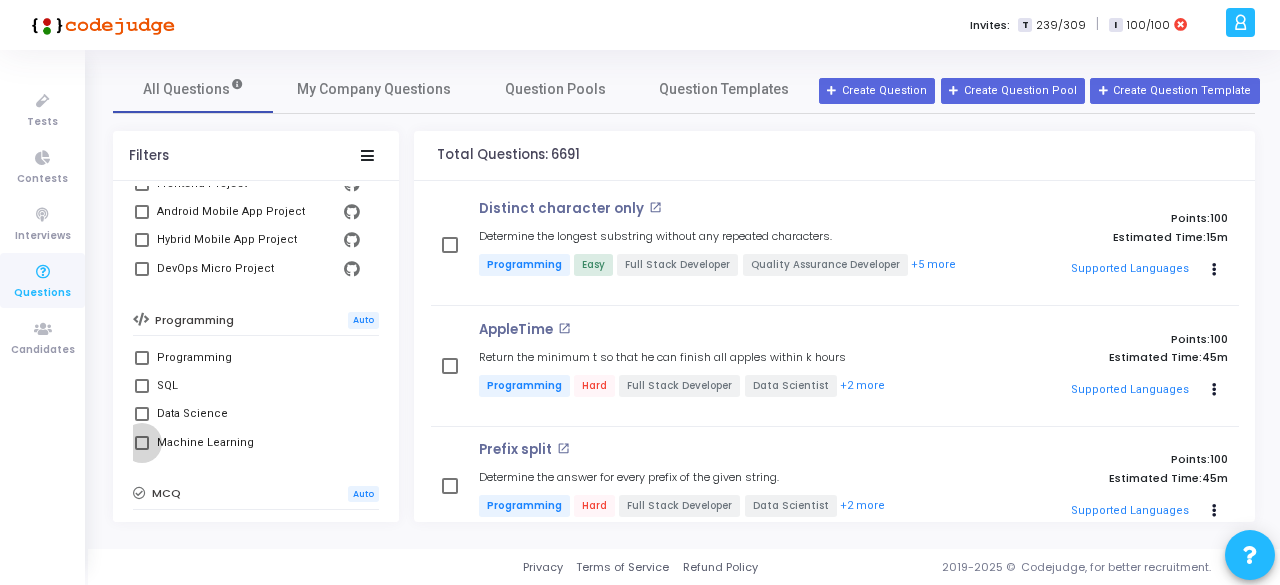 click at bounding box center [142, 443] 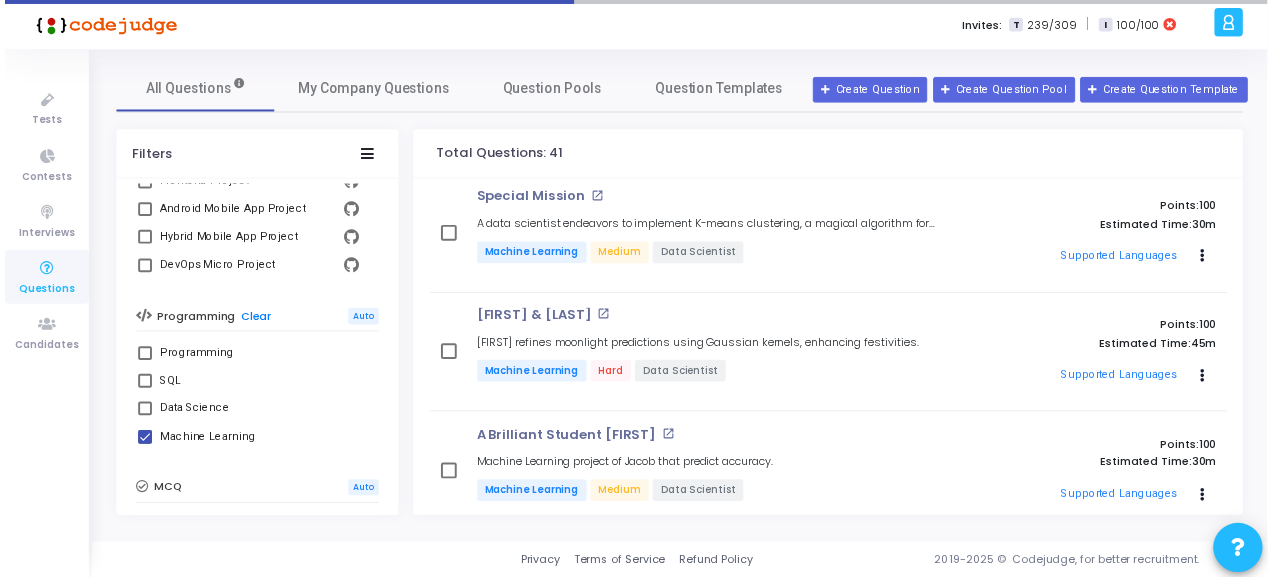 scroll, scrollTop: 1228, scrollLeft: 0, axis: vertical 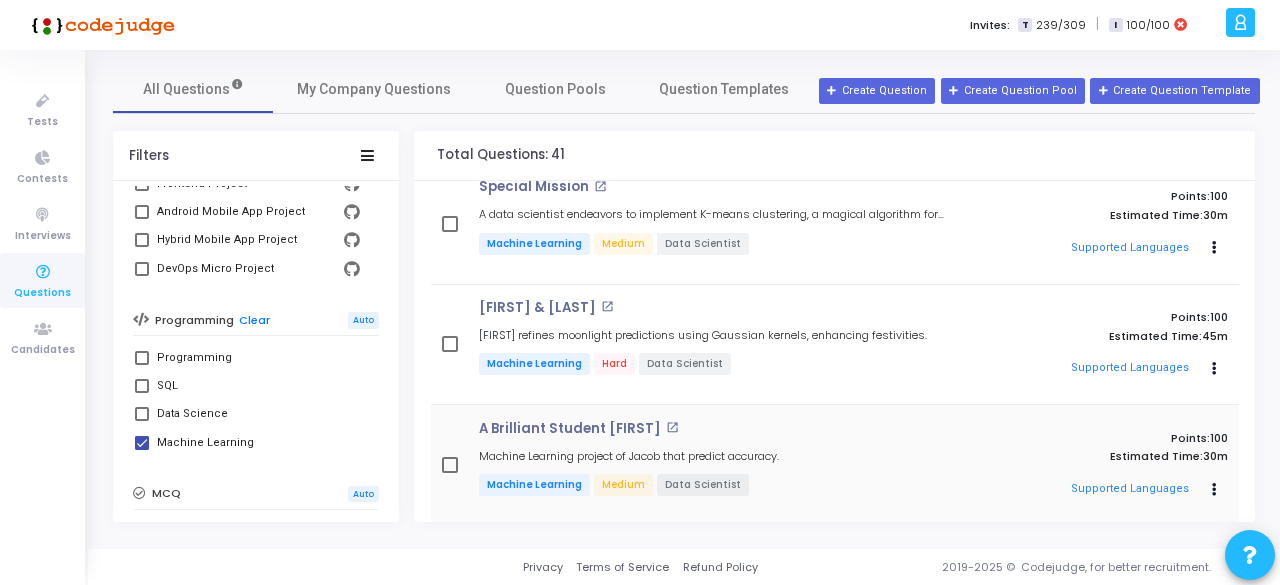 click on "A Brilliant Student Jacob open_in_new   Machine Learning project of Jacob that predict accuracy.   Machine Learning   Medium   Data Scientist" at bounding box center (725, 465) 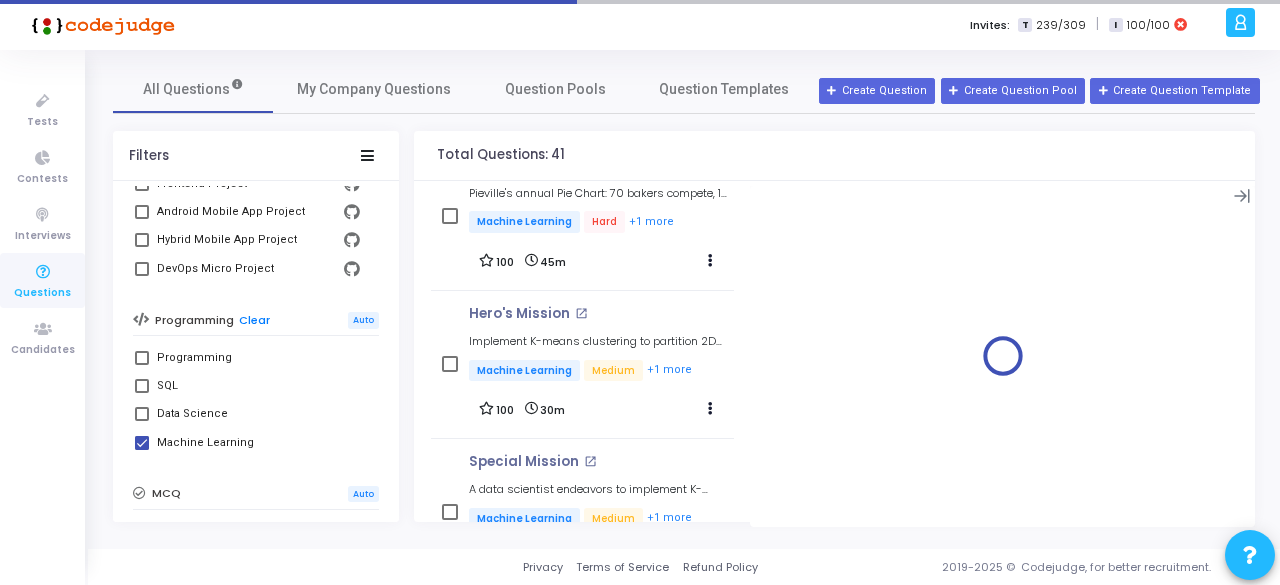 scroll, scrollTop: 1524, scrollLeft: 0, axis: vertical 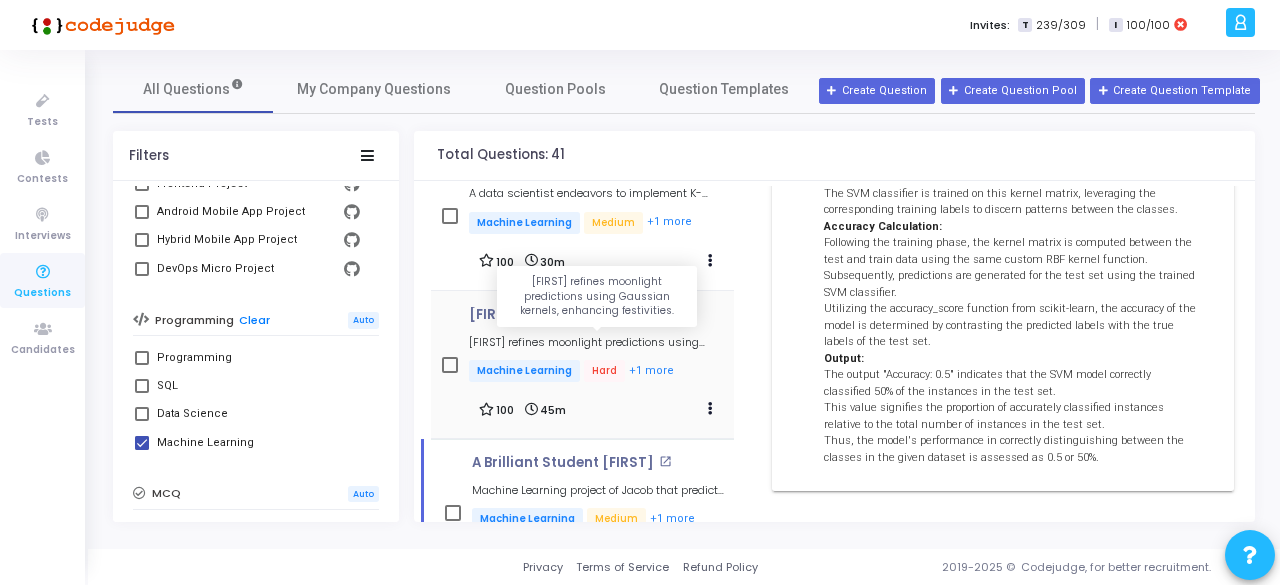 click on "Kapil refines moonlight predictions using Gaussian kernels, enhancing festivities." at bounding box center [601, 342] 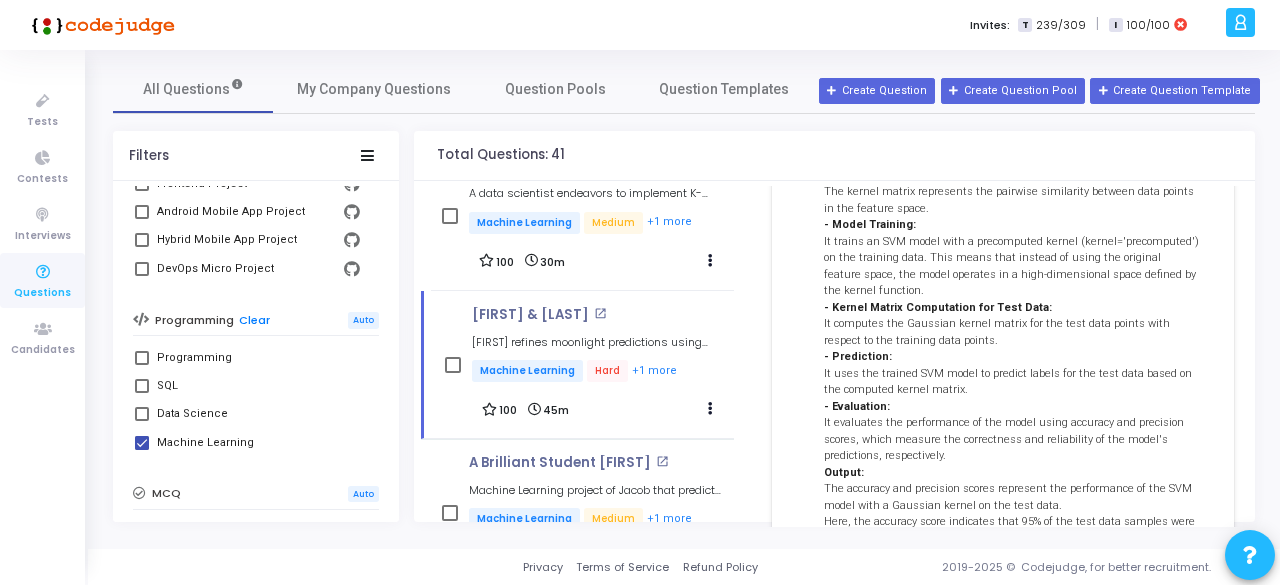 scroll, scrollTop: 1329, scrollLeft: 0, axis: vertical 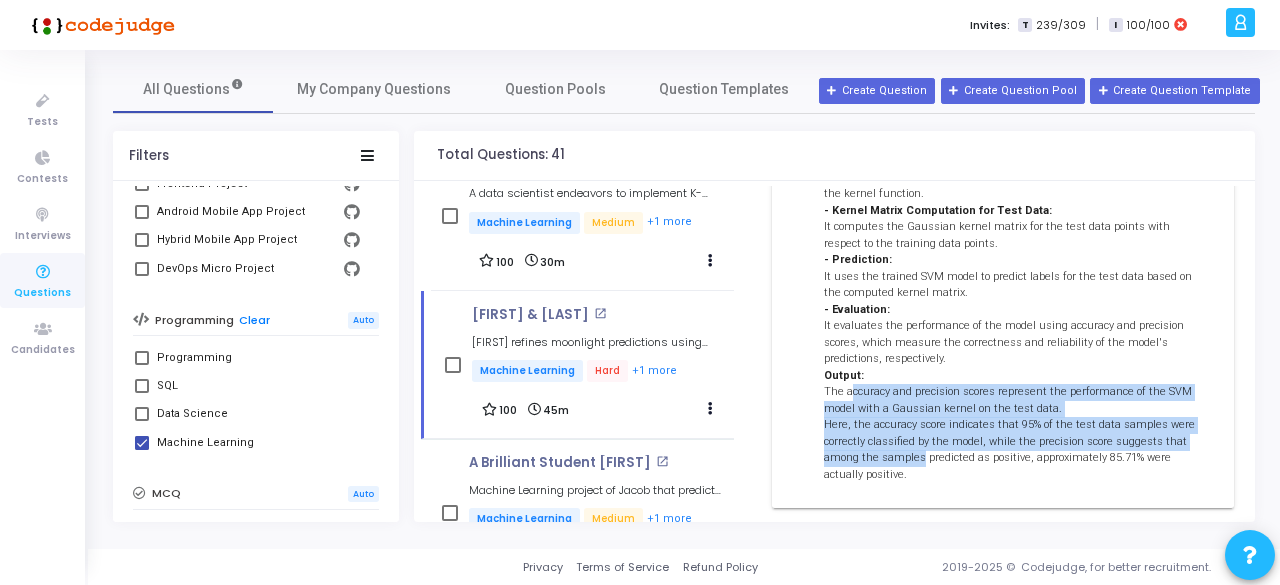 drag, startPoint x: 852, startPoint y: 381, endPoint x: 919, endPoint y: 433, distance: 84.811554 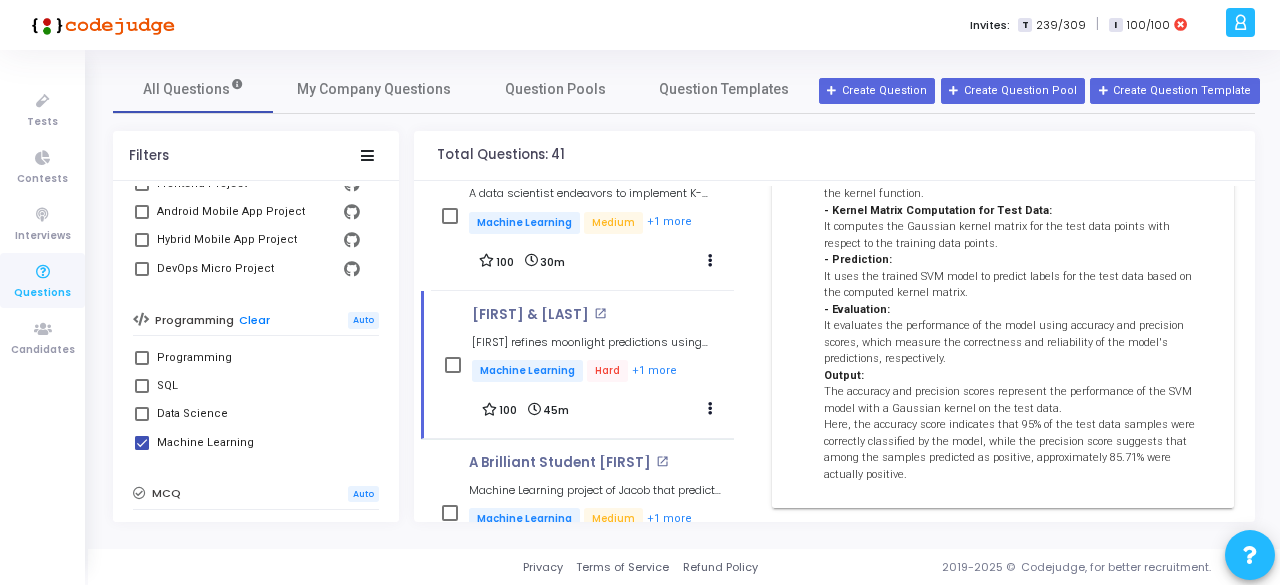 scroll, scrollTop: 0, scrollLeft: 0, axis: both 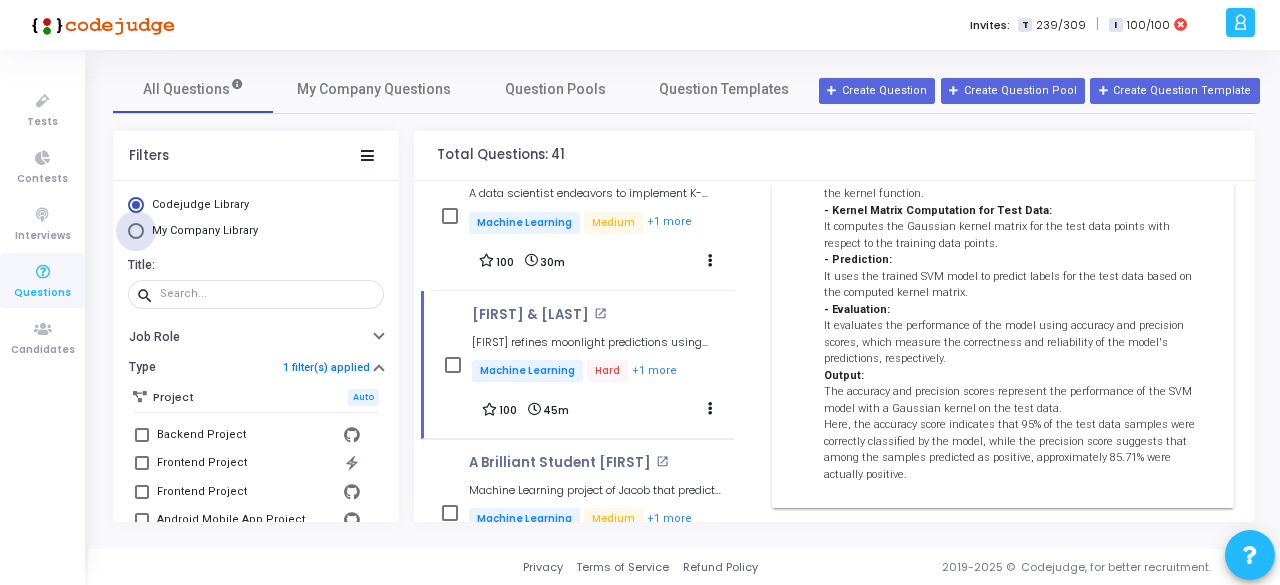 click on "My Company Library" at bounding box center [205, 230] 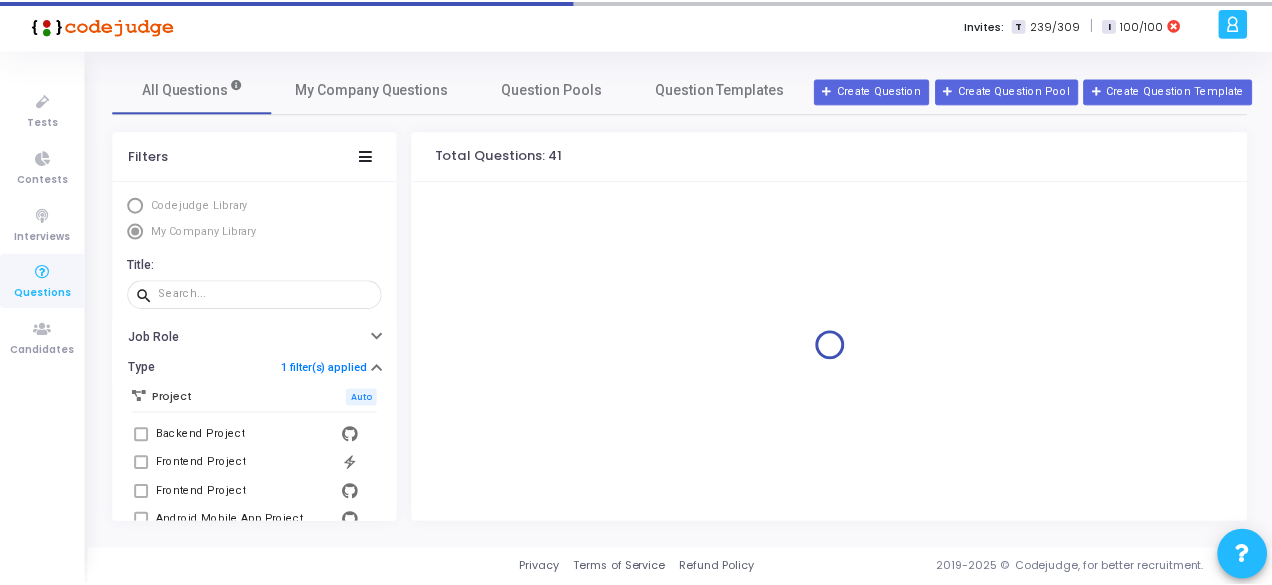 scroll, scrollTop: 0, scrollLeft: 0, axis: both 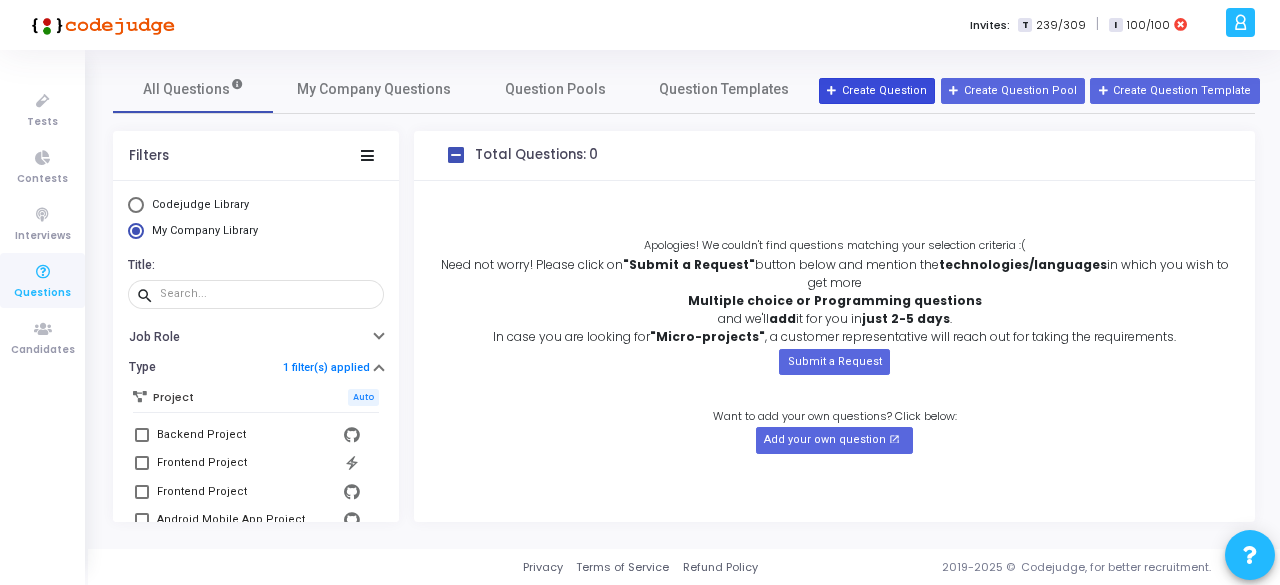 click on "Create Question" at bounding box center (877, 91) 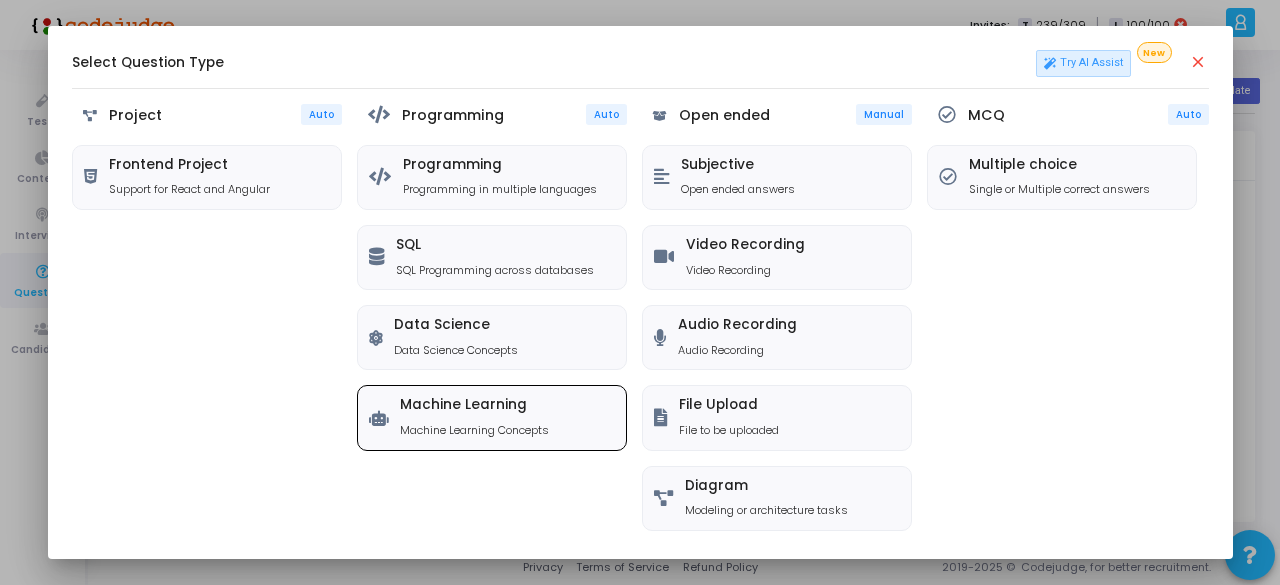 click on "Machine Learning Concepts" at bounding box center [474, 430] 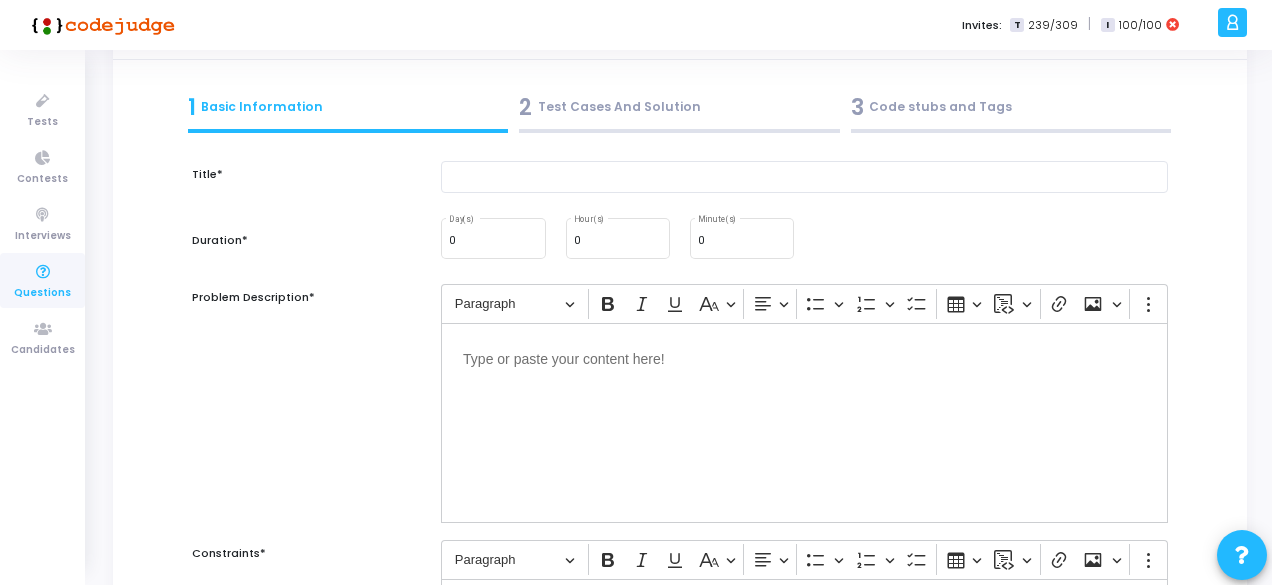 scroll, scrollTop: 0, scrollLeft: 0, axis: both 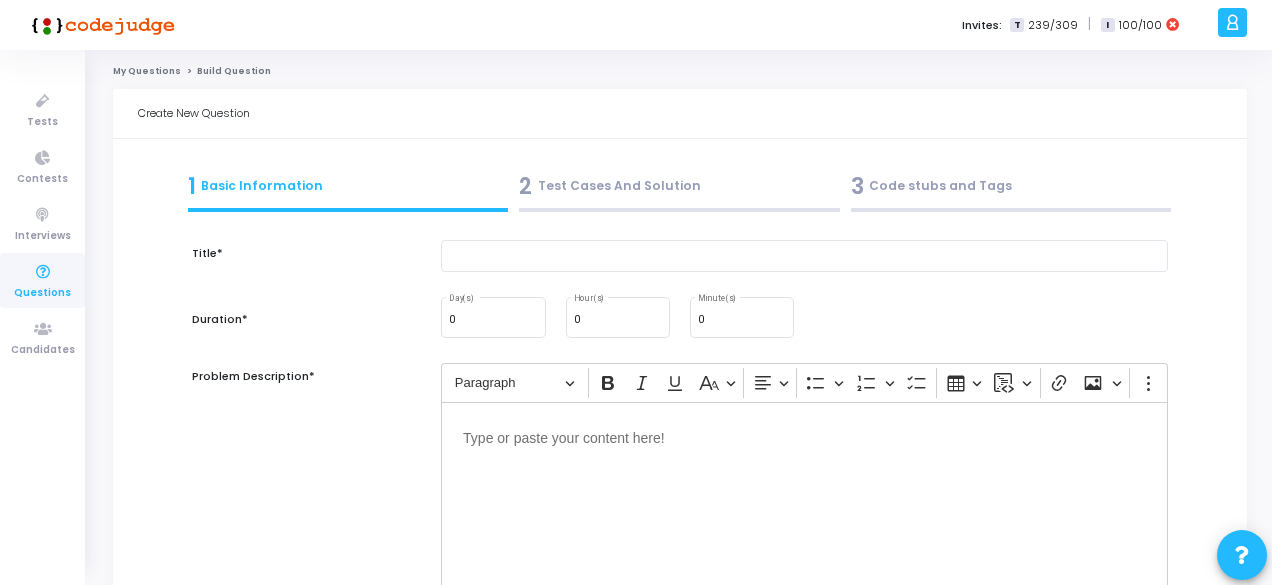 click on "2  Test Cases And Solution" at bounding box center [679, 186] 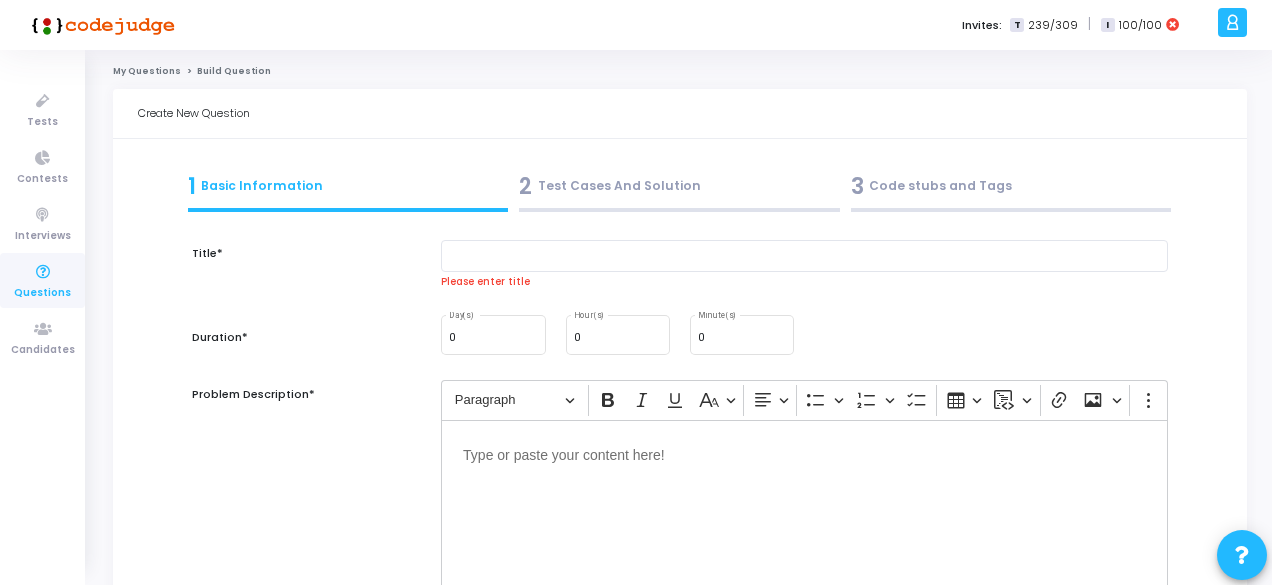 click on "1  Basic Information" at bounding box center (348, 191) 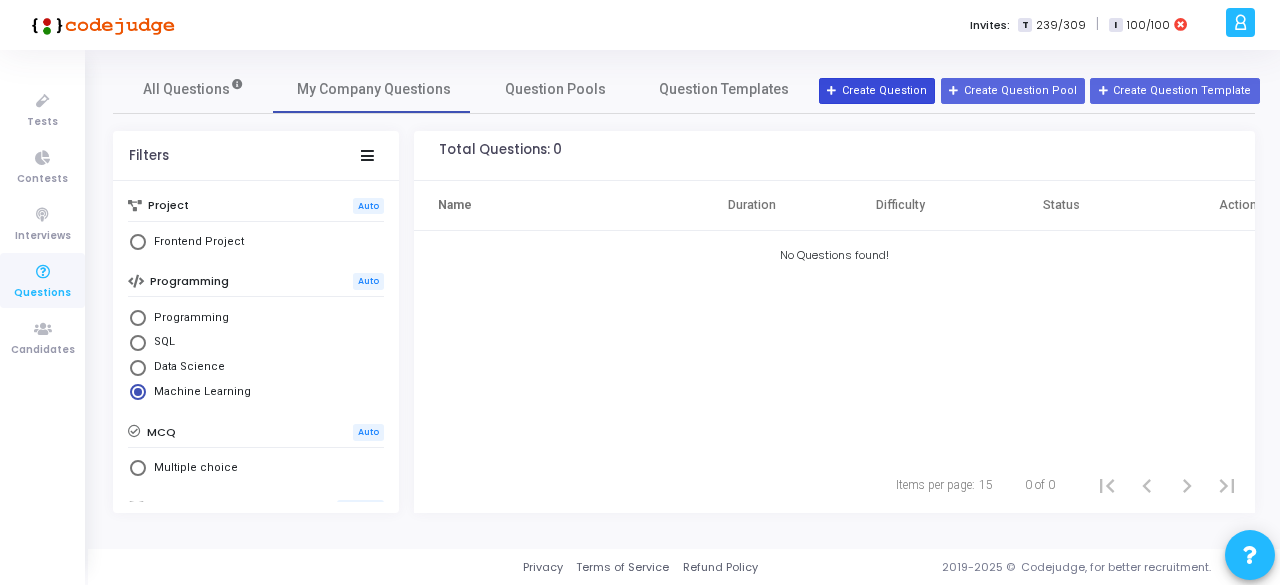 click on "Create Question" at bounding box center (877, 91) 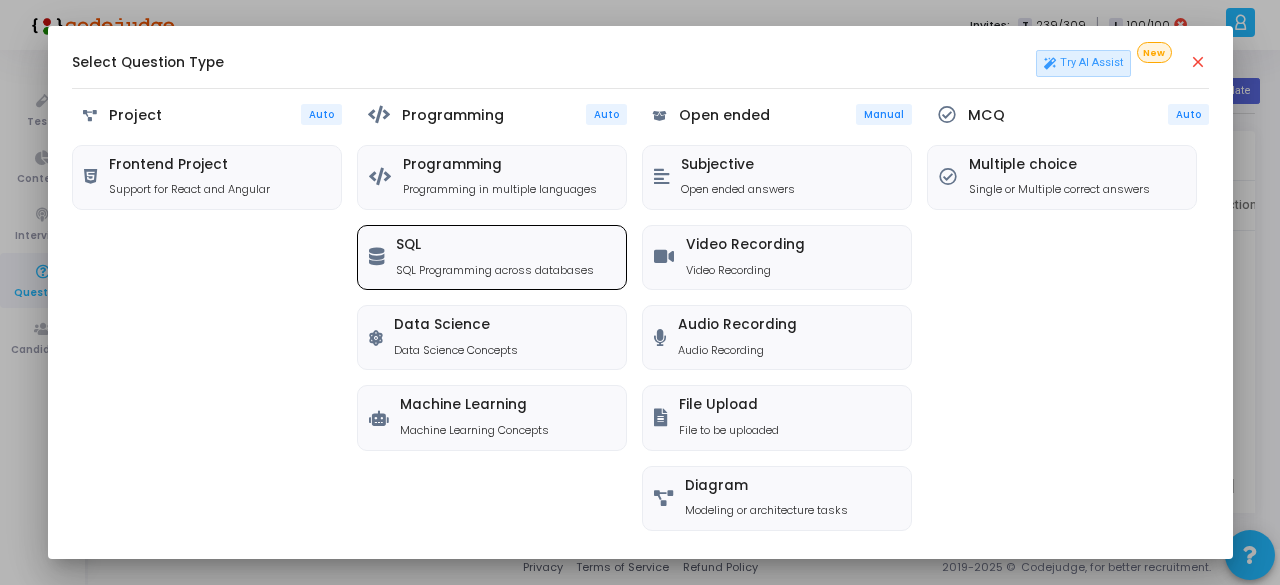 click on "SQL Programming across databases" at bounding box center (495, 270) 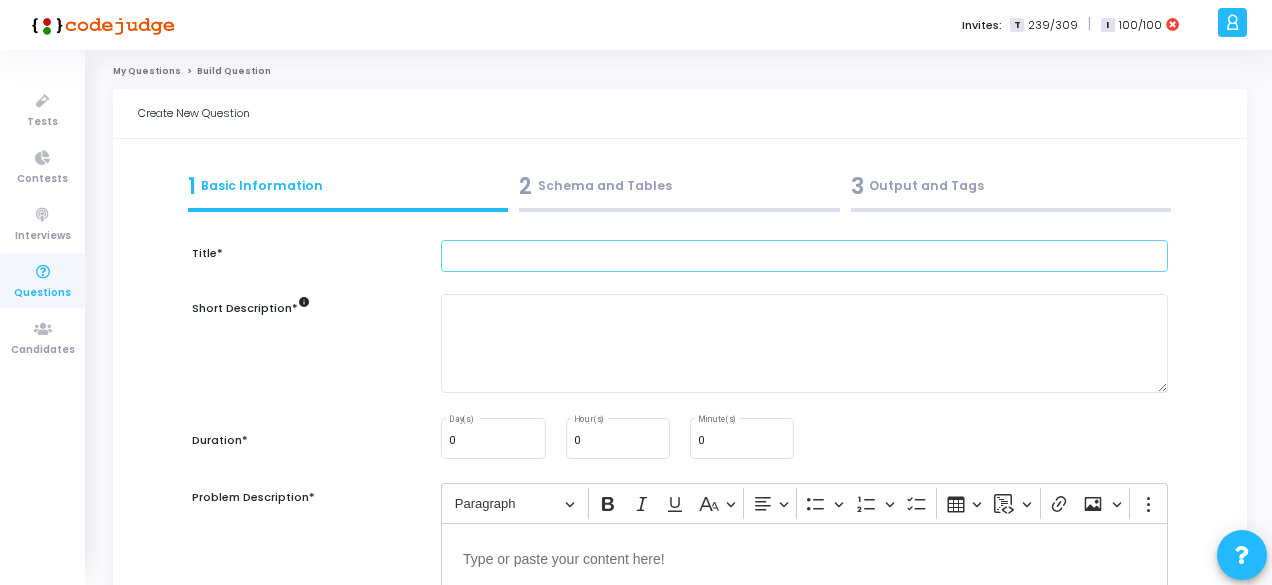 click at bounding box center [804, 256] 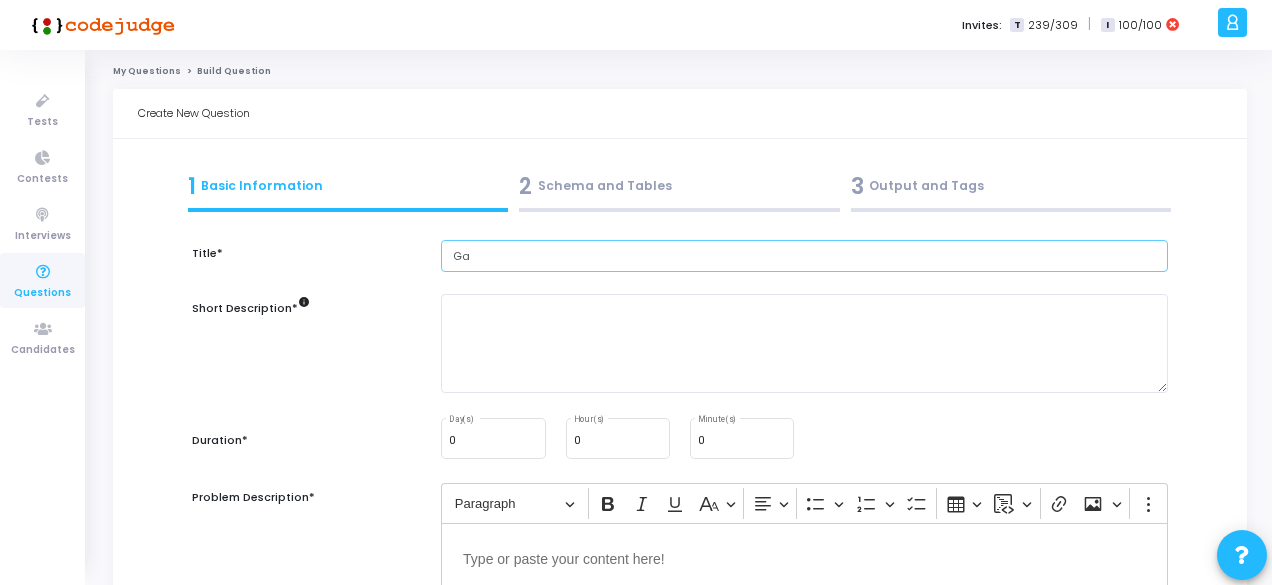 type on "G" 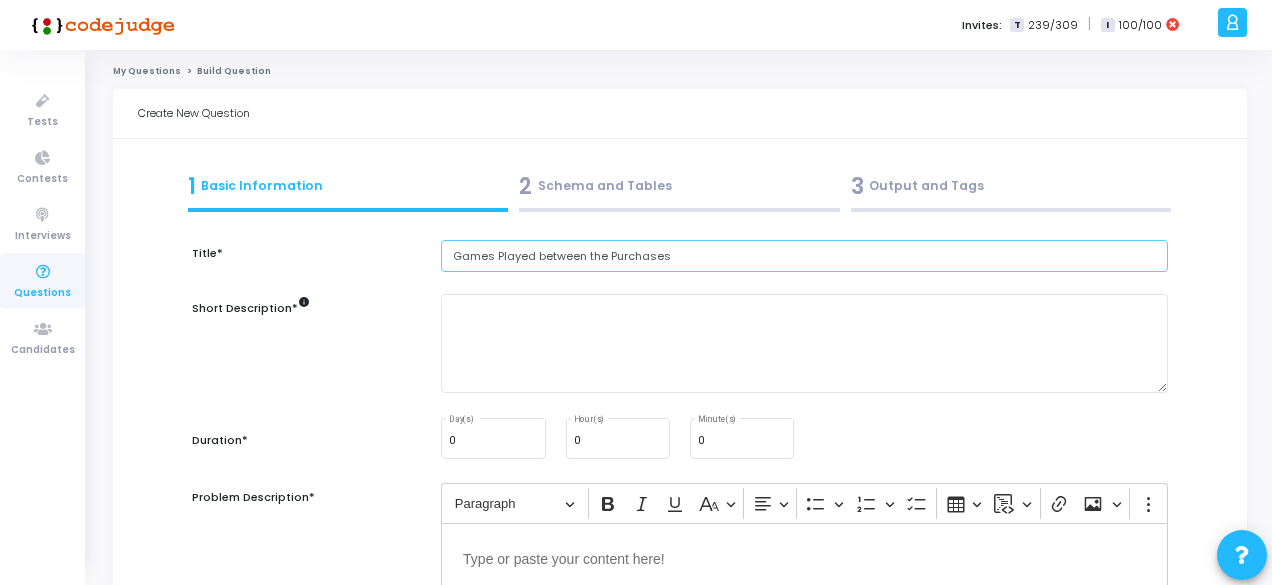 drag, startPoint x: 457, startPoint y: 259, endPoint x: 705, endPoint y: 267, distance: 248.129 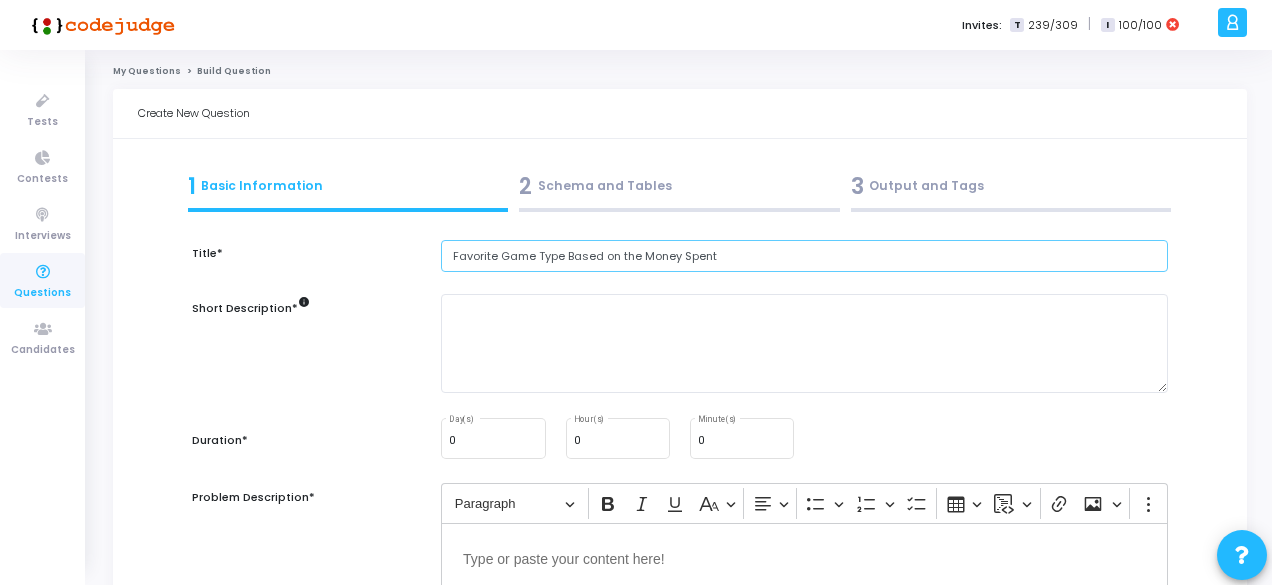 type on "Favorite Game Type Based on the Money Spent" 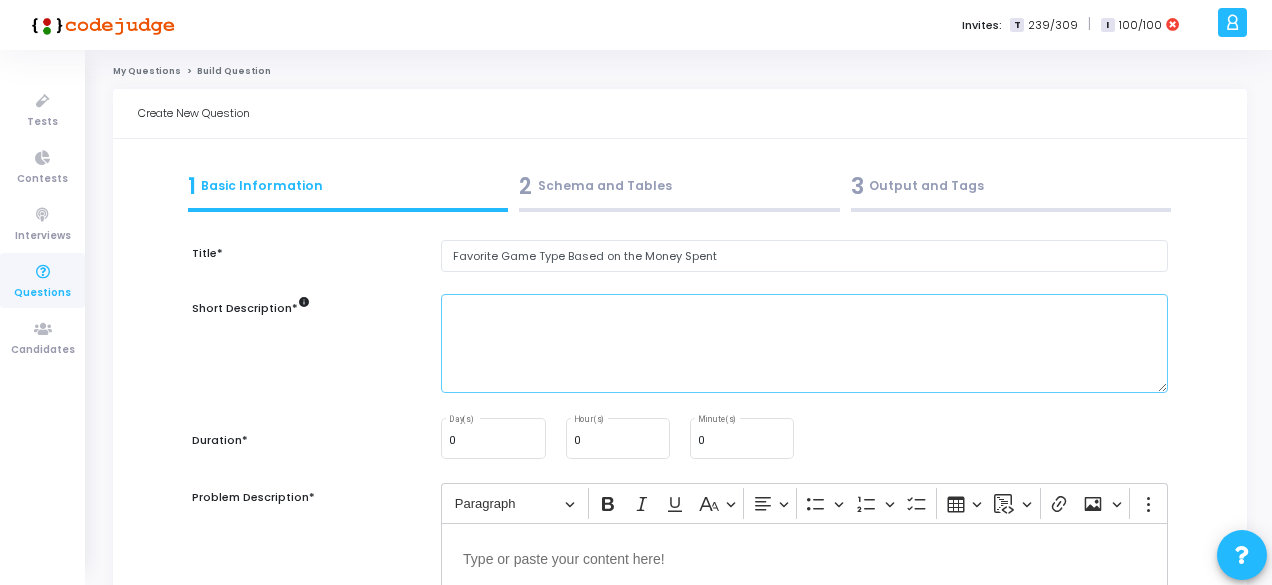 click at bounding box center [804, 343] 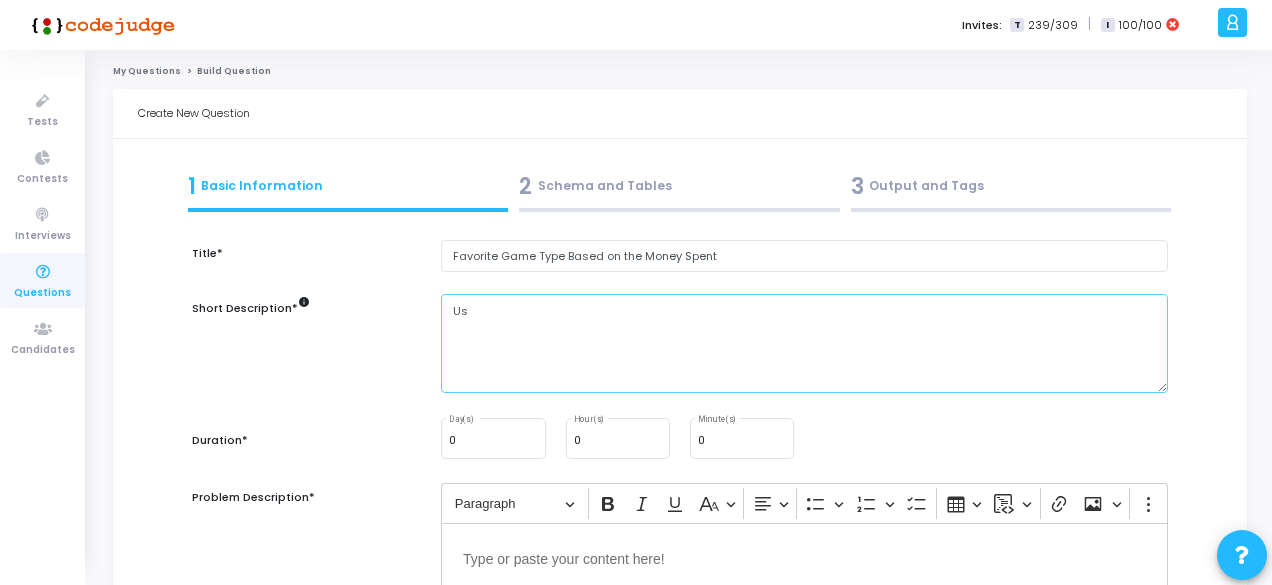 type on "U" 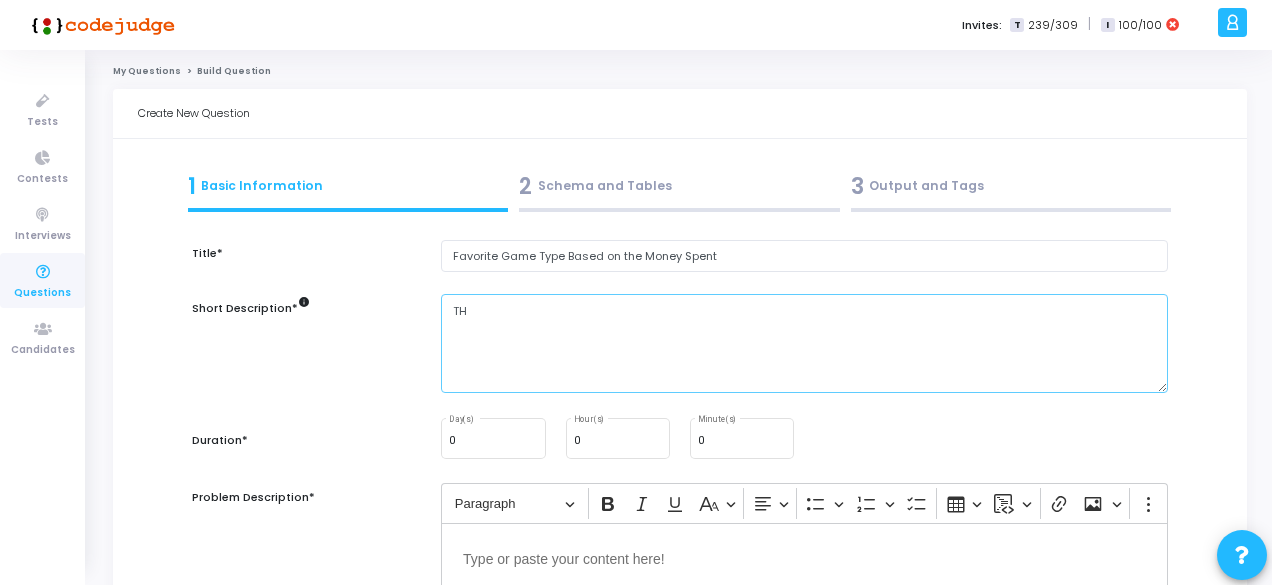 type on "T" 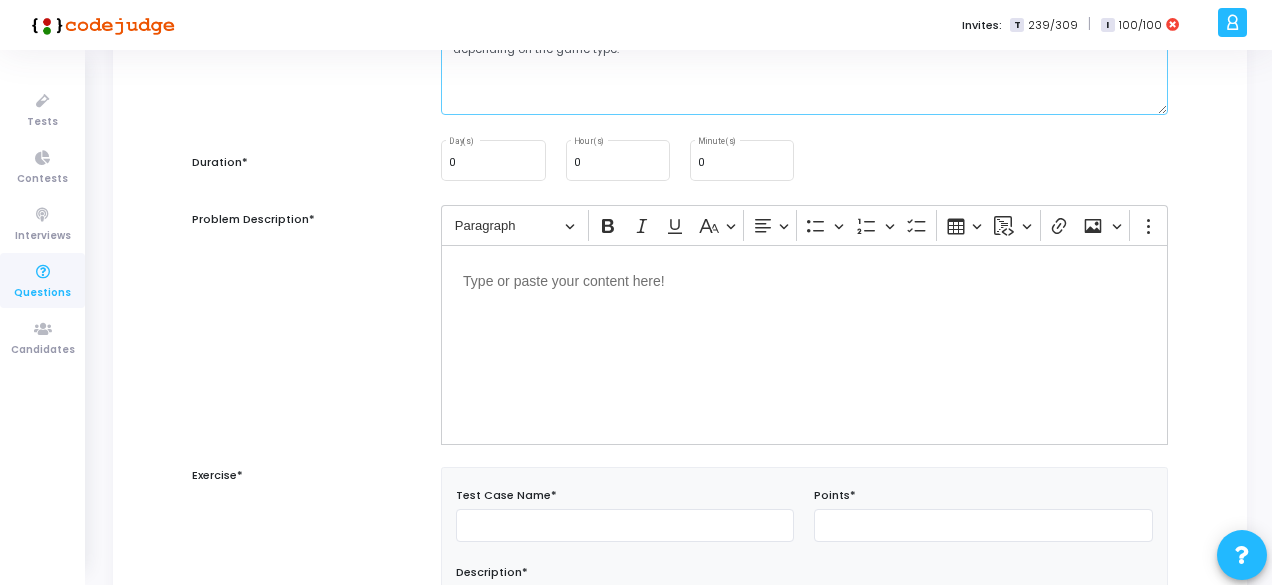 scroll, scrollTop: 63, scrollLeft: 0, axis: vertical 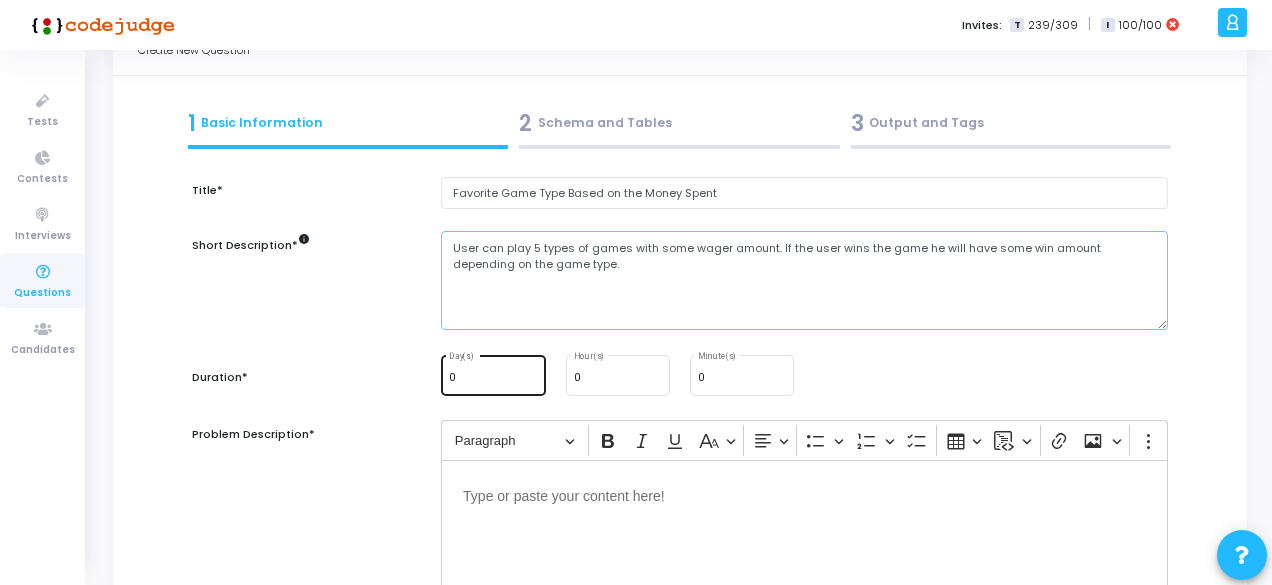 type on "User can play 5 types of games with some wager amount. If the user wins the game he will have some win amount depending on the game type." 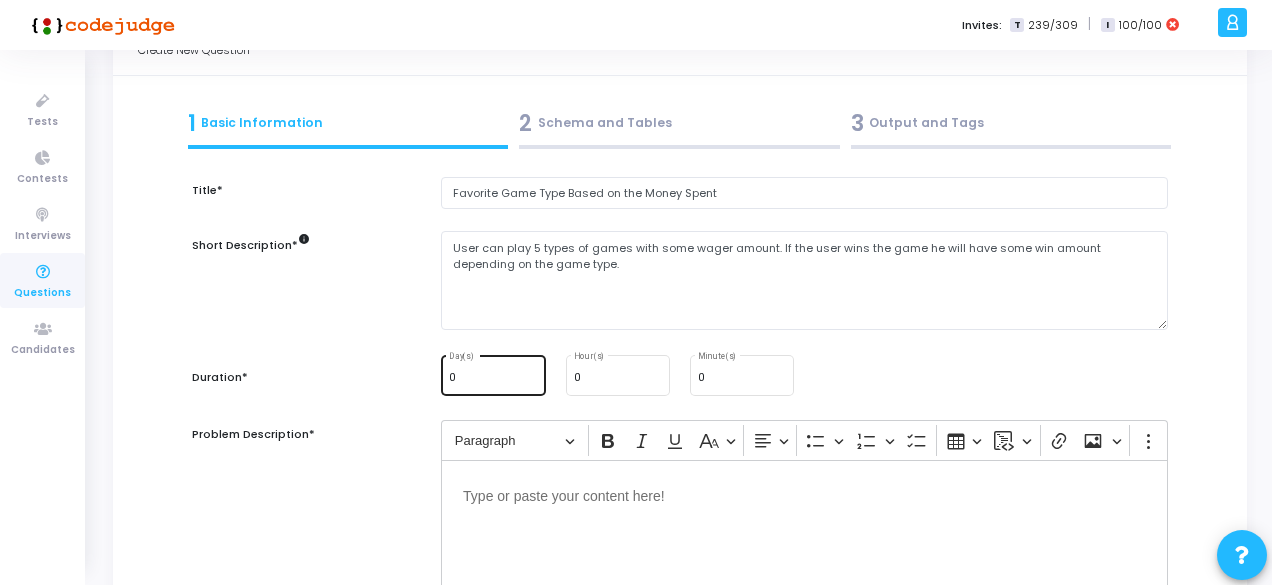 click on "0 Day(s)" at bounding box center [493, 373] 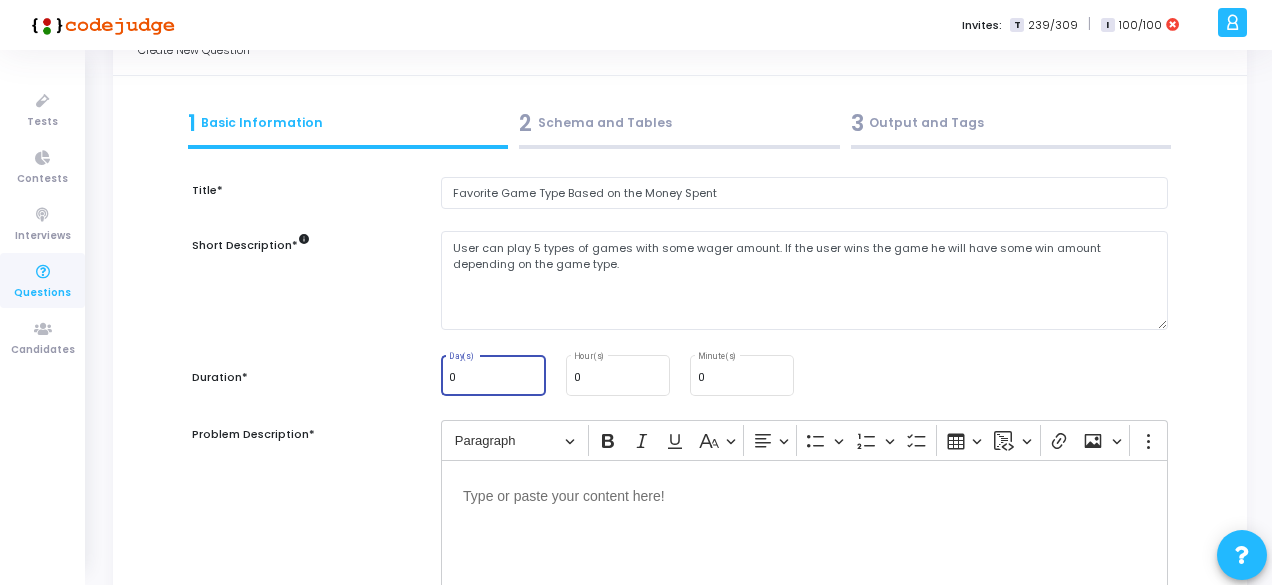 click on "0" at bounding box center [493, 378] 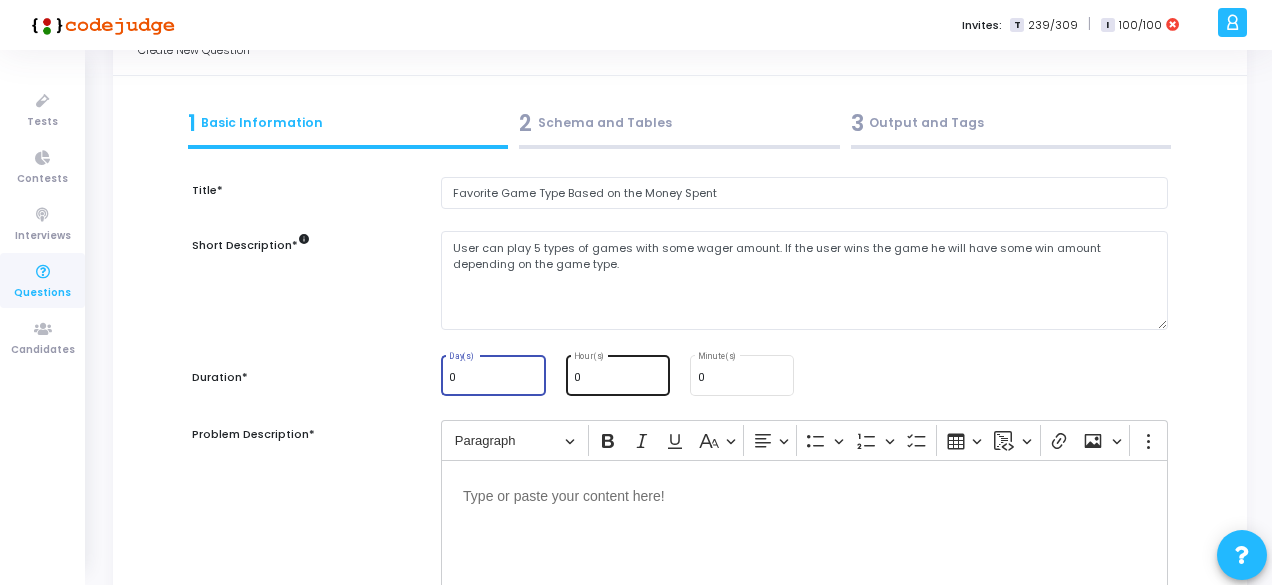 click on "0" at bounding box center (618, 378) 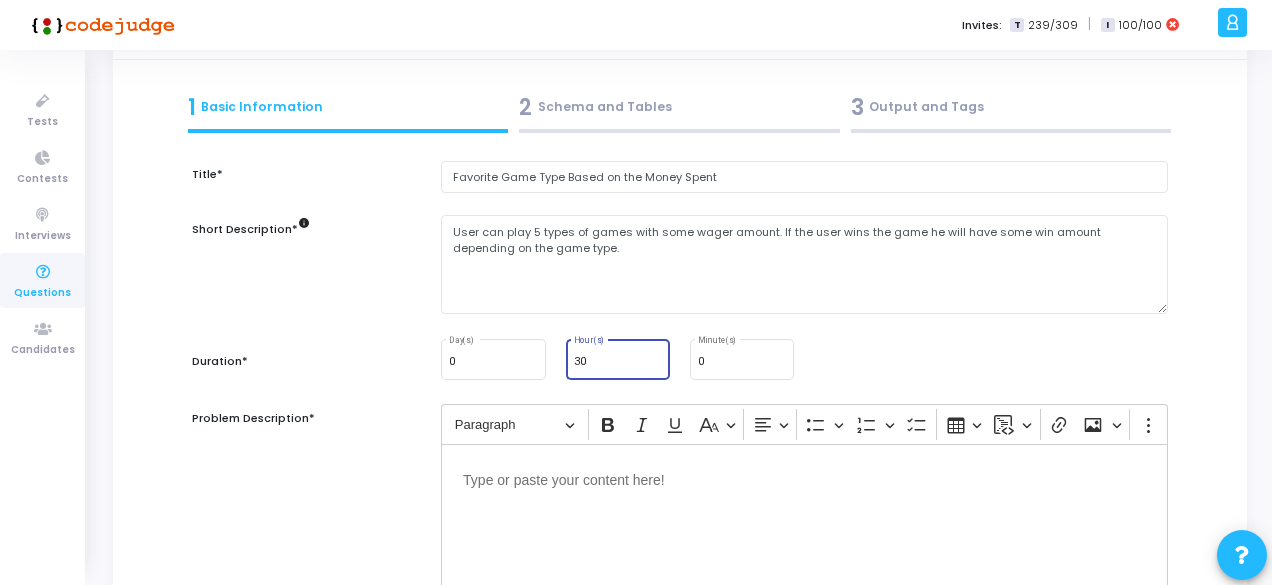 scroll, scrollTop: 80, scrollLeft: 0, axis: vertical 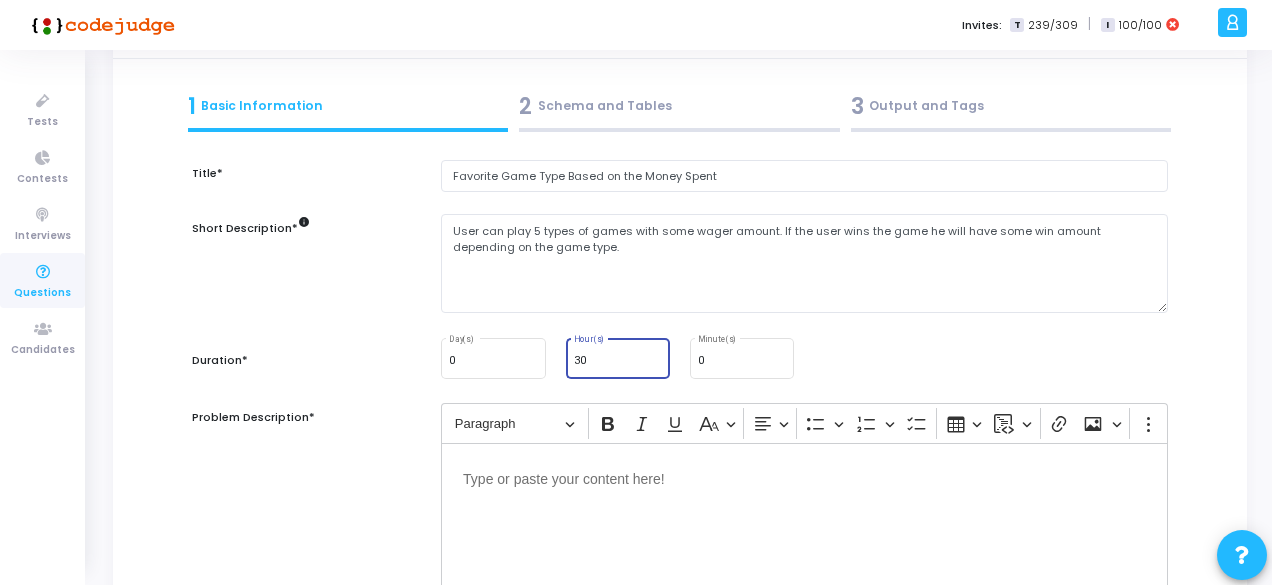 type on "3" 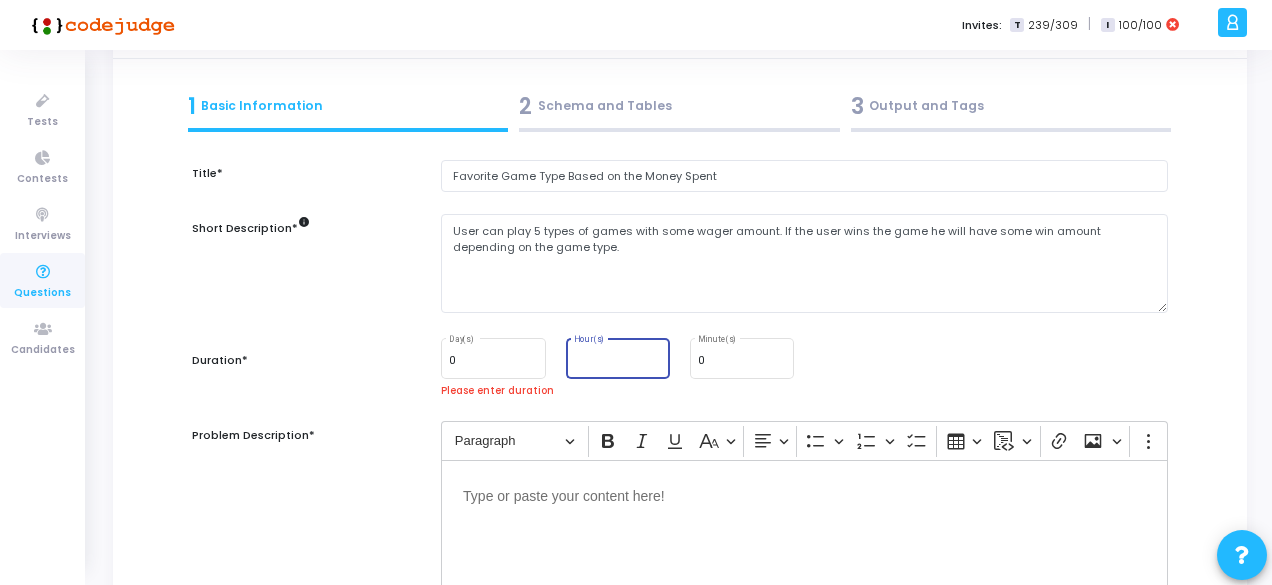 type on "0" 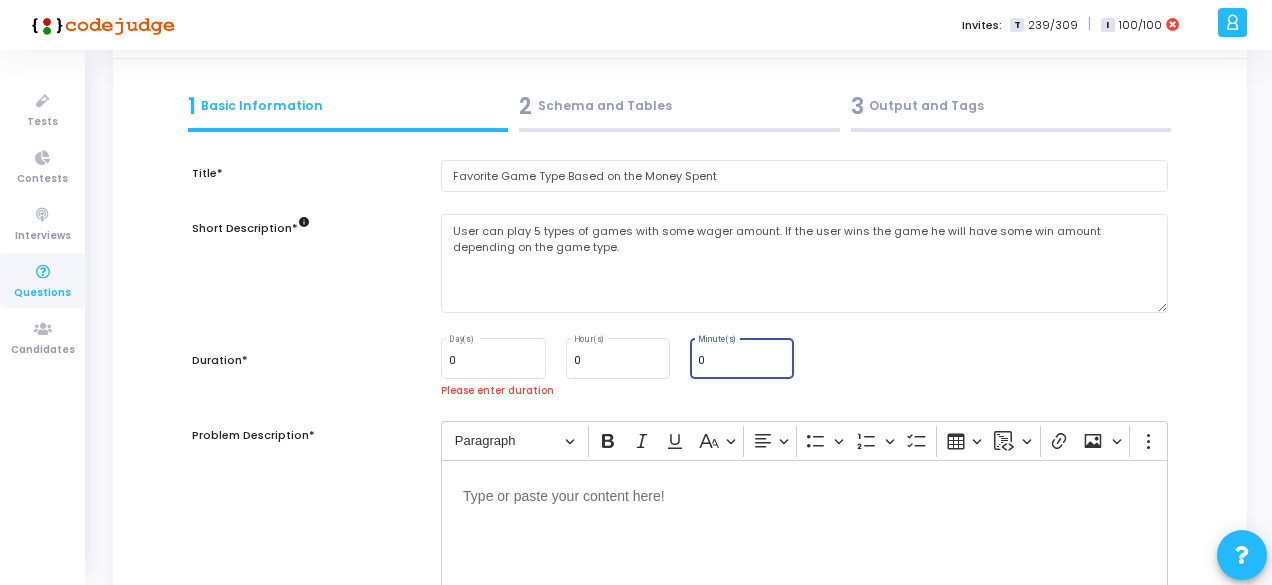 click on "0" at bounding box center [742, 361] 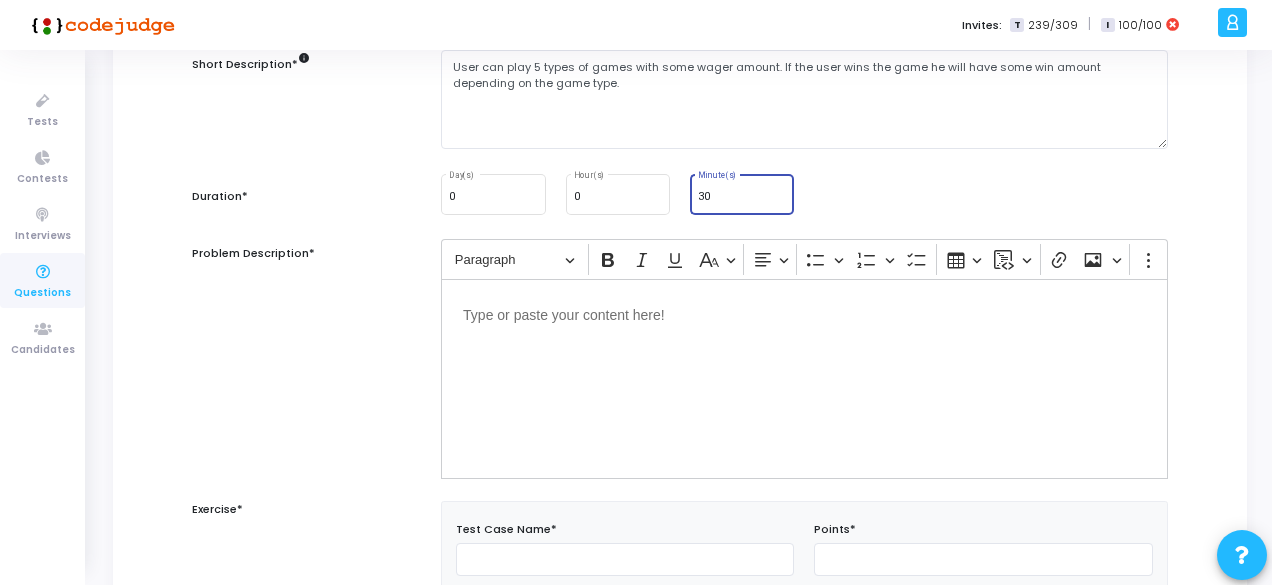 scroll, scrollTop: 254, scrollLeft: 0, axis: vertical 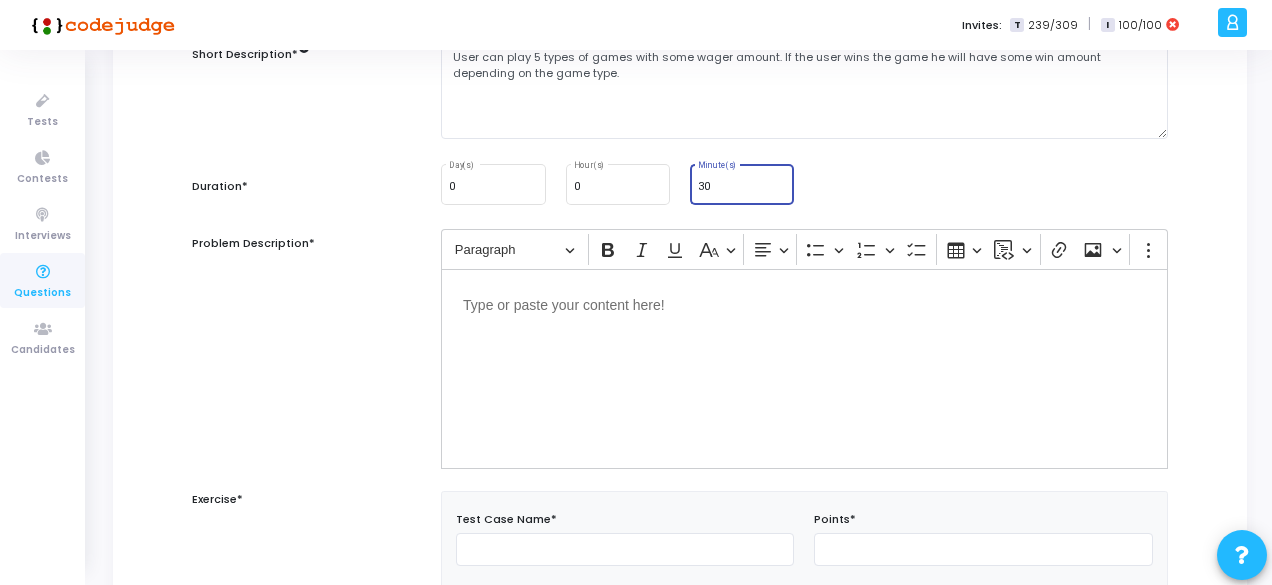 type on "30" 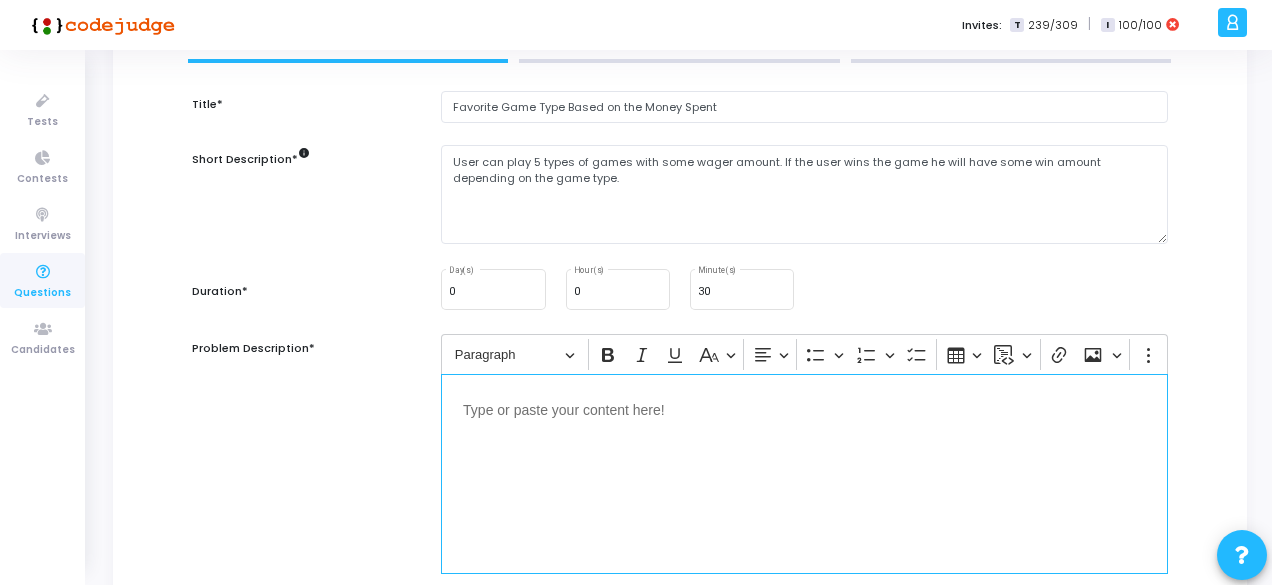 scroll, scrollTop: 143, scrollLeft: 0, axis: vertical 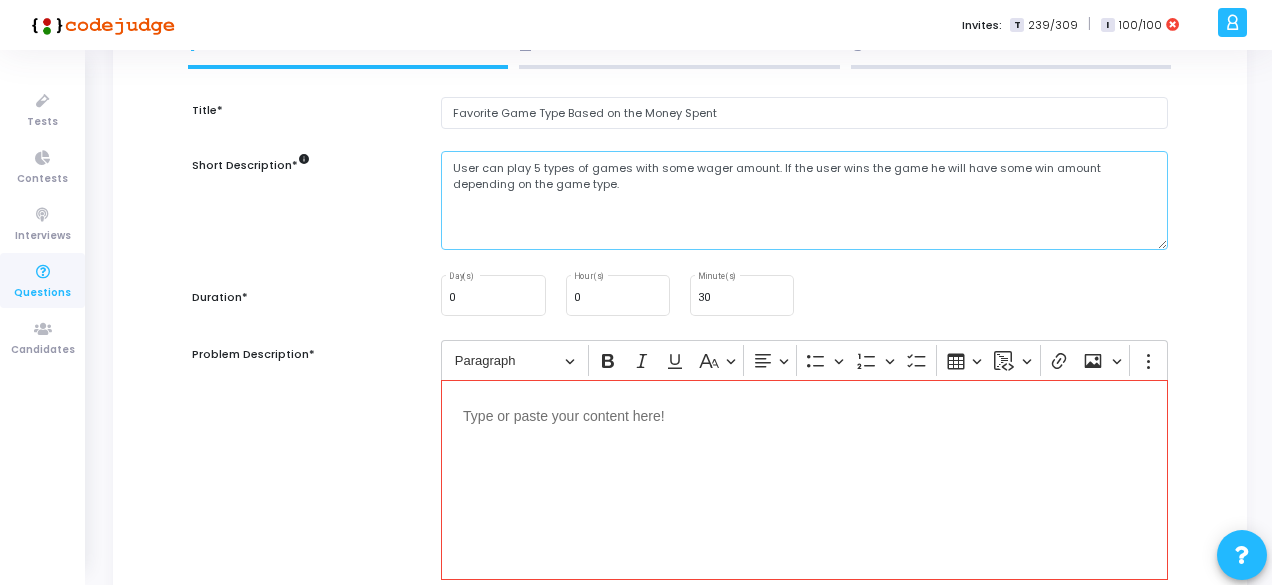 drag, startPoint x: 573, startPoint y: 202, endPoint x: 316, endPoint y: 138, distance: 264.849 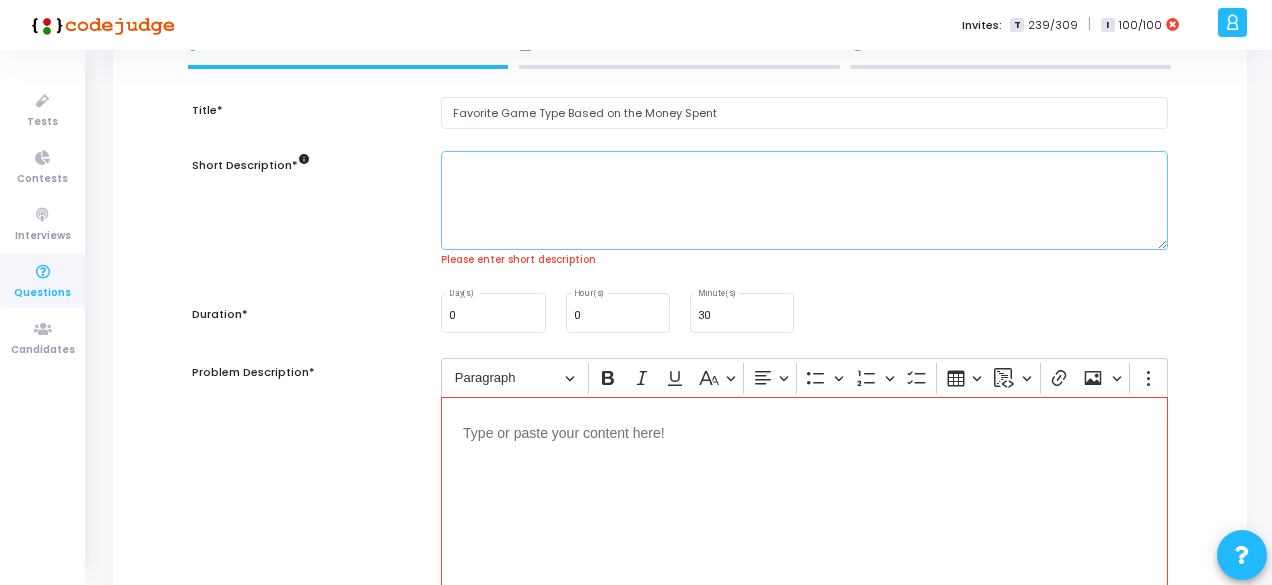 paste on "For each user and game type, find the number of games played and average time spent between two games, avg bet amount between their first and second purchase. For users without a second purchase, consider all games played after their first purchase" 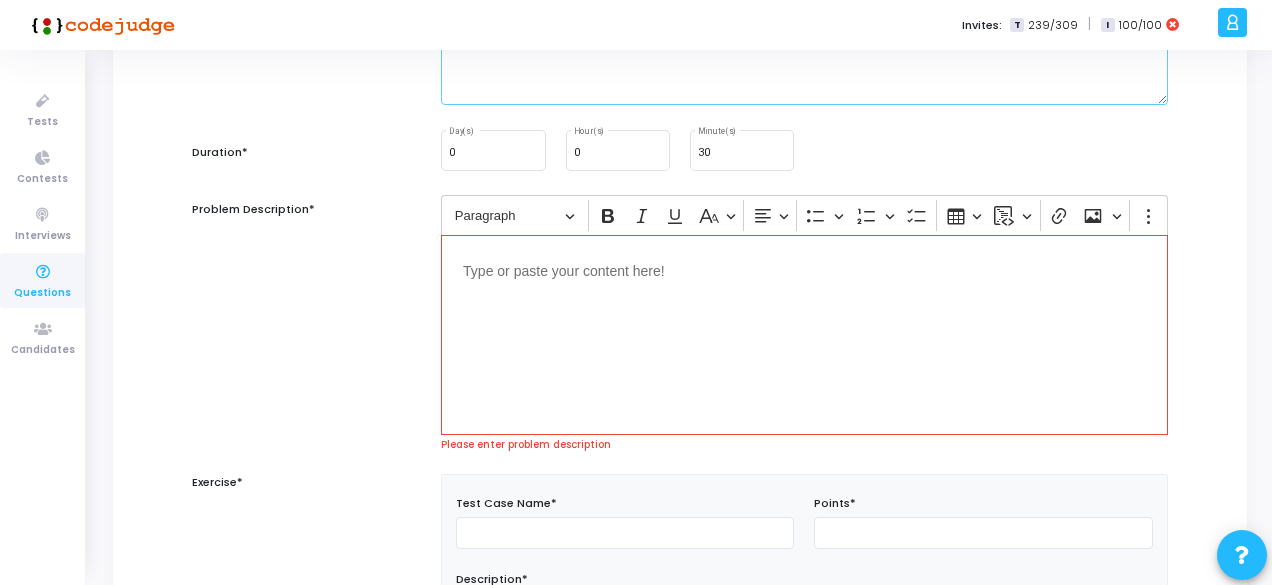 scroll, scrollTop: 289, scrollLeft: 0, axis: vertical 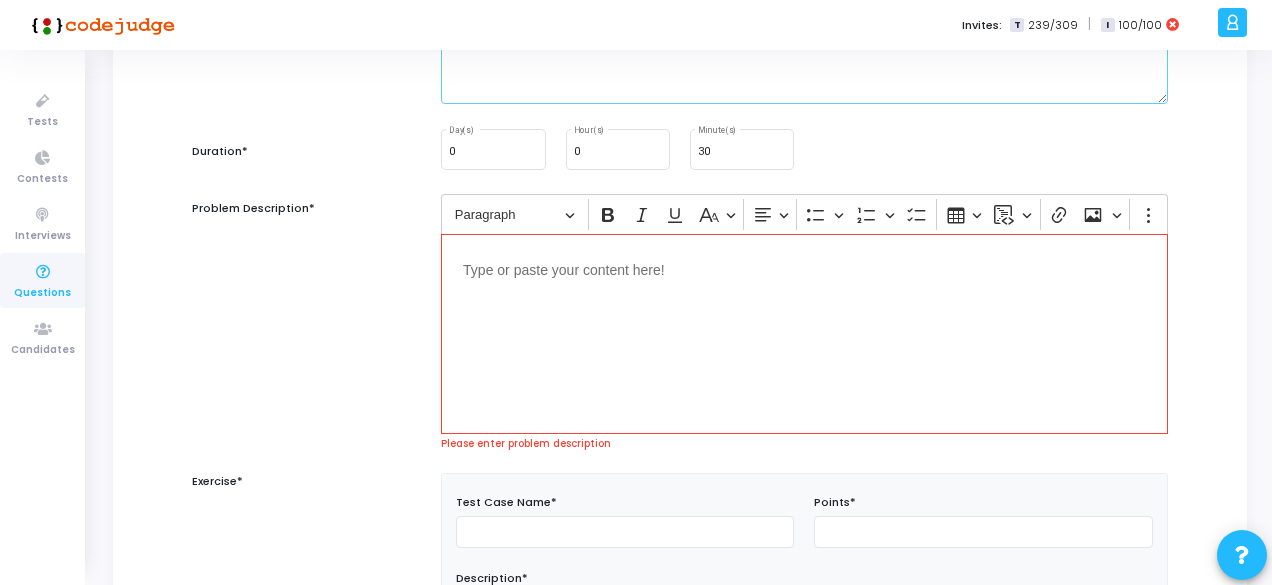 type on "Identify each user’s favorite game type based on the maximum amount spent, along with the number of games played in that game type and the win rate for that game type." 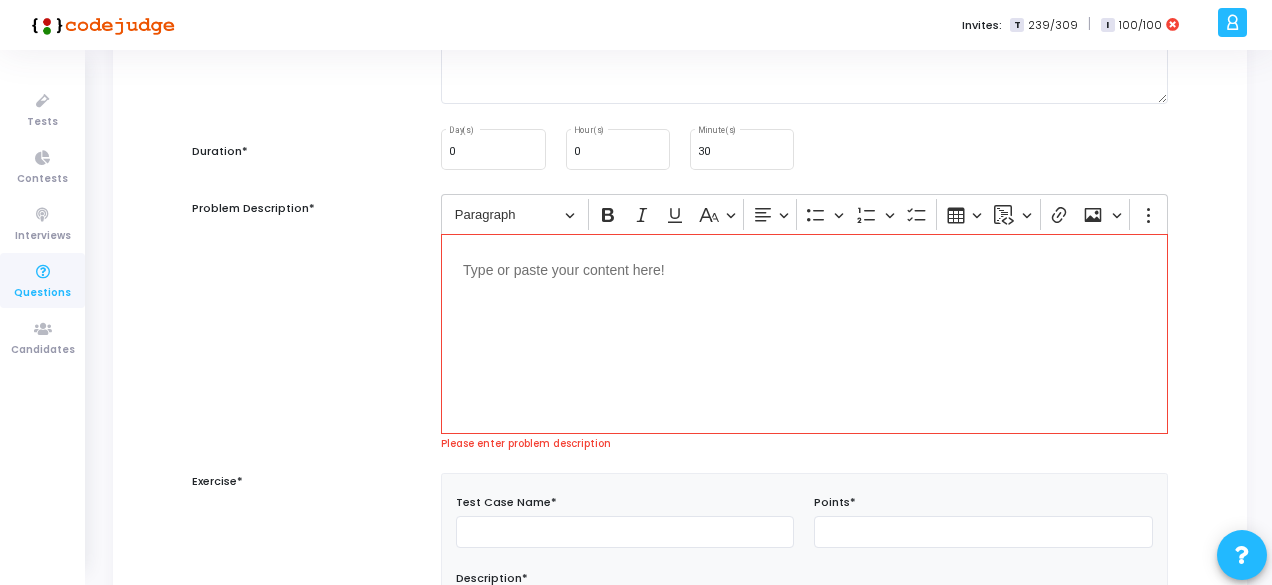 click at bounding box center [804, 334] 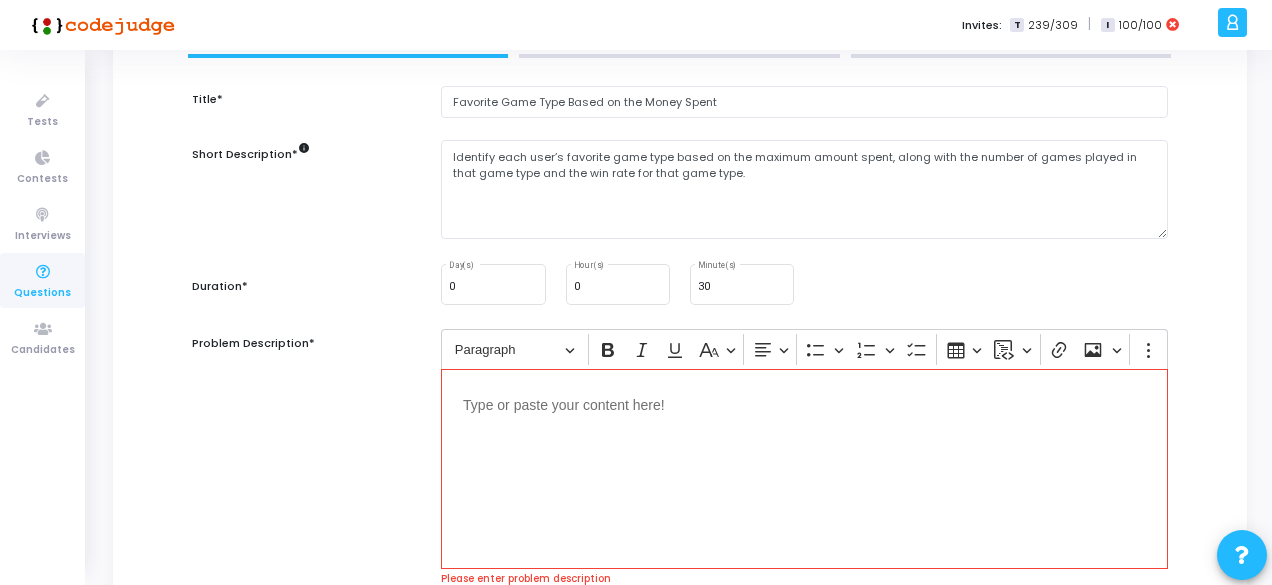 scroll, scrollTop: 153, scrollLeft: 0, axis: vertical 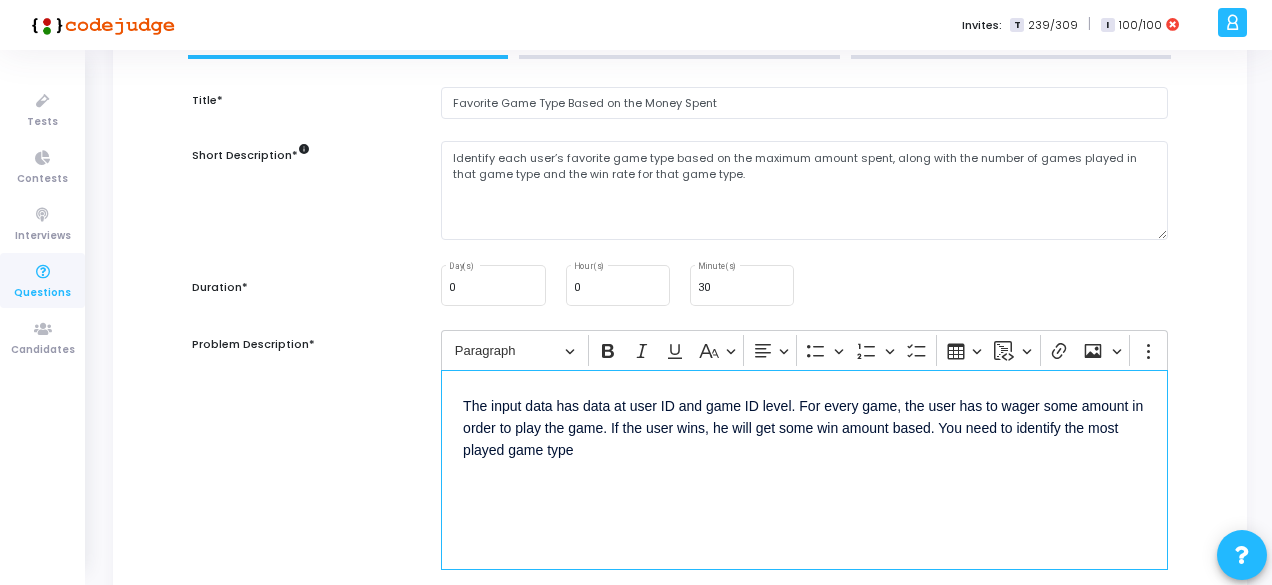 click on "The input data has data at user ID and game ID level. For every game, the user has to wager some amount in order to play the game. If the user wins, he will get some win amount based. You need to identify the most played game type" at bounding box center (804, 427) 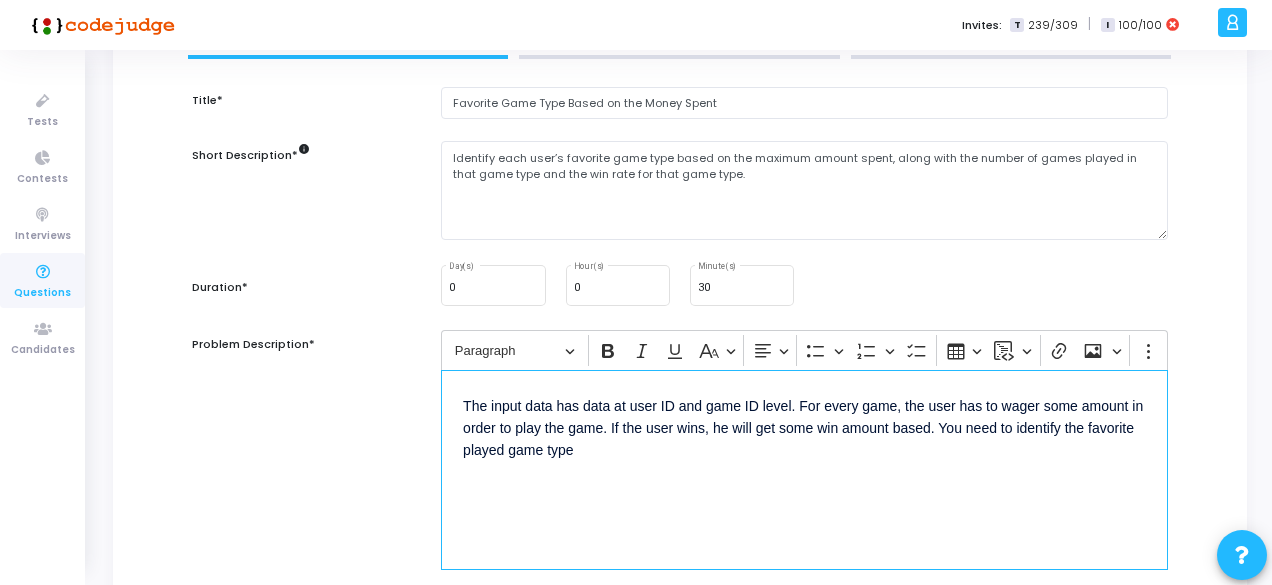click on "The input data has data at user ID and game ID level. For every game, the user has to wager some amount in order to play the game. If the user wins, he will get some win amount based. You need to identify the favorite played game type" at bounding box center (804, 427) 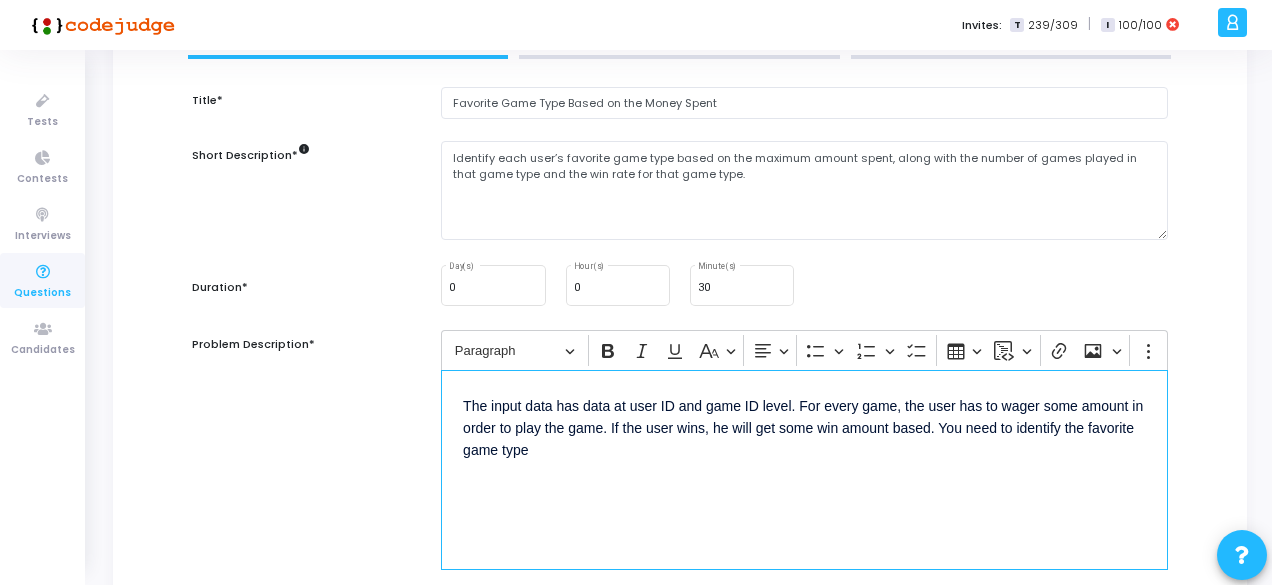 click on "The input data has data at user ID and game ID level. For every game, the user has to wager some amount in order to play the game. If the user wins, he will get some win amount based. You need to identify the favorite game type" at bounding box center (804, 427) 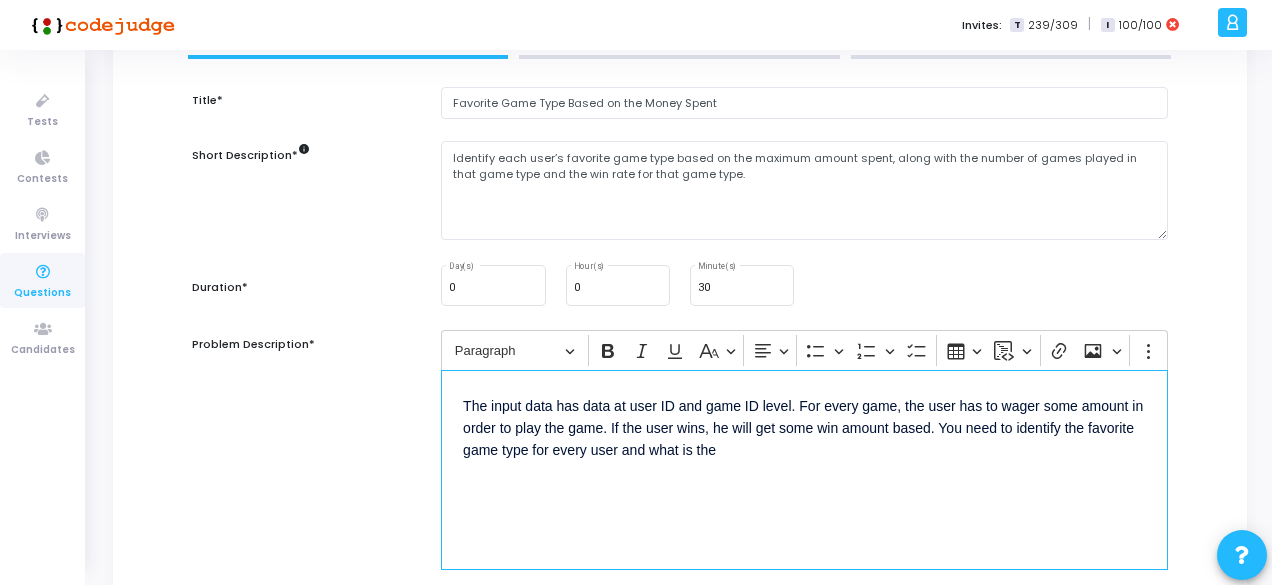 drag, startPoint x: 675, startPoint y: 451, endPoint x: 734, endPoint y: 449, distance: 59.03389 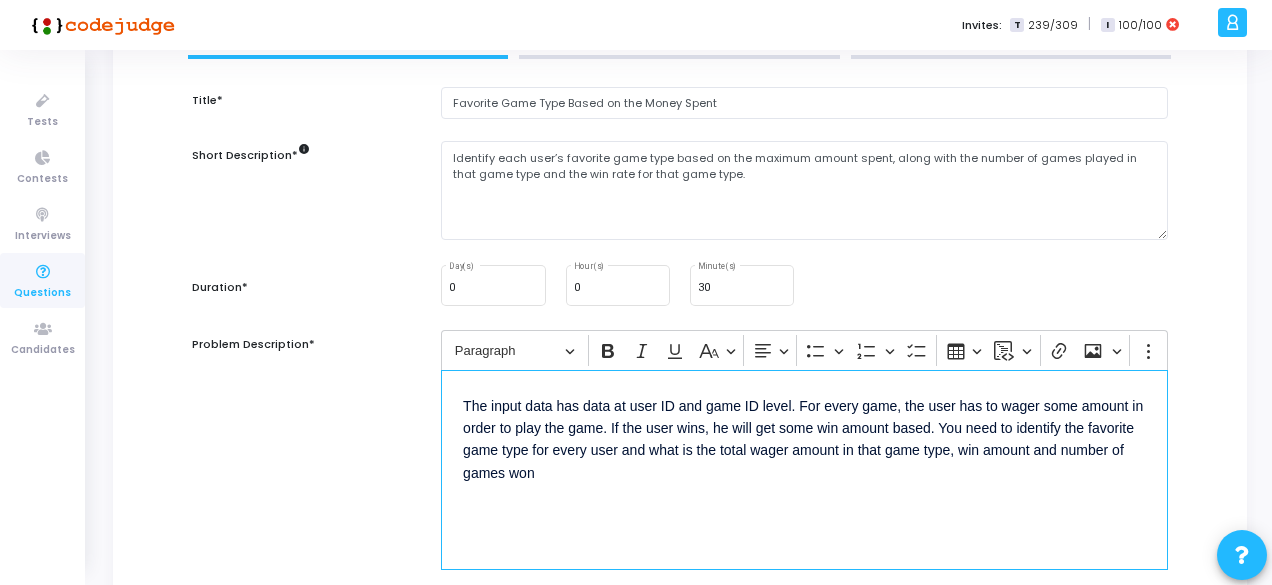 click on "The input data has data at user ID and game ID level. For every game, the user has to wager some amount in order to play the game. If the user wins, he will get some win amount based. You need to identify the favorite game type for every user and what is the total wager amount in that game type, win amount and number of games won" at bounding box center [804, 438] 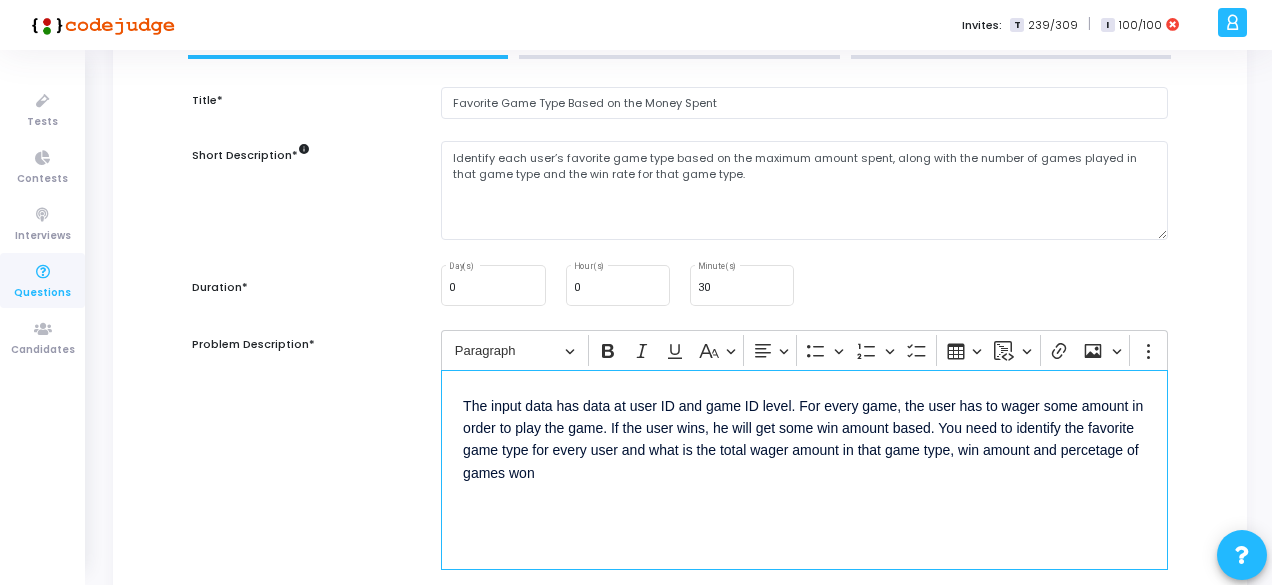 drag, startPoint x: 1025, startPoint y: 471, endPoint x: 1090, endPoint y: 451, distance: 68.007355 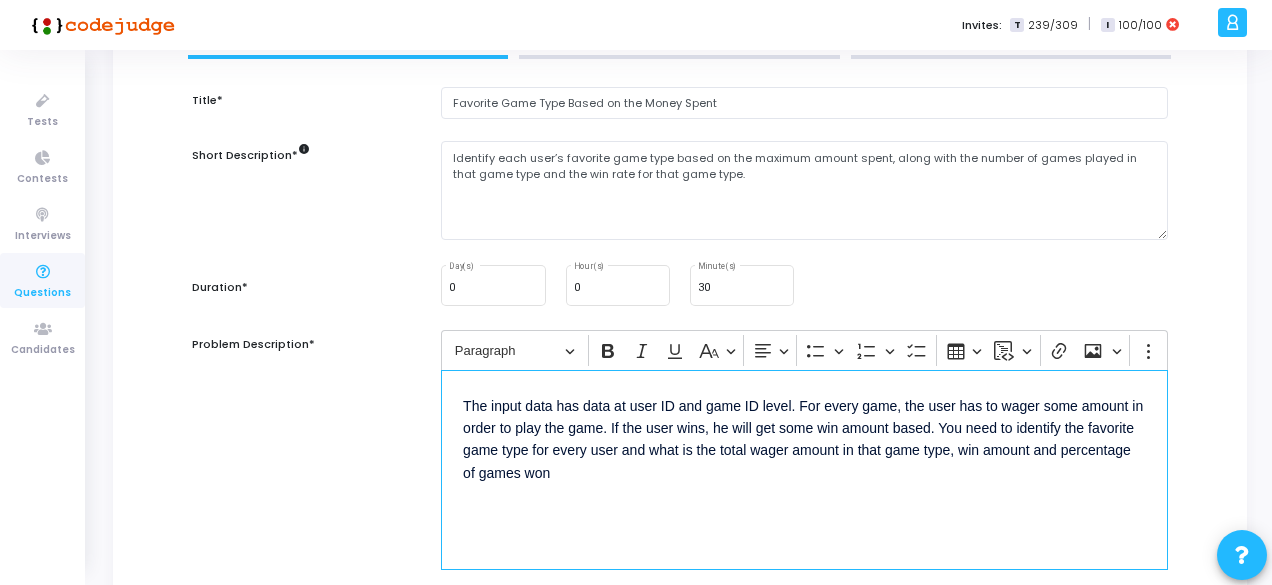 click on "The input data has data at user ID and game ID level. For every game, the user has to wager some amount in order to play the game. If the user wins, he will get some win amount based. You need to identify the favorite game type for every user and what is the total wager amount in that game type, win amount and percentage of games won" at bounding box center [804, 470] 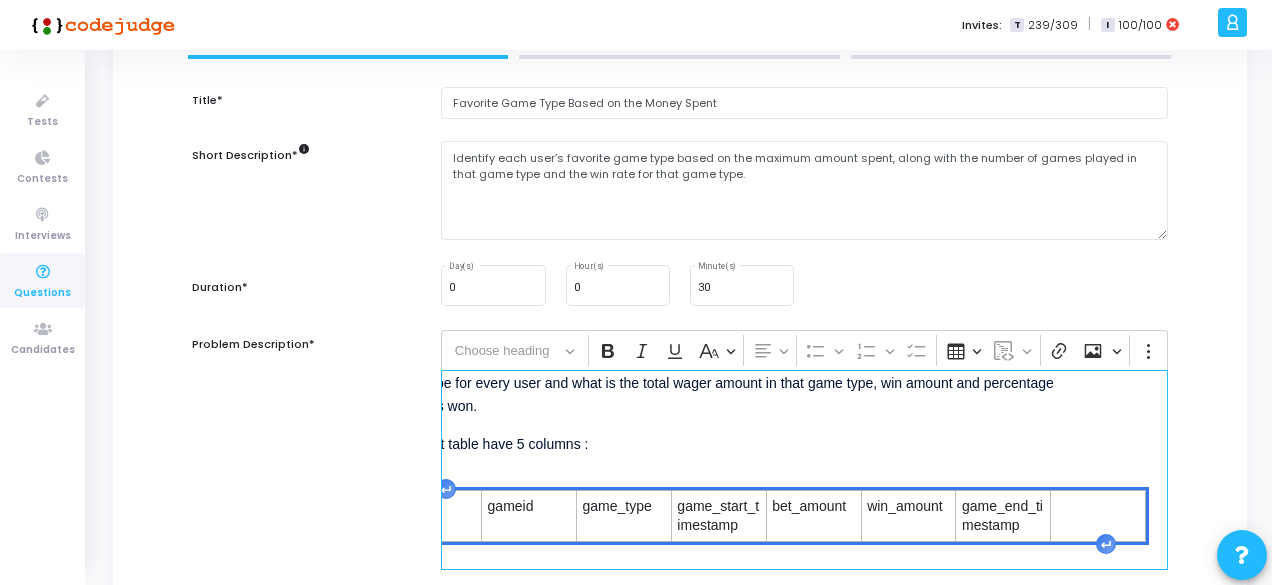 scroll, scrollTop: 118, scrollLeft: 84, axis: both 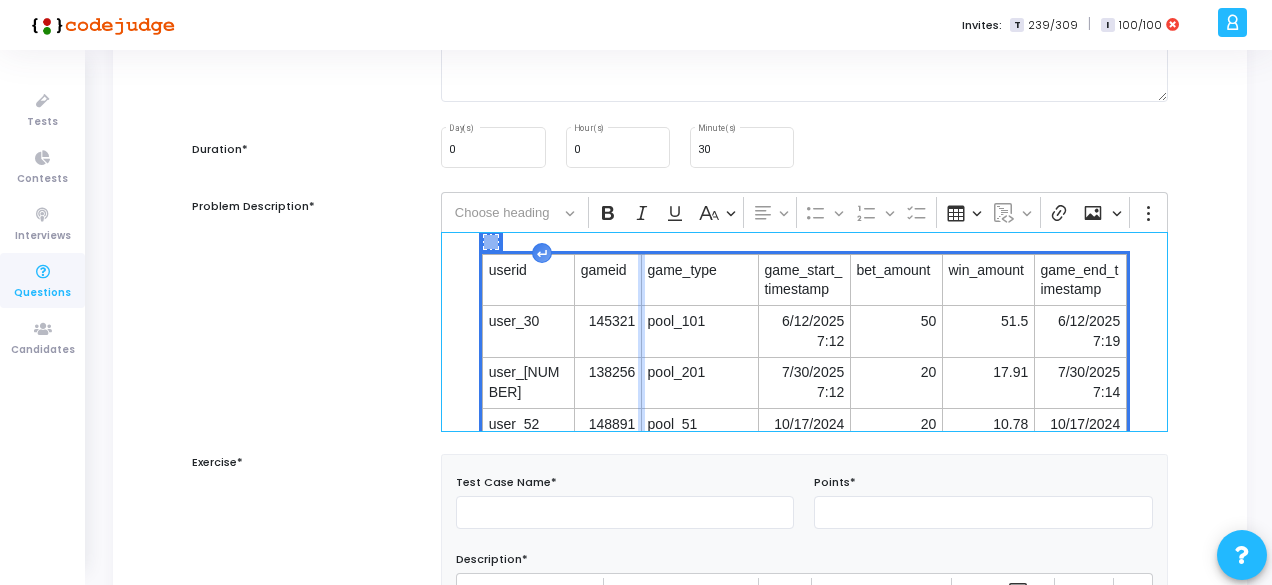 drag, startPoint x: 660, startPoint y: 282, endPoint x: 634, endPoint y: 286, distance: 26.305893 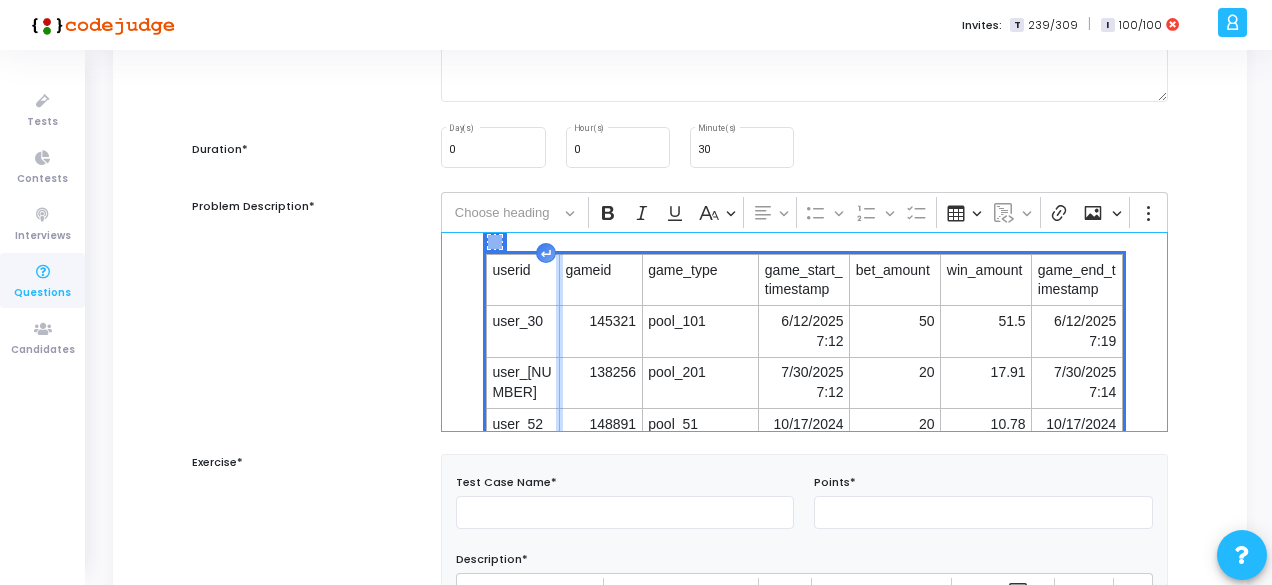 drag, startPoint x: 572, startPoint y: 310, endPoint x: 549, endPoint y: 315, distance: 23.537205 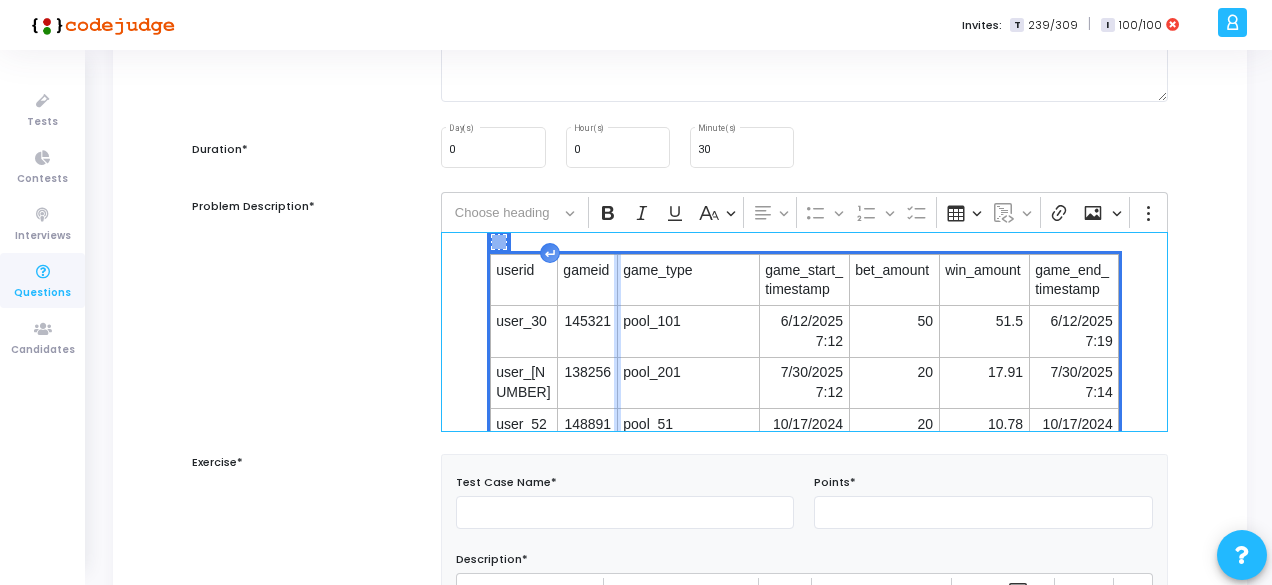 drag, startPoint x: 641, startPoint y: 301, endPoint x: 614, endPoint y: 301, distance: 27 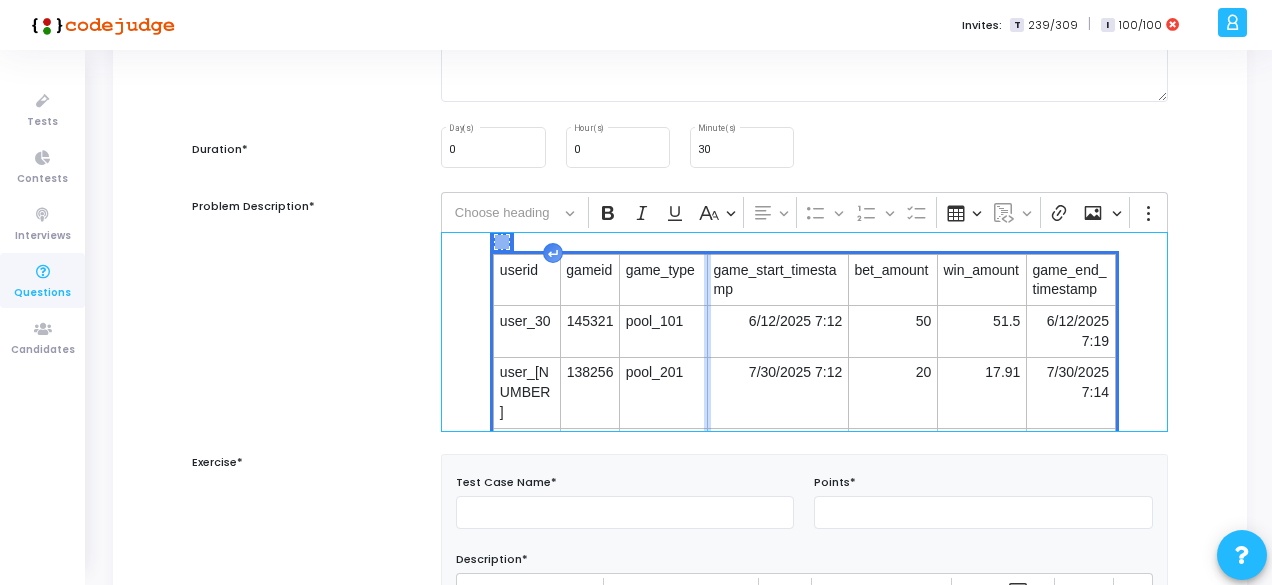 drag, startPoint x: 754, startPoint y: 292, endPoint x: 702, endPoint y: 296, distance: 52.153618 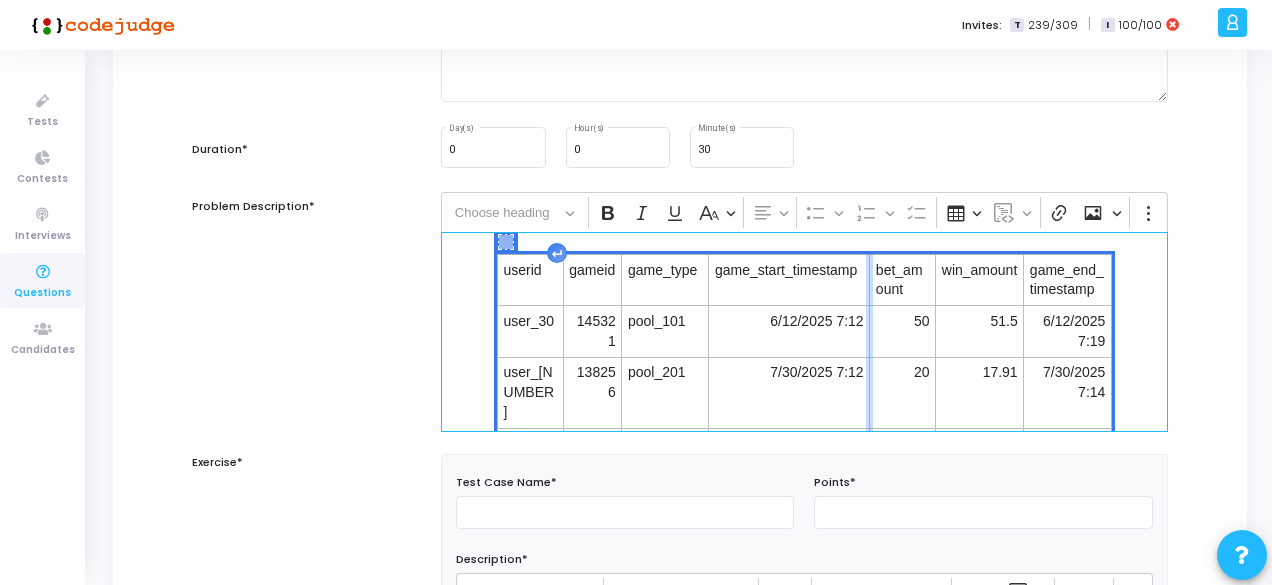 drag, startPoint x: 840, startPoint y: 286, endPoint x: 862, endPoint y: 279, distance: 23.086792 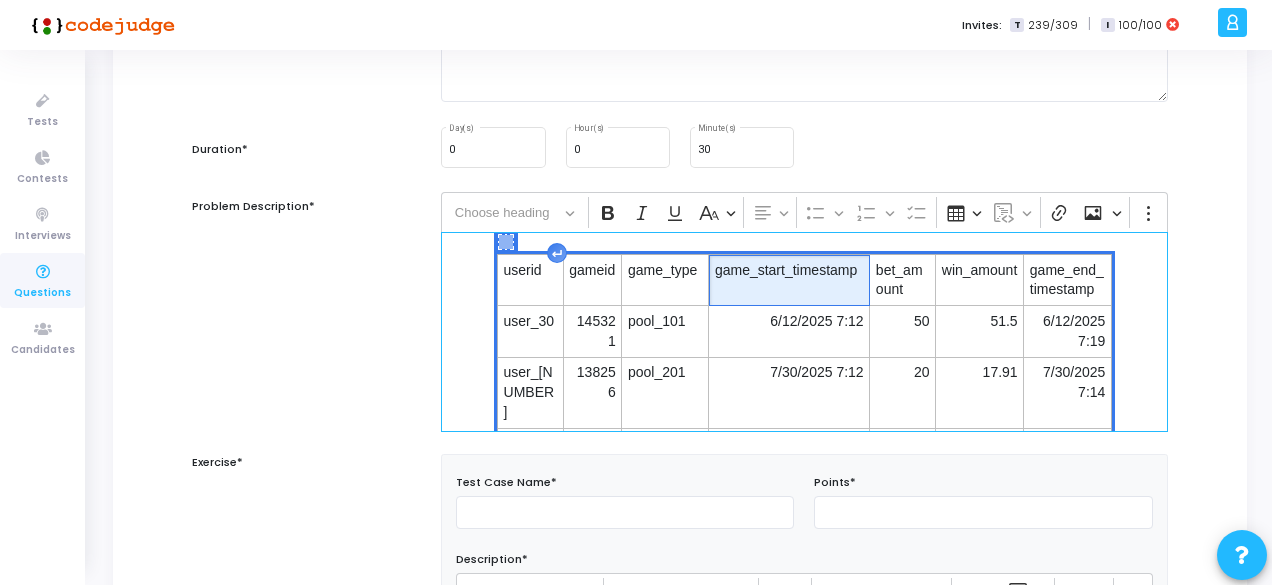 click on "game_start_timestamp" at bounding box center (789, 271) 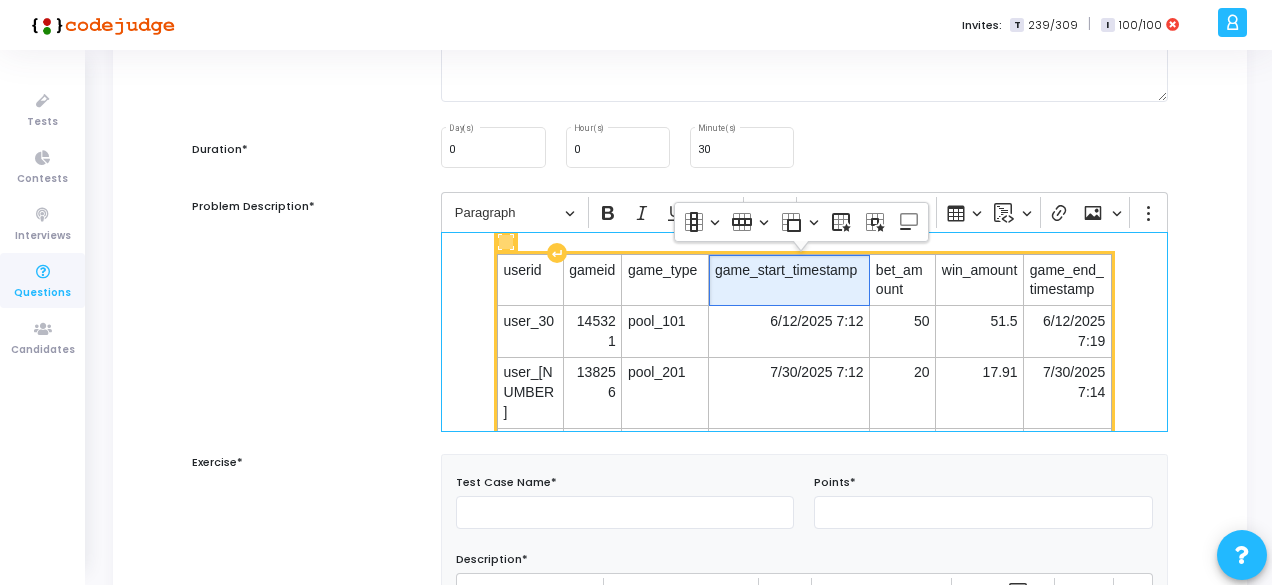 click on "game_start_timestamp" at bounding box center [789, 271] 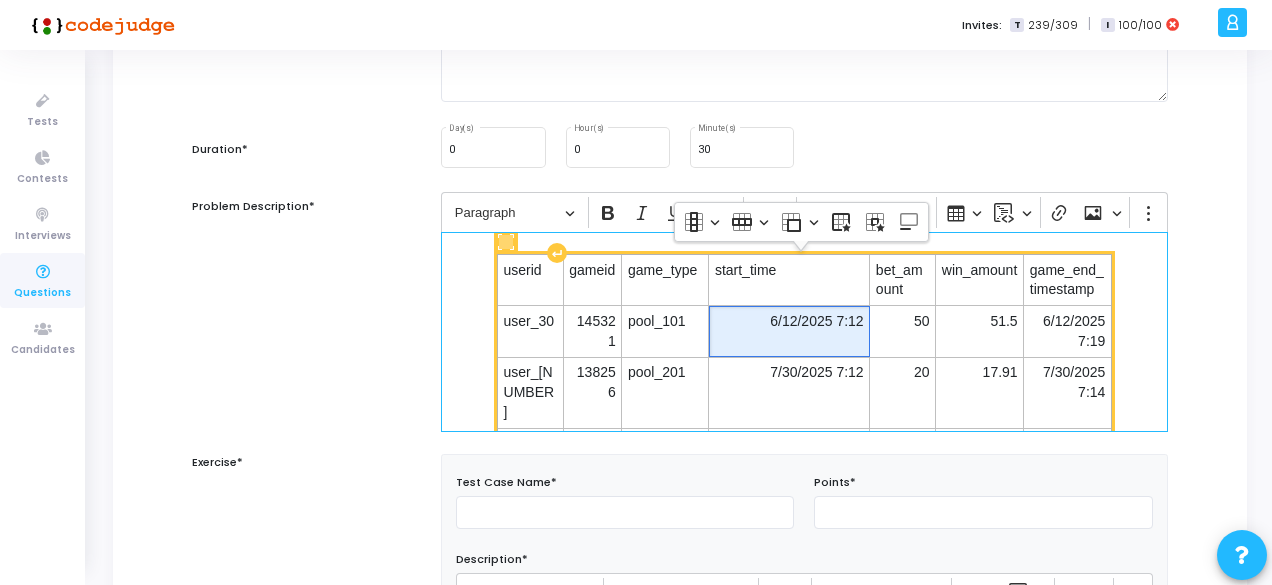 click on "6/12/2025 7:12" at bounding box center (789, 331) 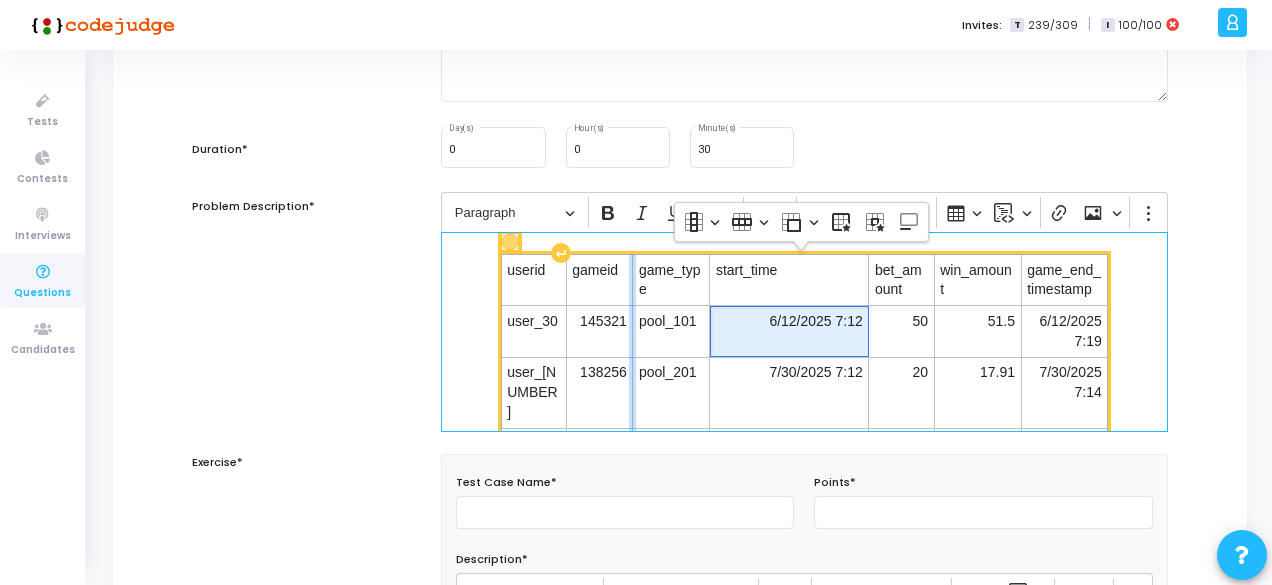 drag, startPoint x: 618, startPoint y: 281, endPoint x: 633, endPoint y: 282, distance: 15.033297 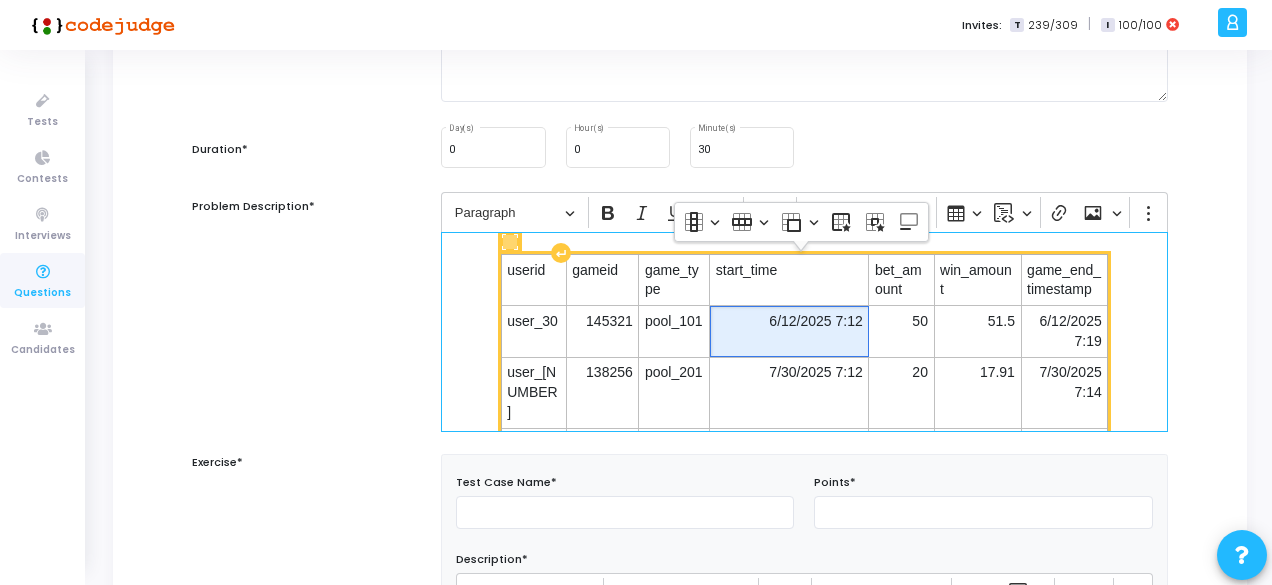 click on "6/12/2025 7:12" at bounding box center (789, 322) 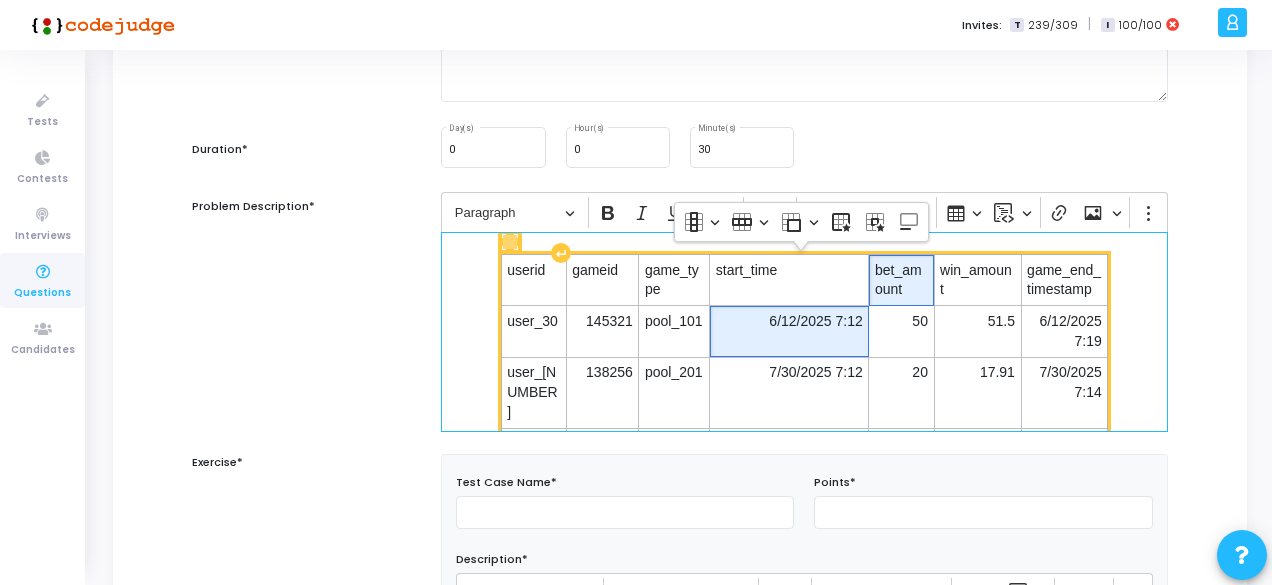 click on "bet_amount" at bounding box center [901, 280] 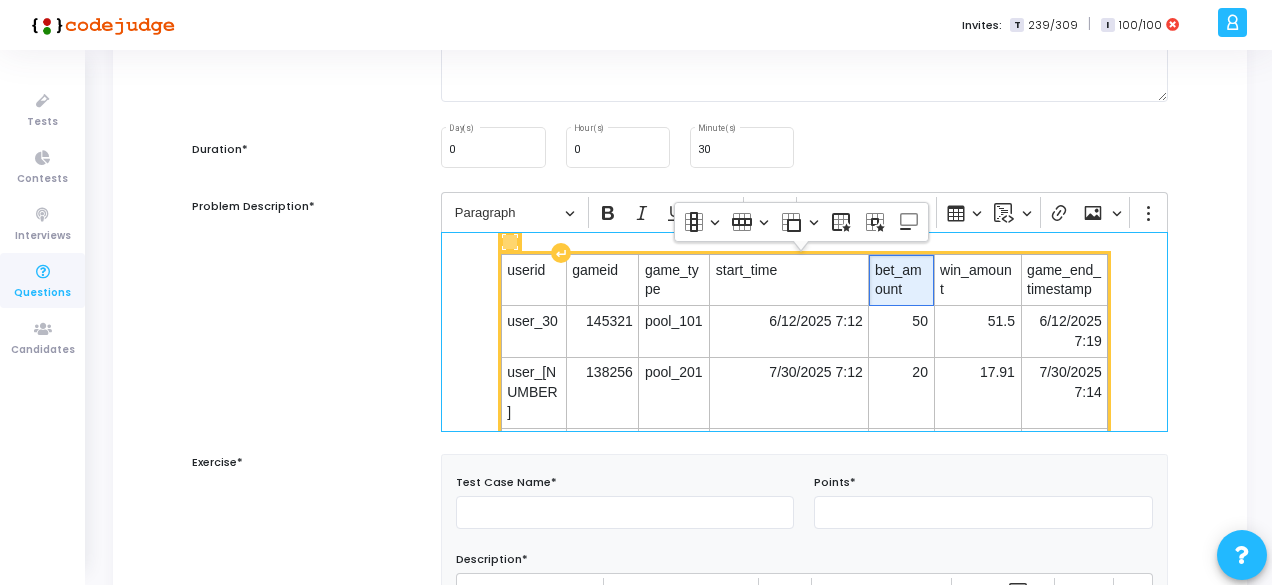 click on "bet_amount" at bounding box center (901, 280) 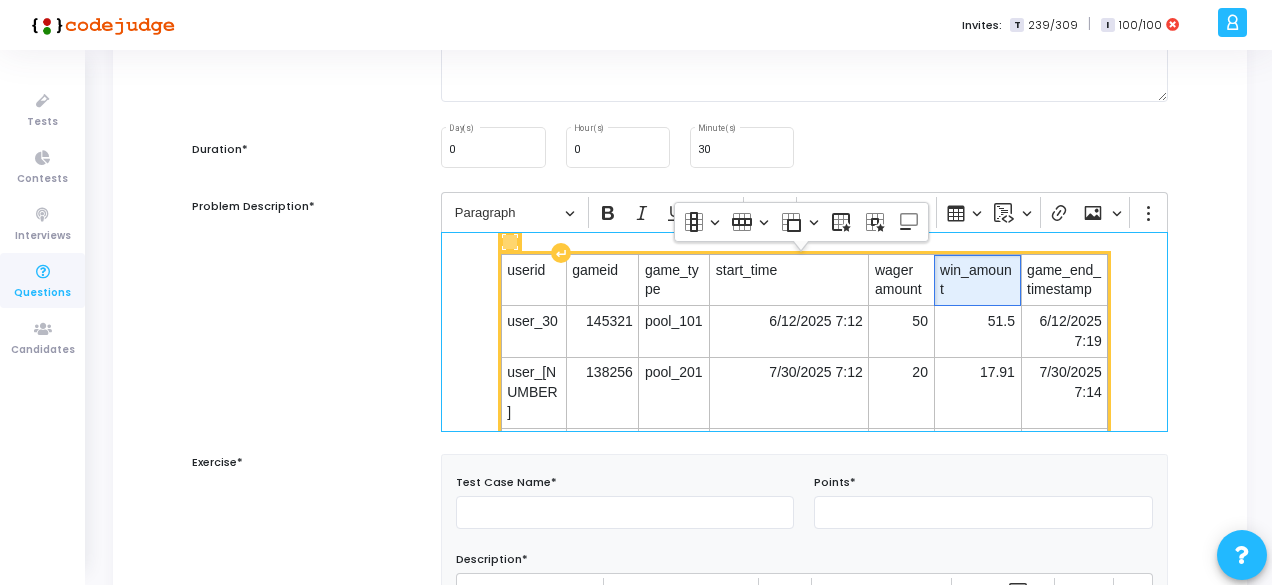 click on "win_amount" at bounding box center (977, 280) 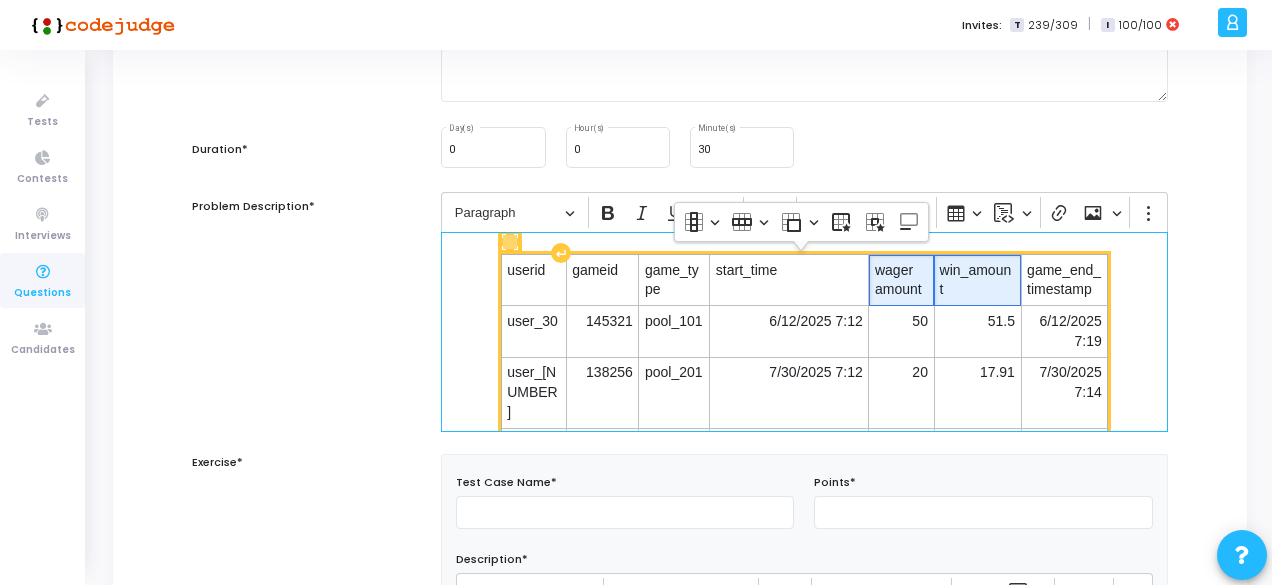 click on "wager amount" at bounding box center [901, 280] 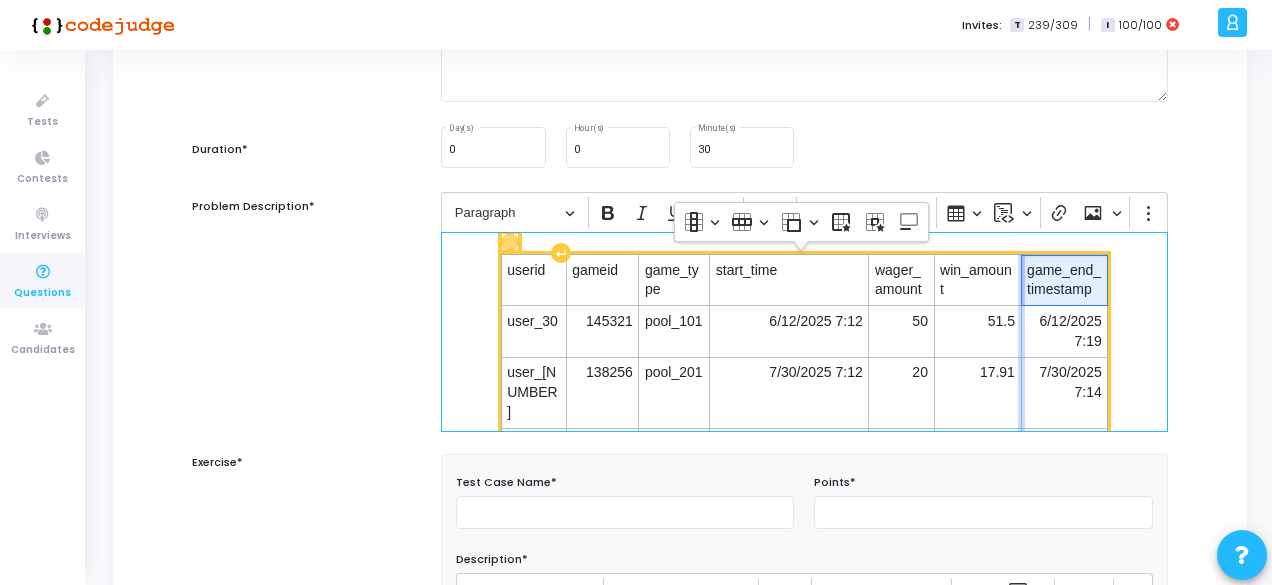 scroll, scrollTop: 165, scrollLeft: 0, axis: vertical 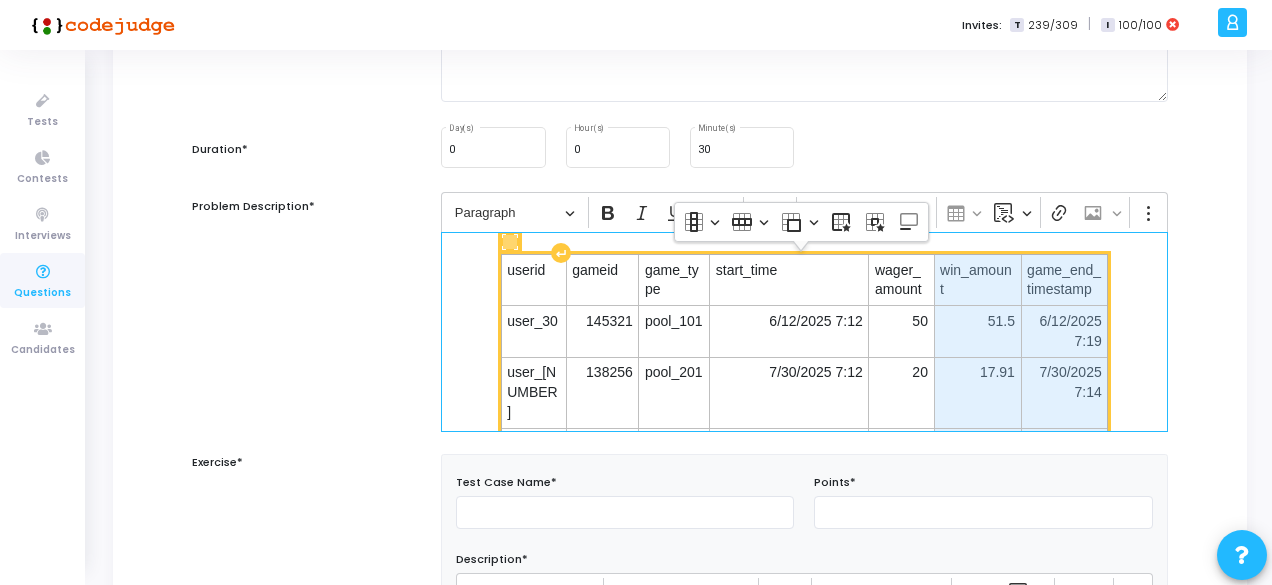 click on "game_end_timestamp" at bounding box center (1064, 280) 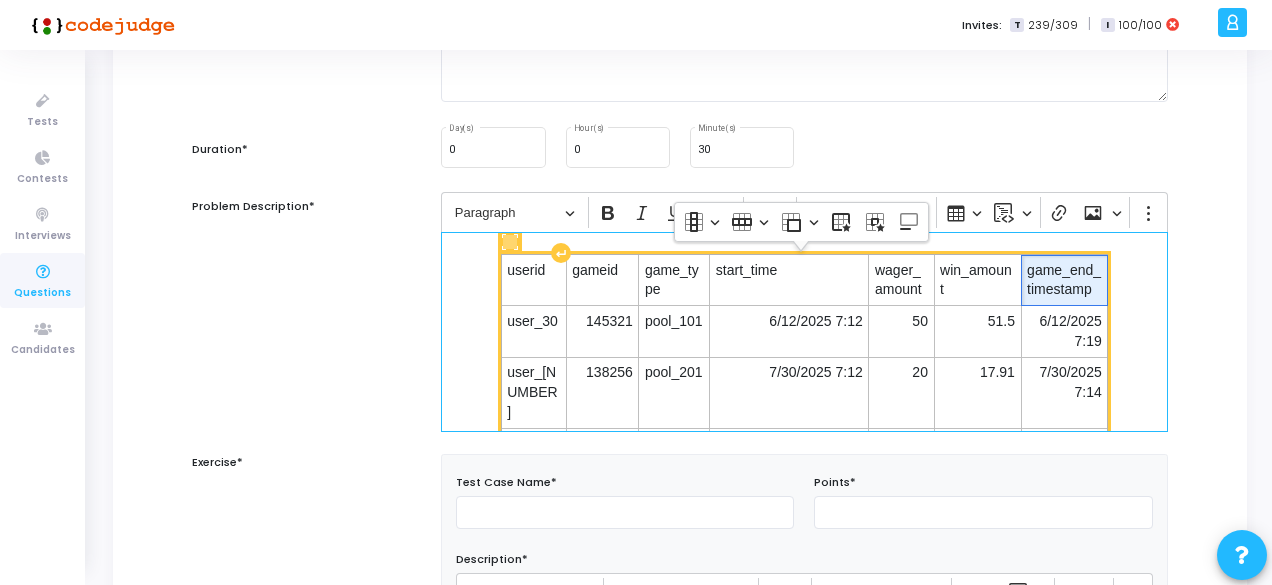 click on "game_end_timestamp" at bounding box center (1064, 280) 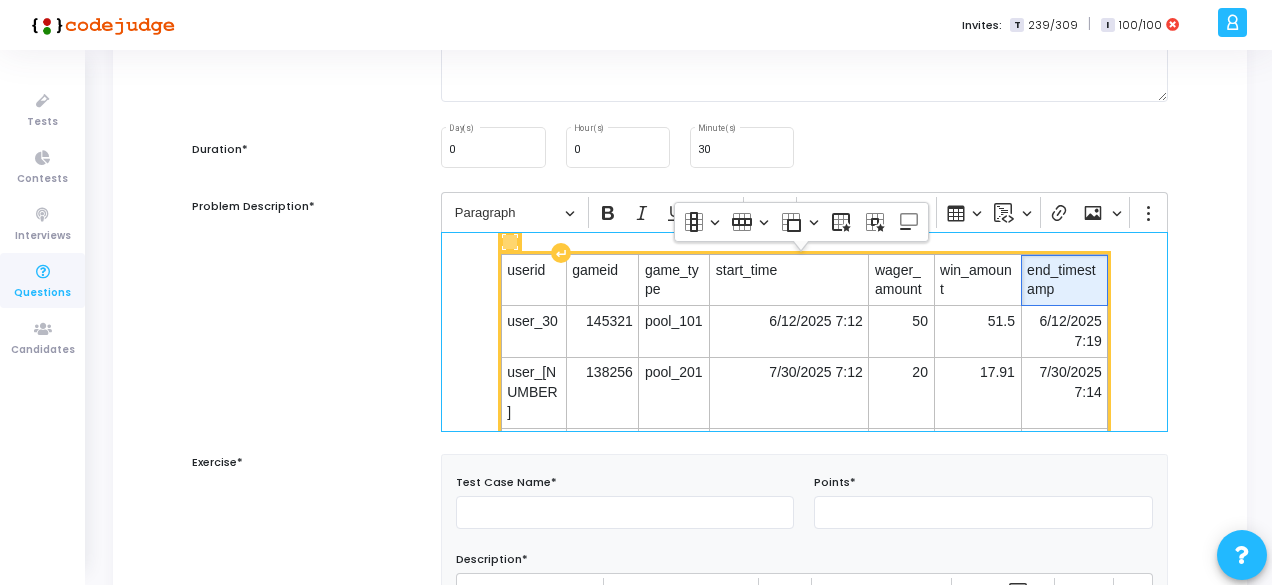 drag, startPoint x: 1076, startPoint y: 267, endPoint x: 1083, endPoint y: 283, distance: 17.464249 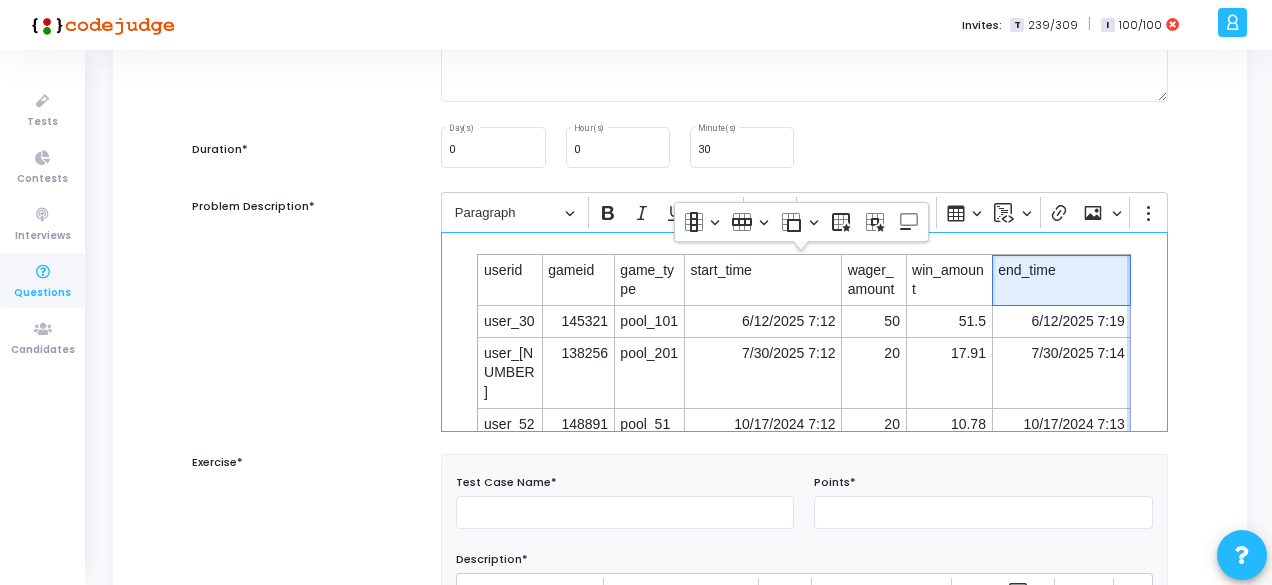 drag, startPoint x: 1097, startPoint y: 298, endPoint x: 1124, endPoint y: 295, distance: 27.166155 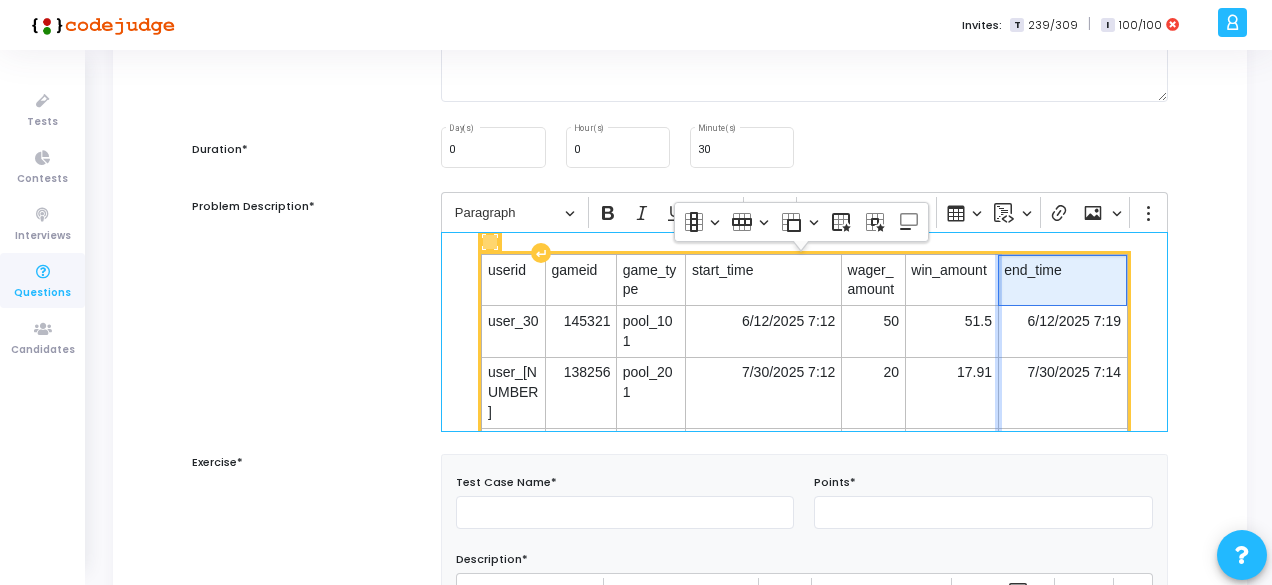 click at bounding box center [998, 496] 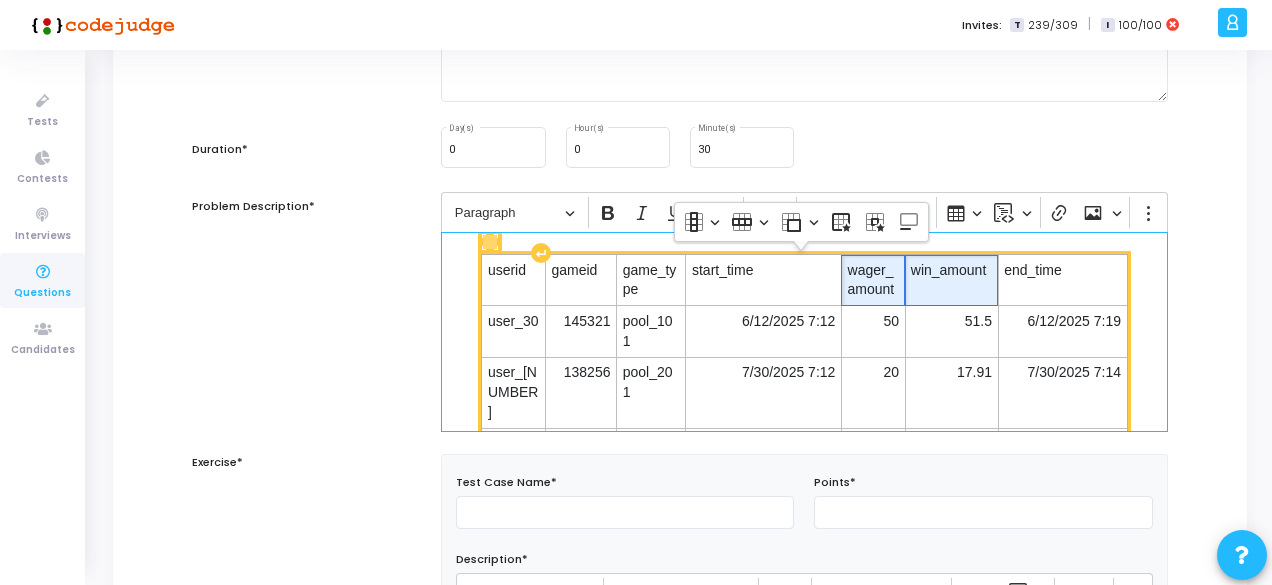 scroll, scrollTop: 165, scrollLeft: 0, axis: vertical 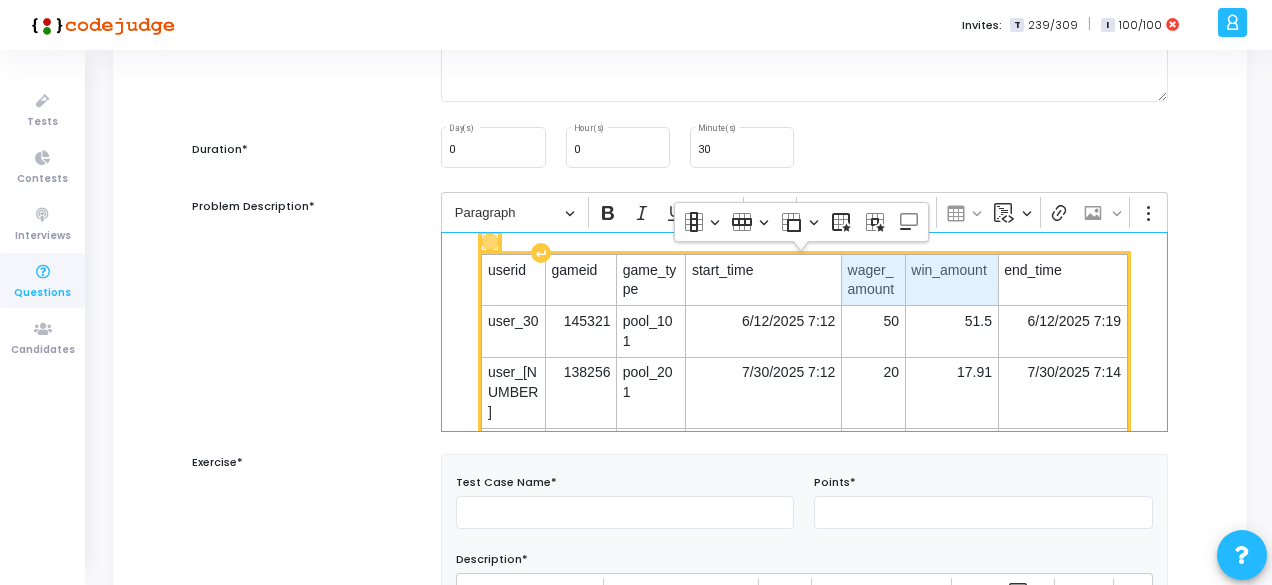drag, startPoint x: 896, startPoint y: 283, endPoint x: 916, endPoint y: 281, distance: 20.09975 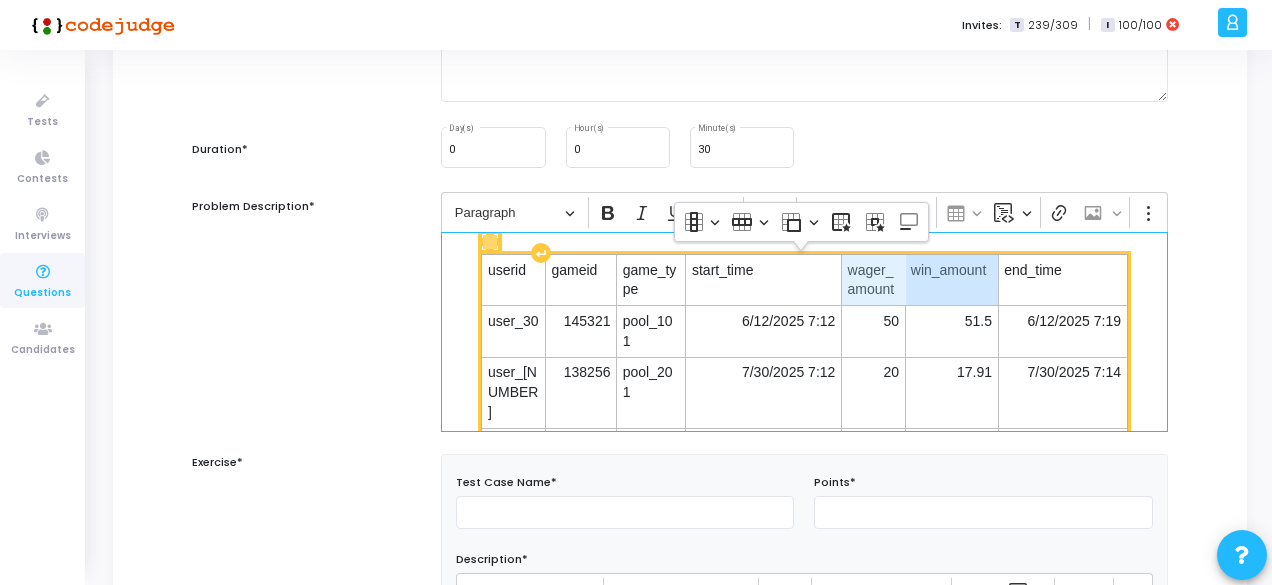 click on "wager_amount" at bounding box center [873, 280] 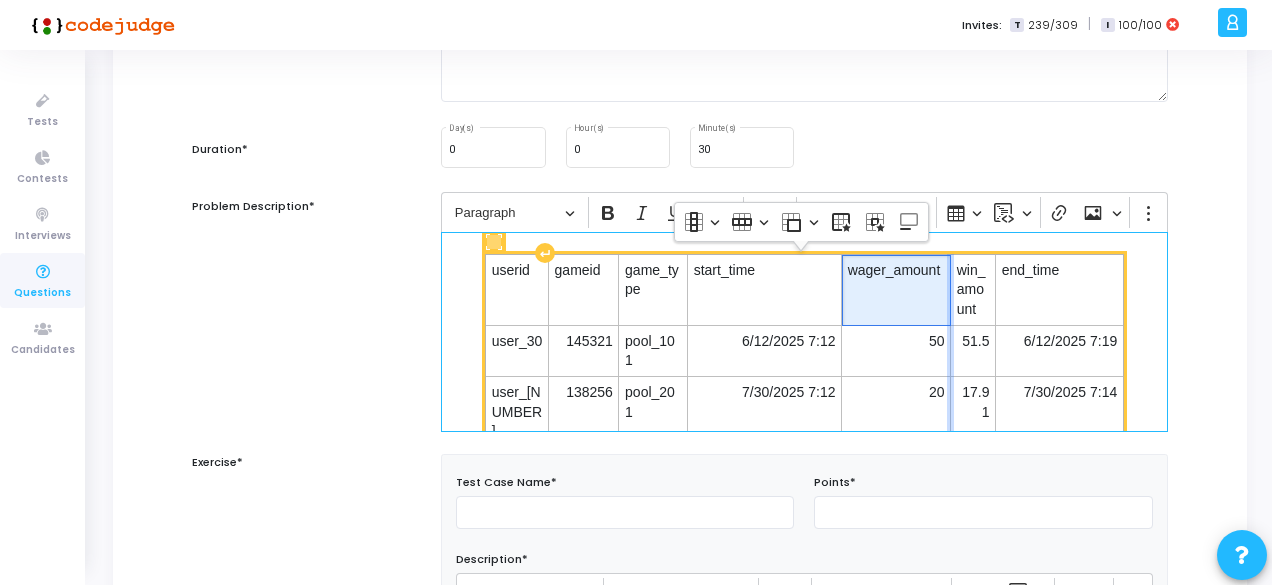 drag, startPoint x: 898, startPoint y: 297, endPoint x: 944, endPoint y: 293, distance: 46.173584 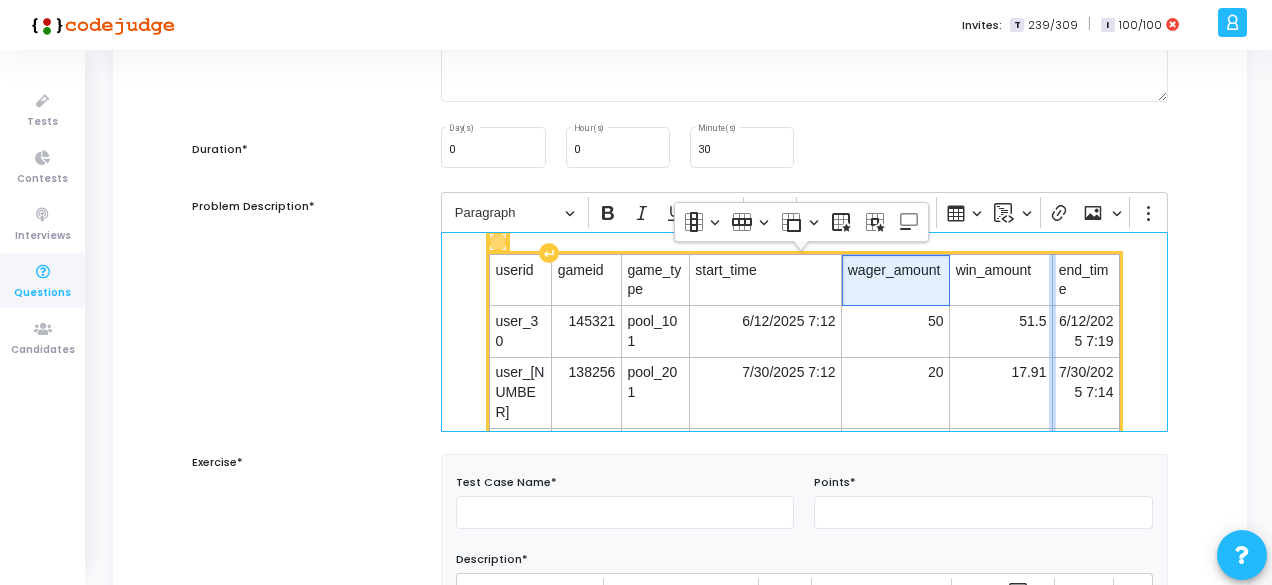 drag, startPoint x: 990, startPoint y: 293, endPoint x: 1042, endPoint y: 285, distance: 52.611786 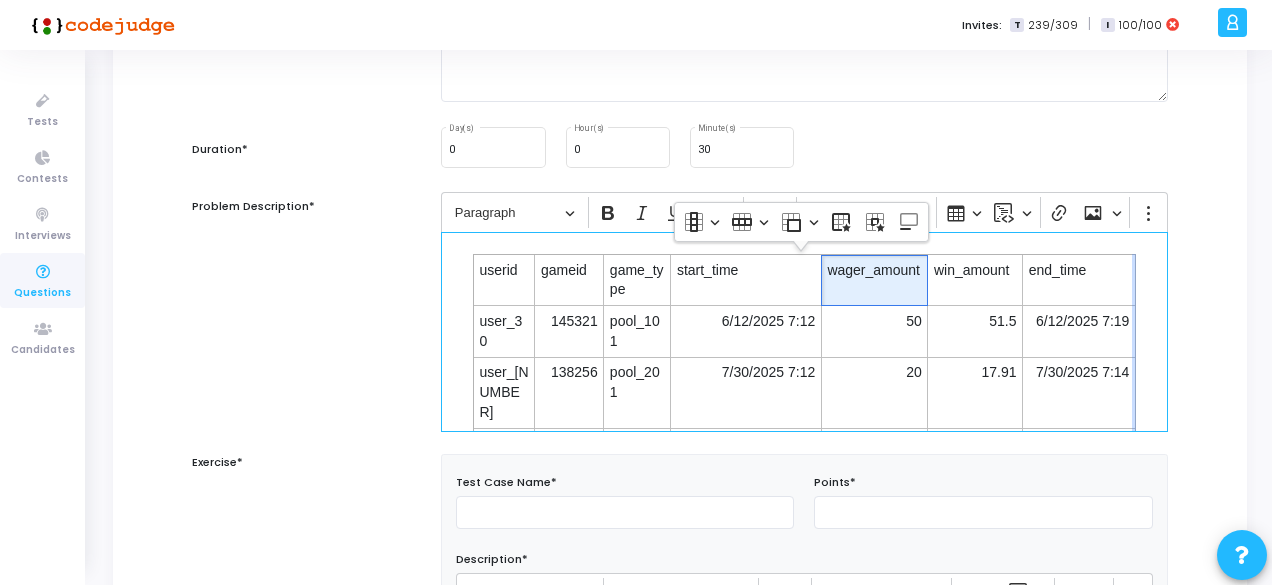 drag, startPoint x: 1112, startPoint y: 287, endPoint x: 1130, endPoint y: 284, distance: 18.248287 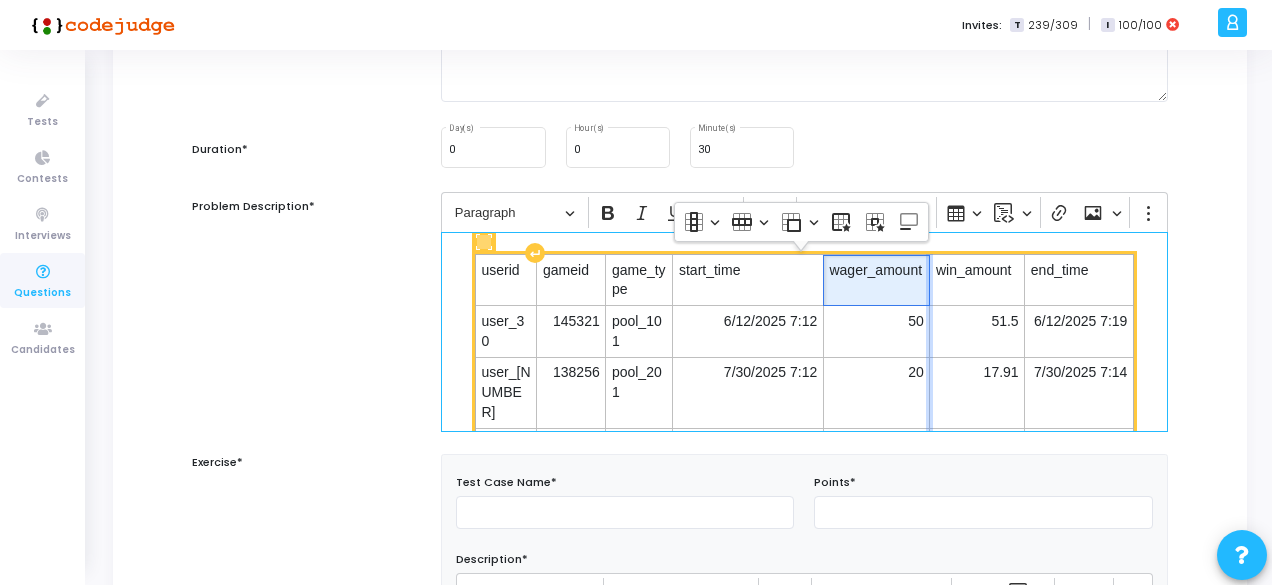 scroll, scrollTop: 187, scrollLeft: 0, axis: vertical 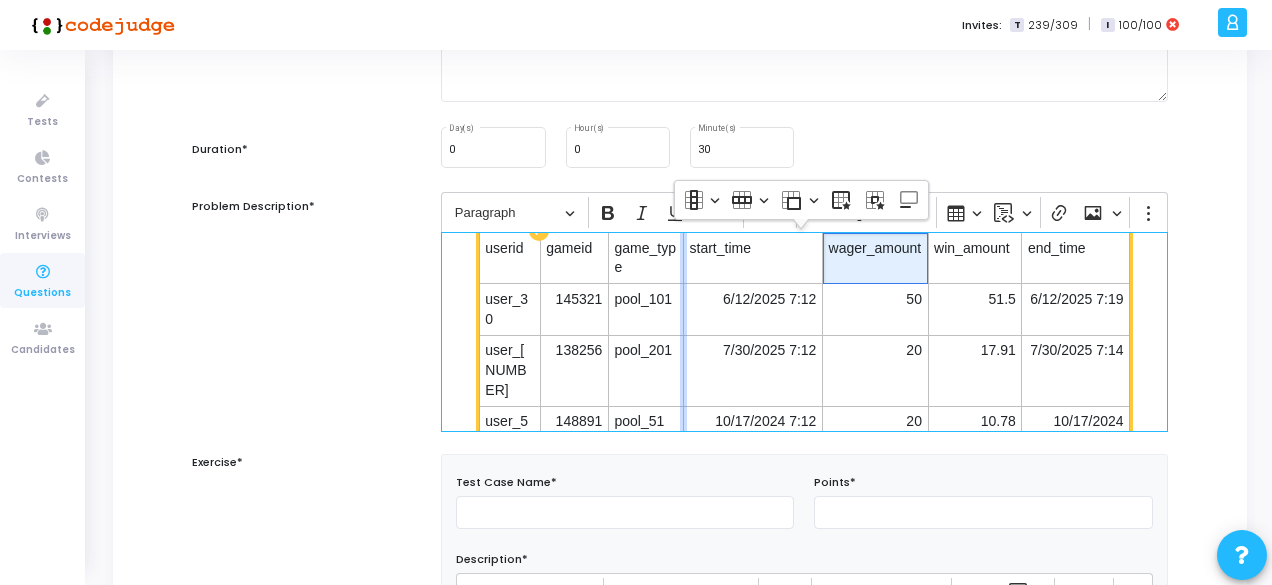 click at bounding box center (683, 493) 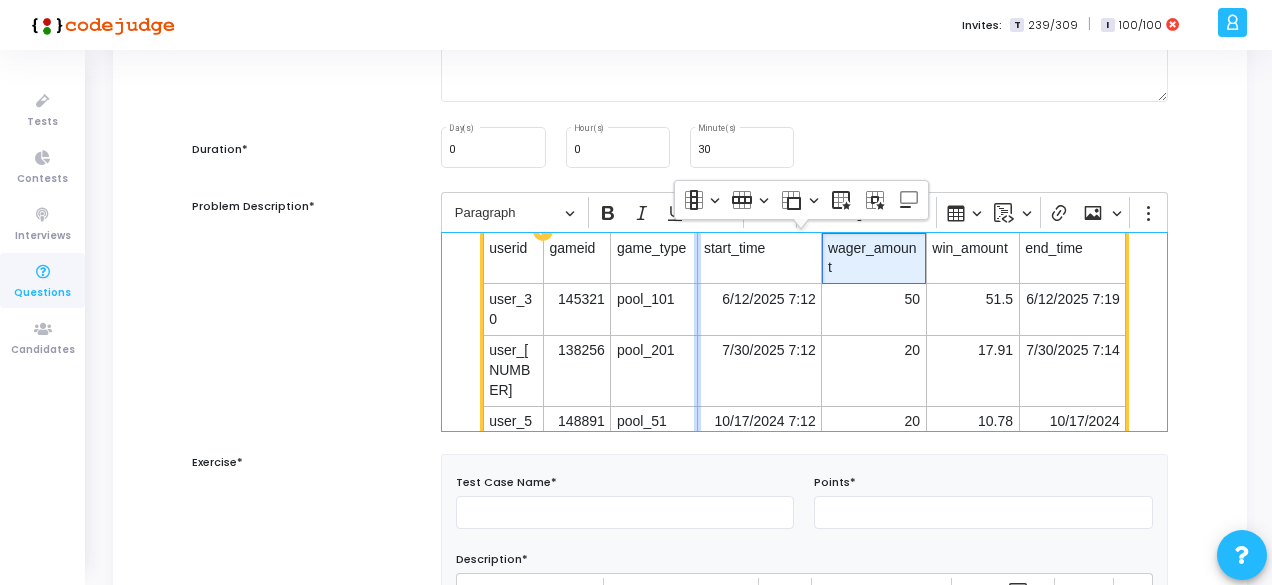 drag, startPoint x: 679, startPoint y: 327, endPoint x: 692, endPoint y: 326, distance: 13.038404 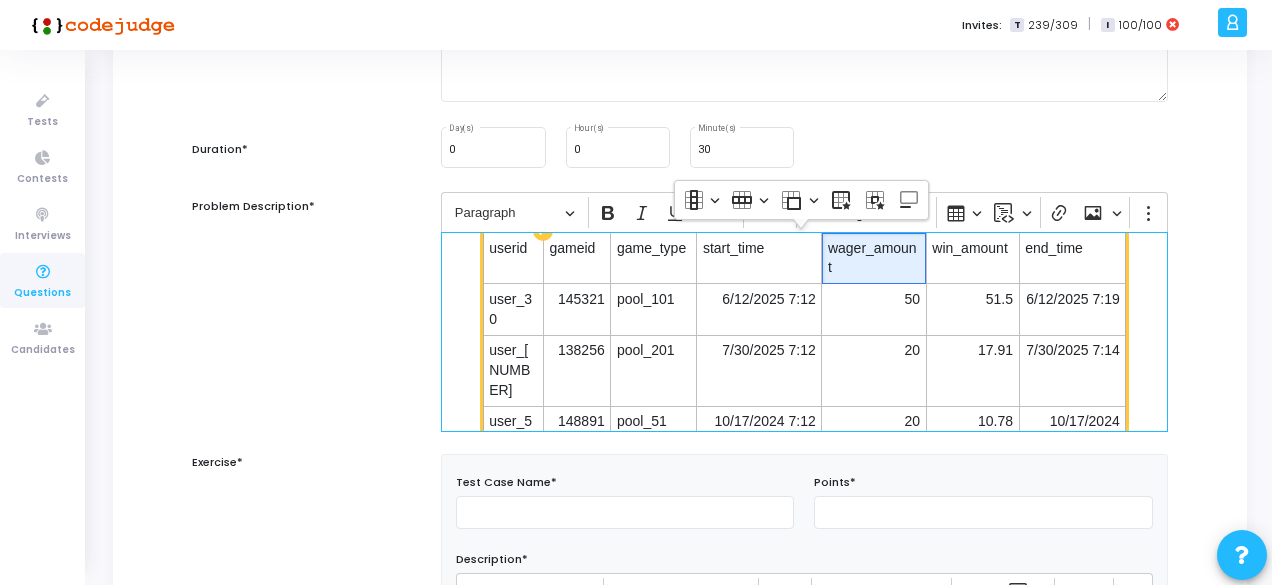 click on "wager_amount" at bounding box center (874, 258) 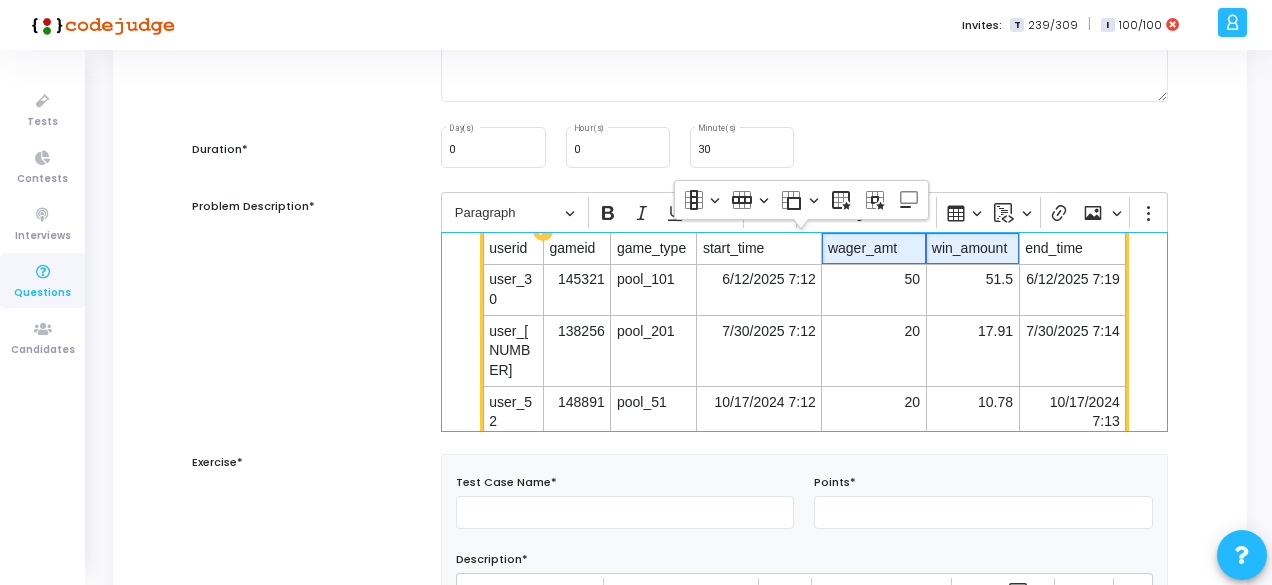 click on "win_amount" at bounding box center [972, 249] 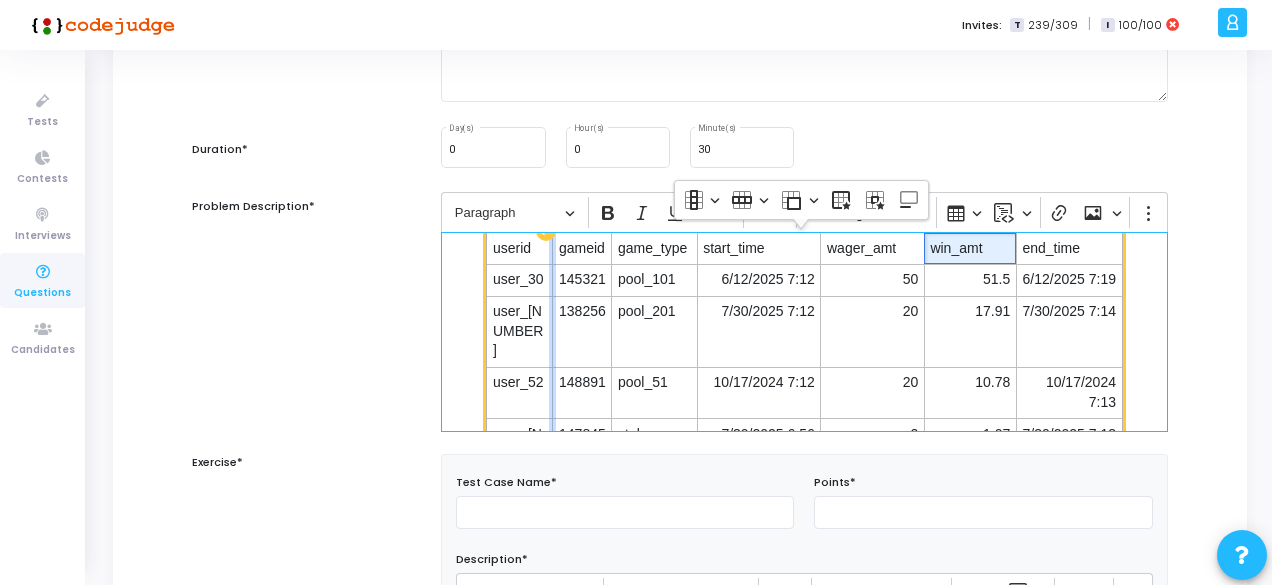 click at bounding box center [552, 454] 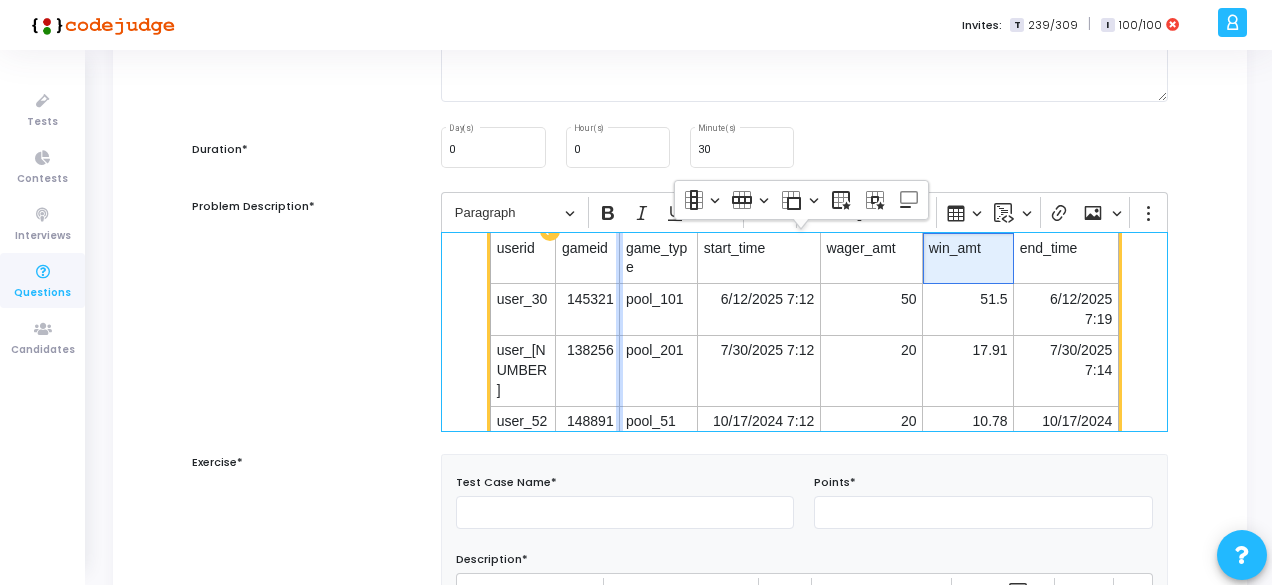 click at bounding box center [619, 493] 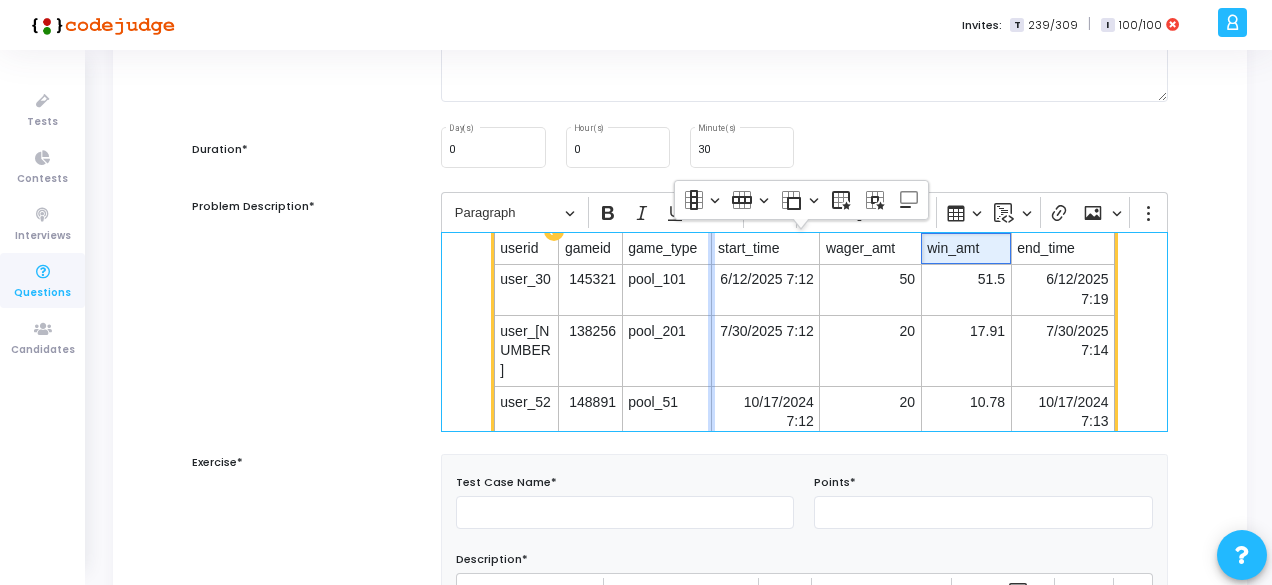 drag, startPoint x: 693, startPoint y: 289, endPoint x: 706, endPoint y: 289, distance: 13 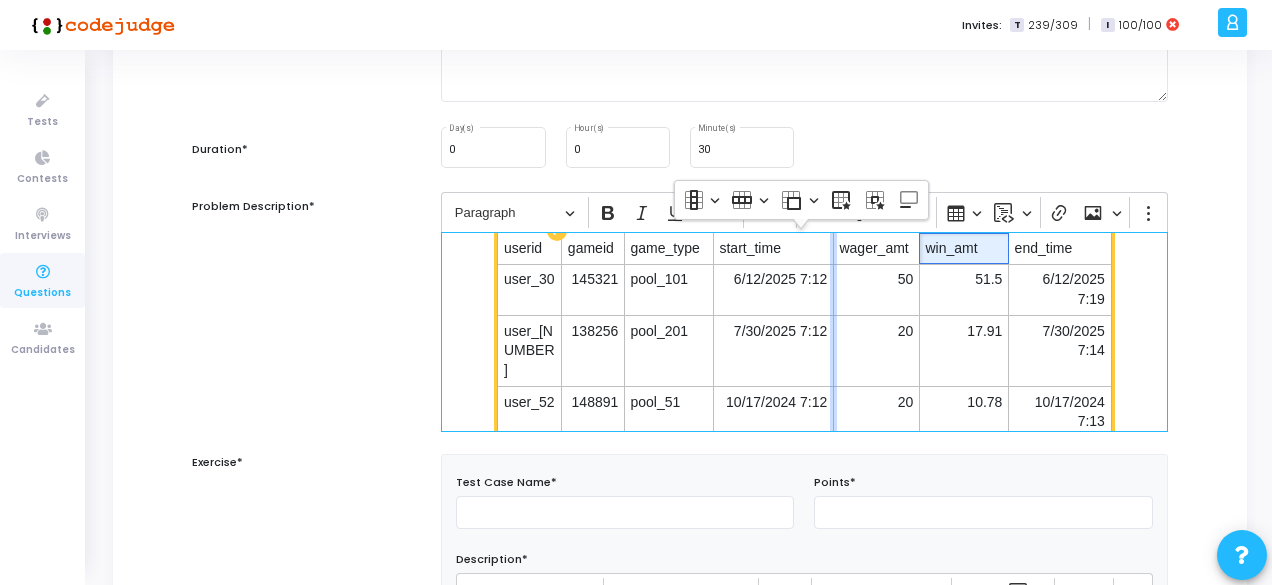 drag, startPoint x: 815, startPoint y: 285, endPoint x: 828, endPoint y: 285, distance: 13 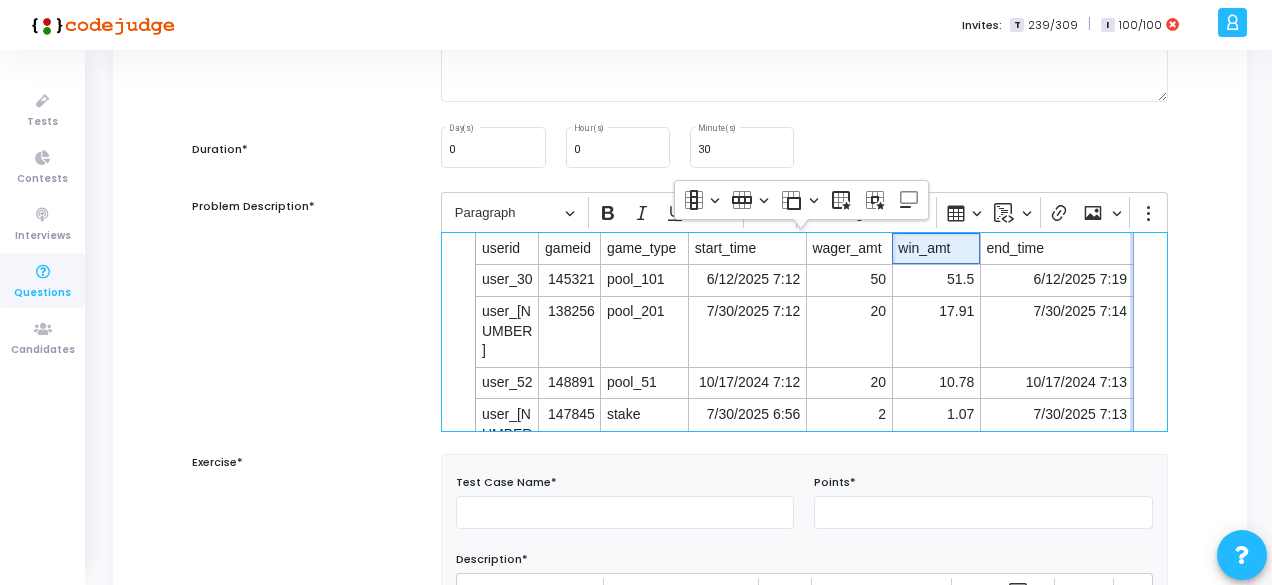drag, startPoint x: 1102, startPoint y: 250, endPoint x: 1128, endPoint y: 249, distance: 26.019224 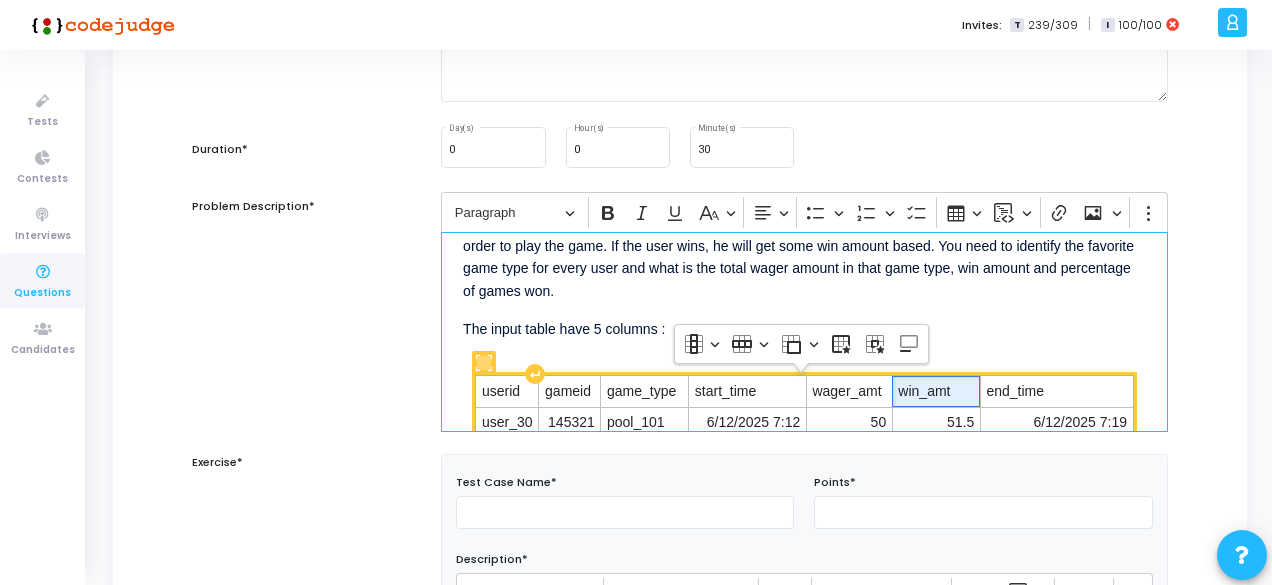 scroll, scrollTop: 43, scrollLeft: 0, axis: vertical 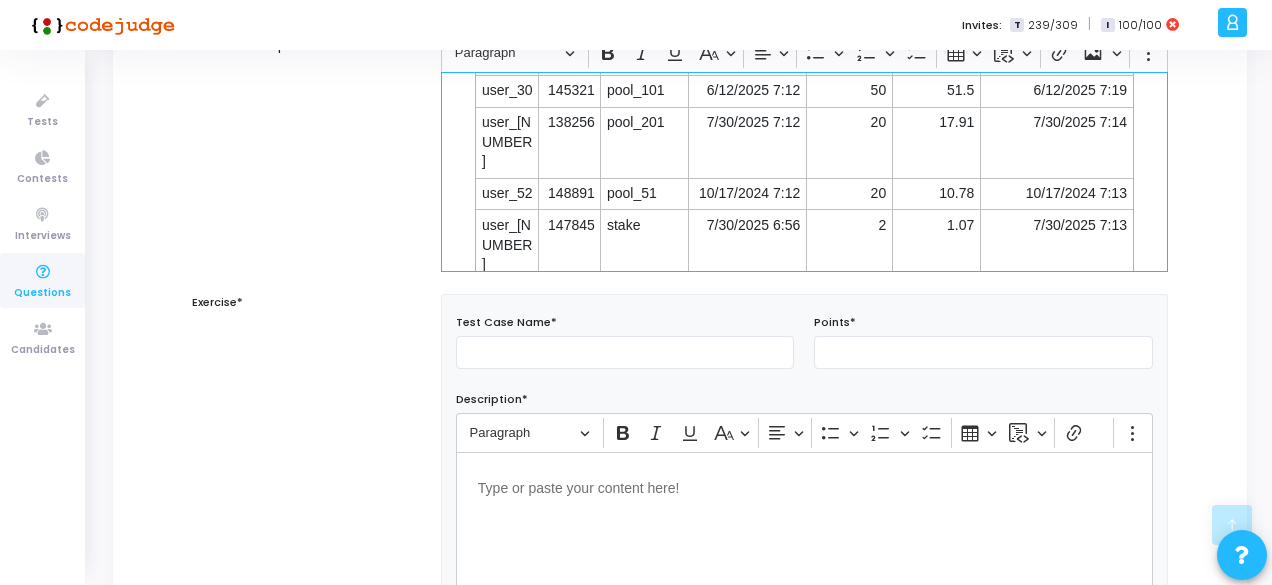 click on "The input data has data at user ID and game ID level. For every game, the user has to wager some amount in order to play the game. If the user wins, he will get some win amount based. You need to identify the favorite game type for every user and what is the total wager amount in that game type, win amount and percentage of games won. The input table have 5 columns : userid gameid game_type start_time wager_amt win_amt end_time user_30 145321 pool_101 6/12/2025 7:12 50 51.5 6/12/2025 7:19 user_83 138256 pool_201 7/30/2025 7:12 20 17.91 7/30/2025 7:14 user_52 148891 pool_51 10/17/2024 7:12 20 10.78 10/17/2024 7:13 user_77 147845 stake 7/30/2025 6:56 2 1.07 7/30/2025 7:13" at bounding box center [804, 172] 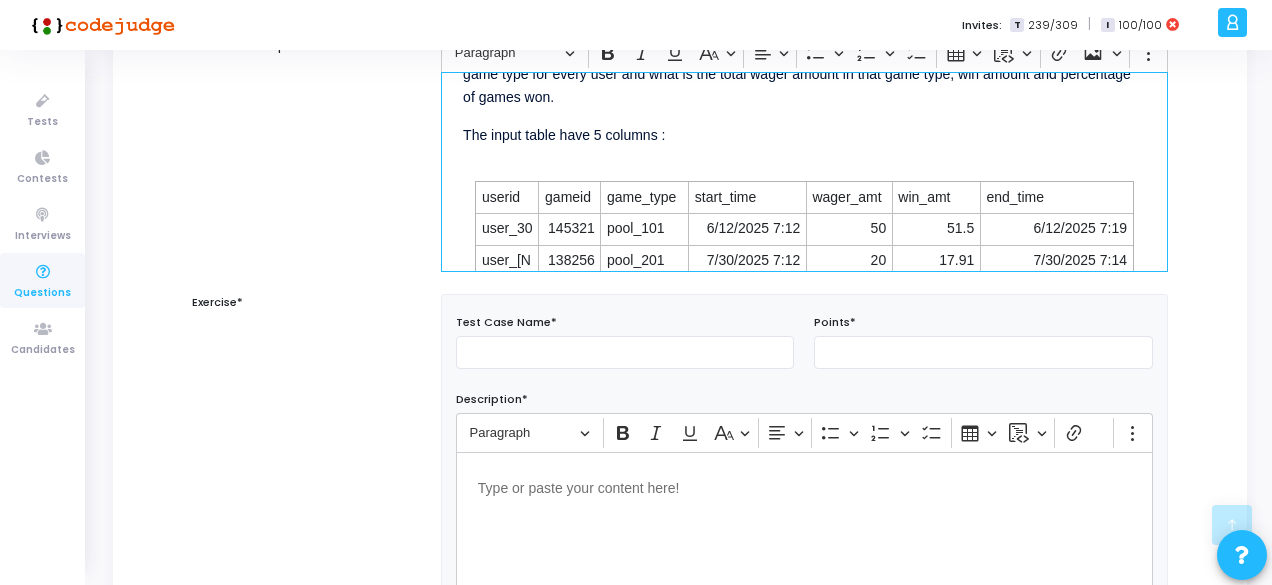 scroll, scrollTop: 78, scrollLeft: 0, axis: vertical 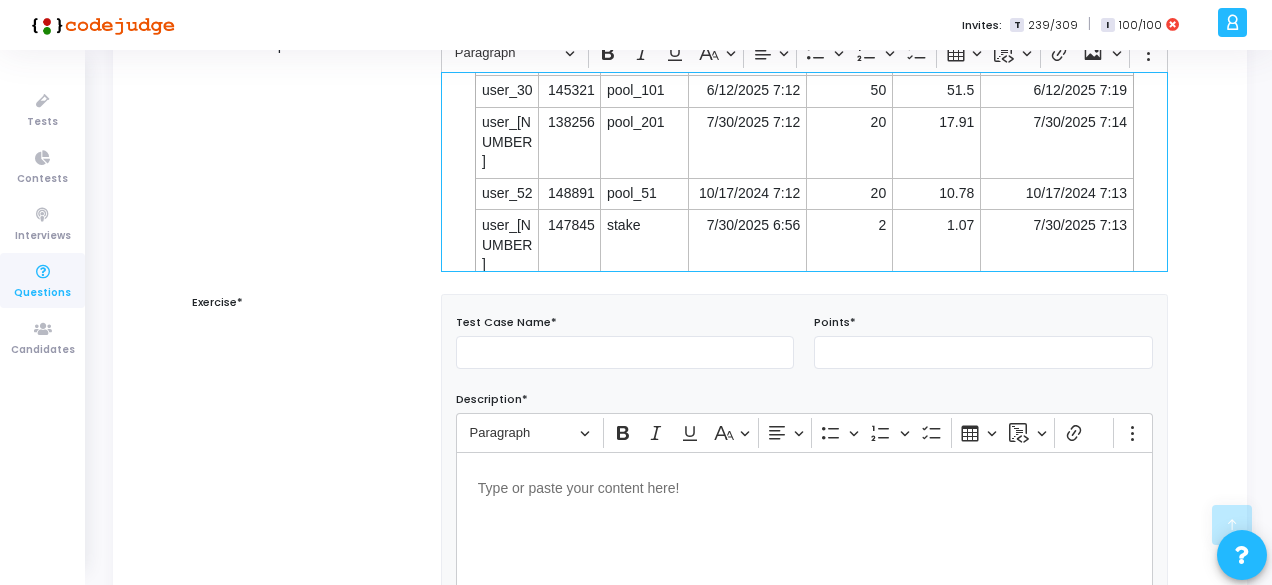 click at bounding box center (804, 306) 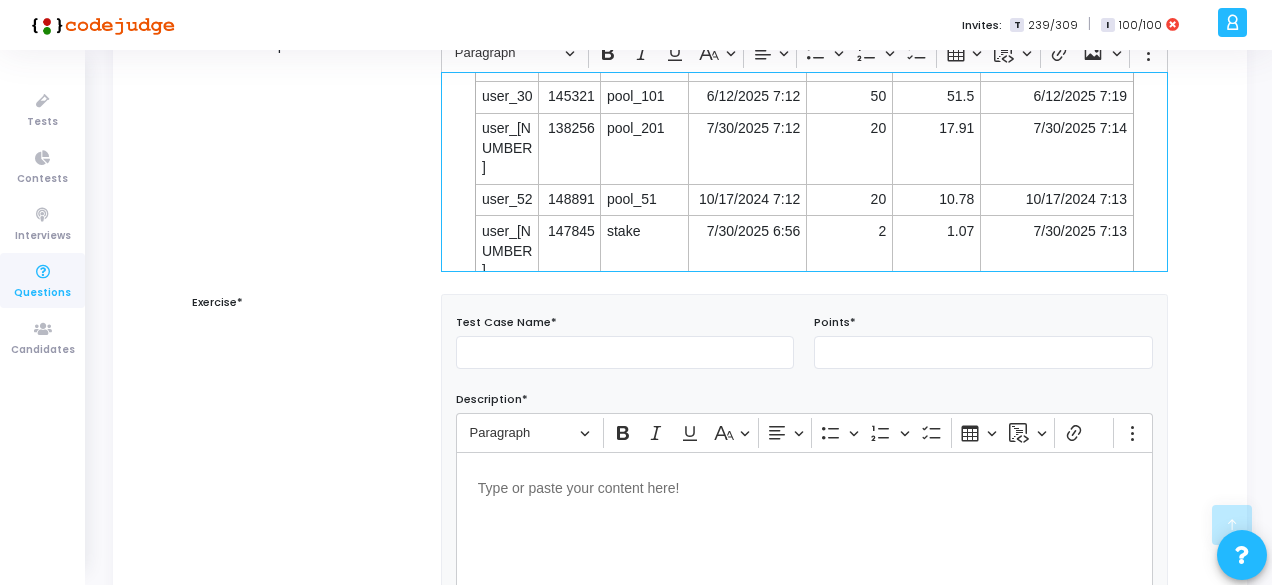 scroll, scrollTop: 216, scrollLeft: 0, axis: vertical 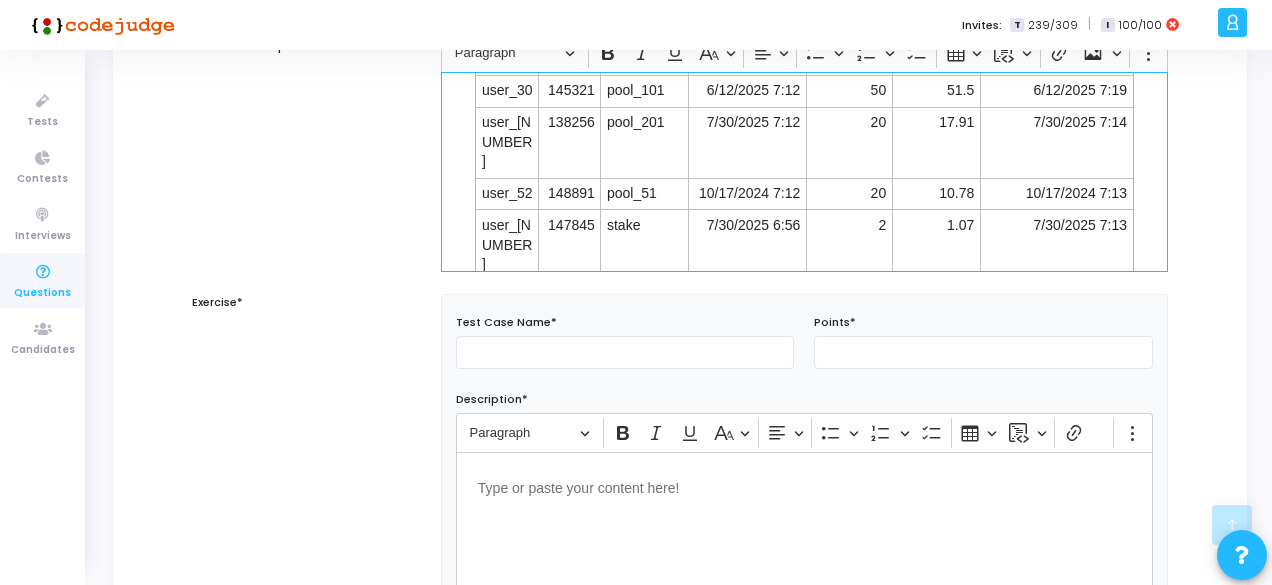 drag, startPoint x: 614, startPoint y: 225, endPoint x: 656, endPoint y: 226, distance: 42.0119 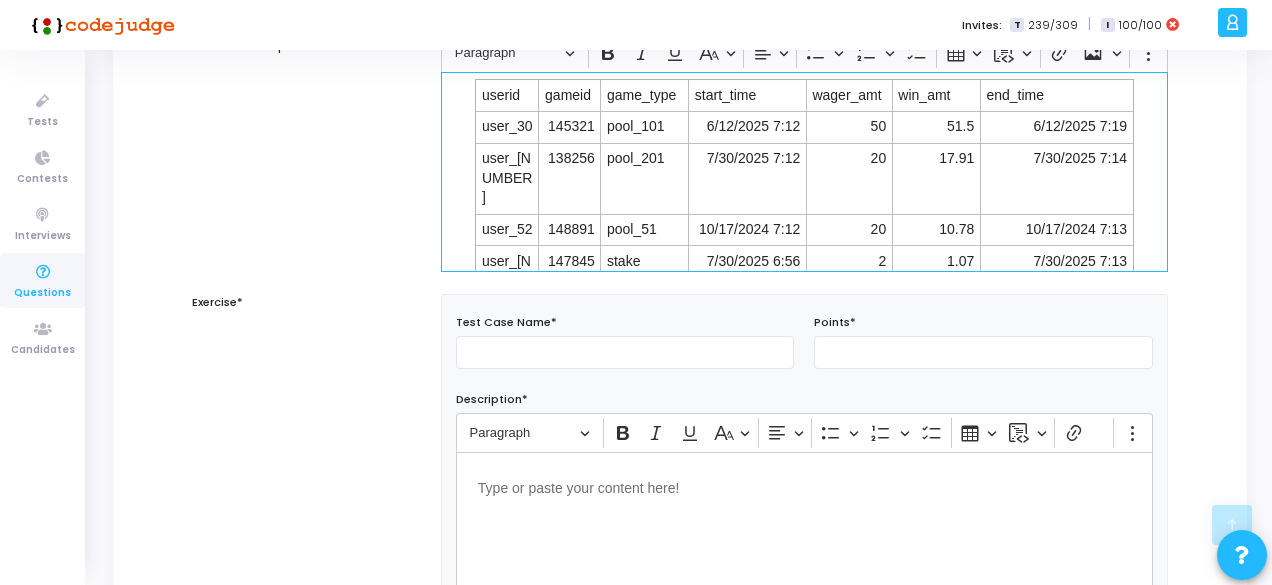 scroll, scrollTop: 179, scrollLeft: 0, axis: vertical 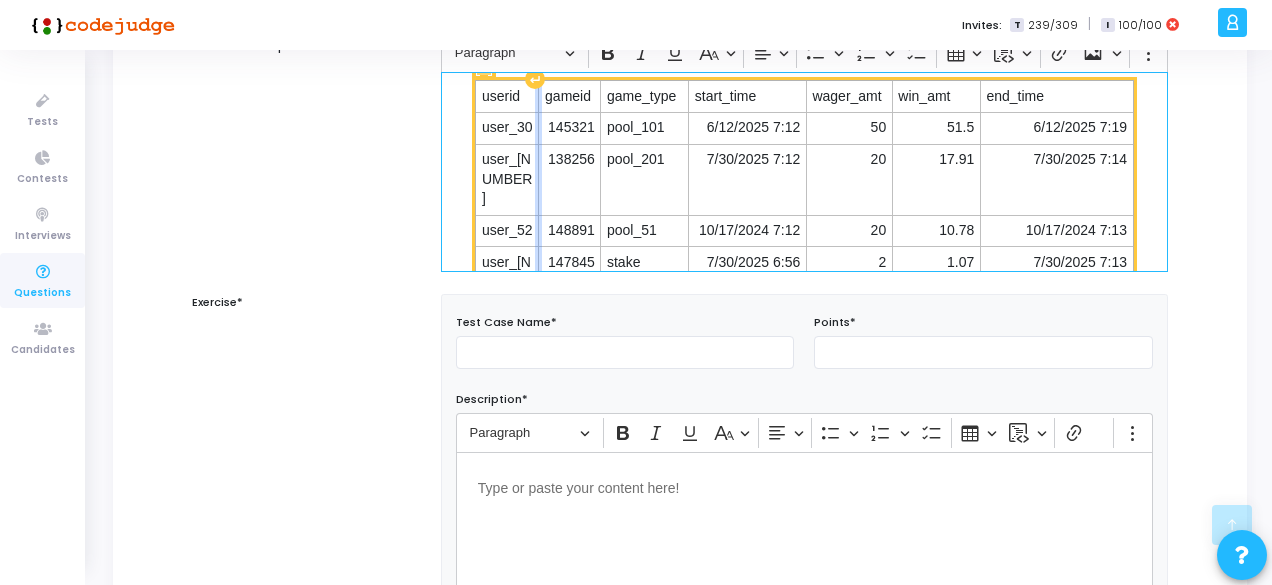 click on "userid gameid game_type start_time wager_amt win_amt end_time user_30 145321 pool_101 6/12/2025 7:12 50 51.5 6/12/2025 7:19 user_83 138256 pool_201 7/30/2025 7:12 20 17.91 7/30/2025 7:14 user_52 148891 pool_51 10/17/2024 7:12 20 10.78 10/17/2024 7:13 user_77 147845 stake 7/30/2025 6:56 2 1.07 7/30/2025 7:13" at bounding box center [804, 199] 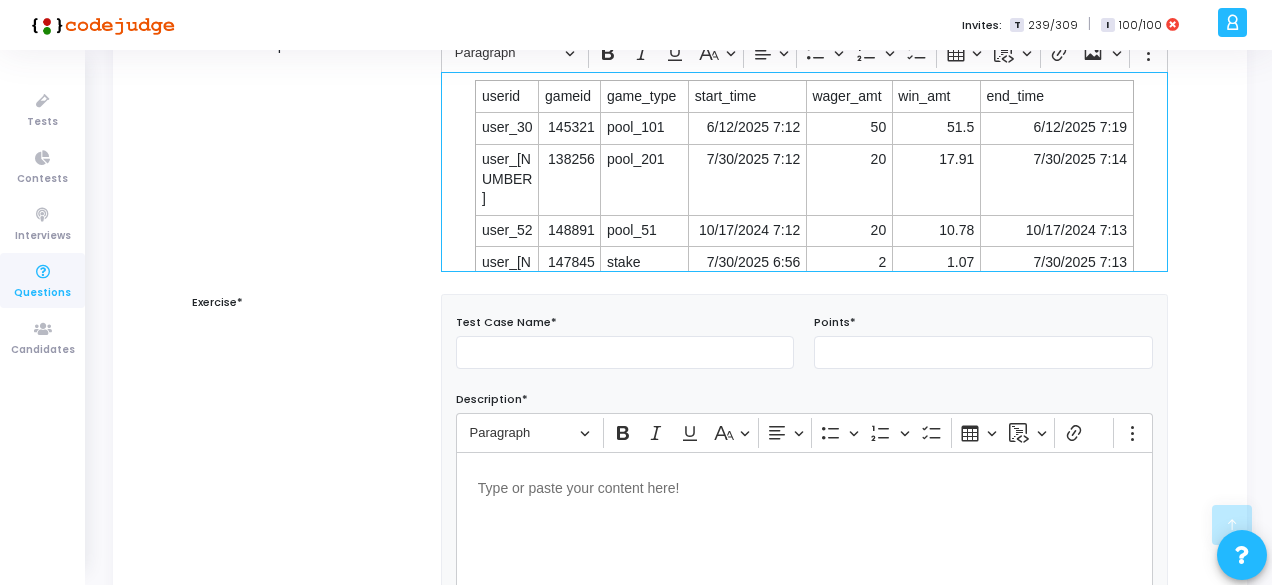 click on "The output table should be in the below format:" at bounding box center (804, 343) 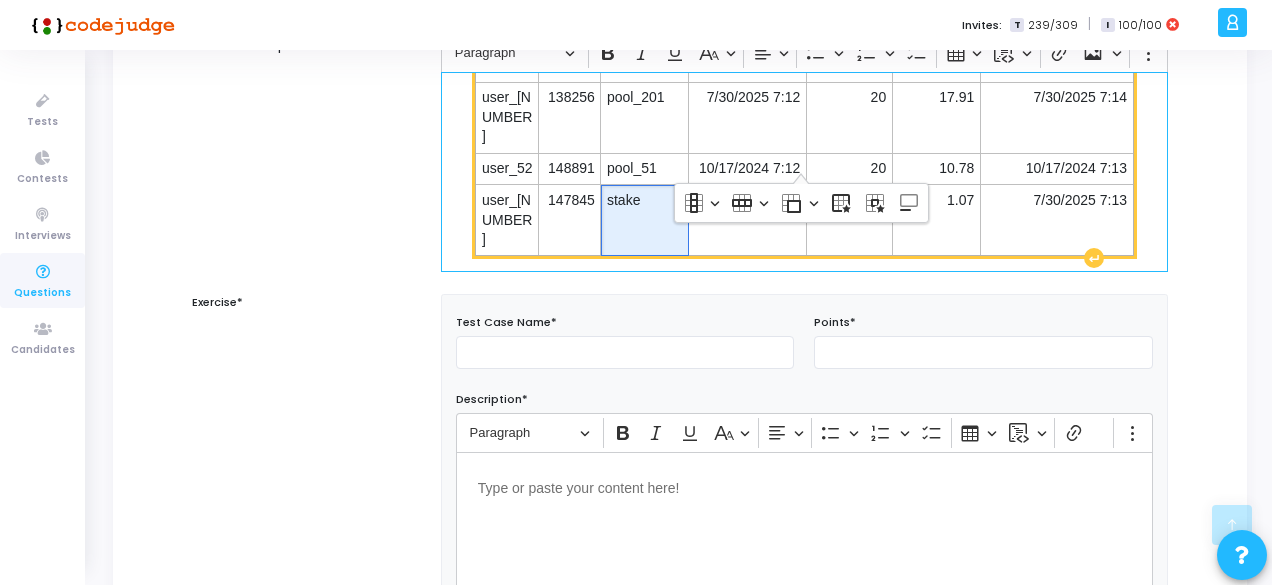 click on "stake" at bounding box center (645, 201) 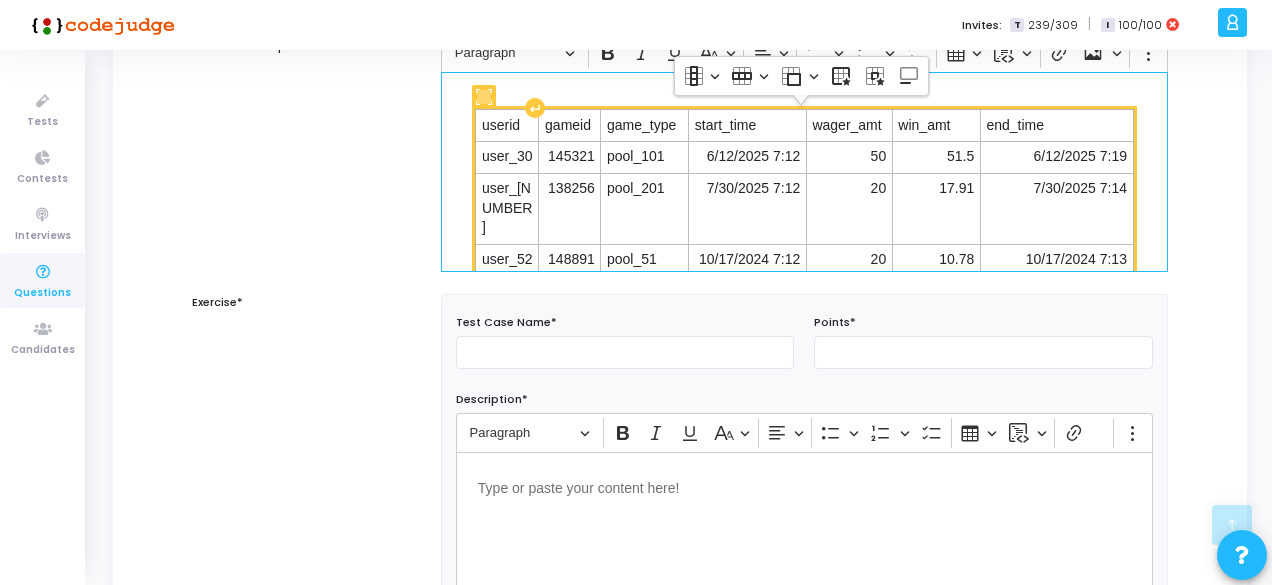 scroll, scrollTop: 145, scrollLeft: 0, axis: vertical 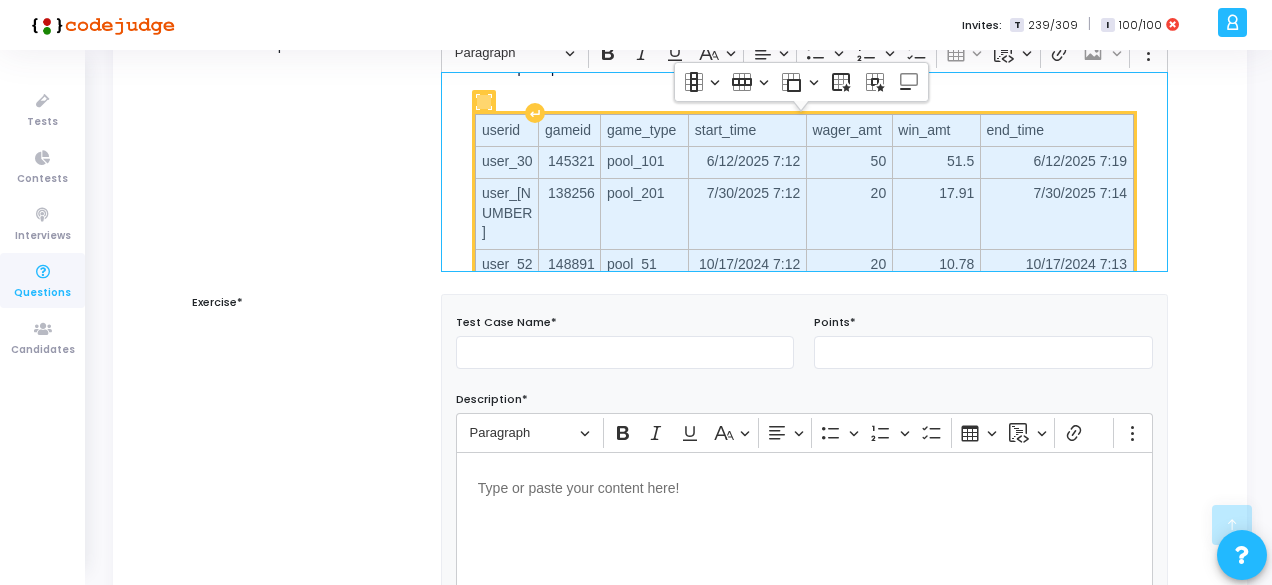 drag, startPoint x: 486, startPoint y: 127, endPoint x: 1007, endPoint y: 226, distance: 530.3226 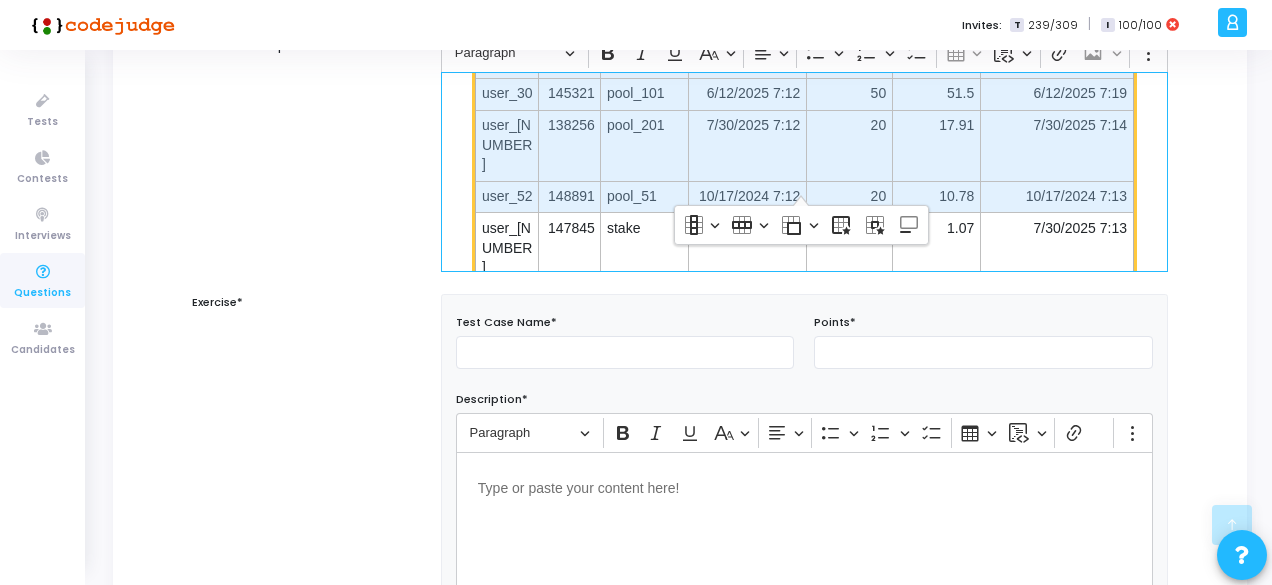 scroll, scrollTop: 219, scrollLeft: 0, axis: vertical 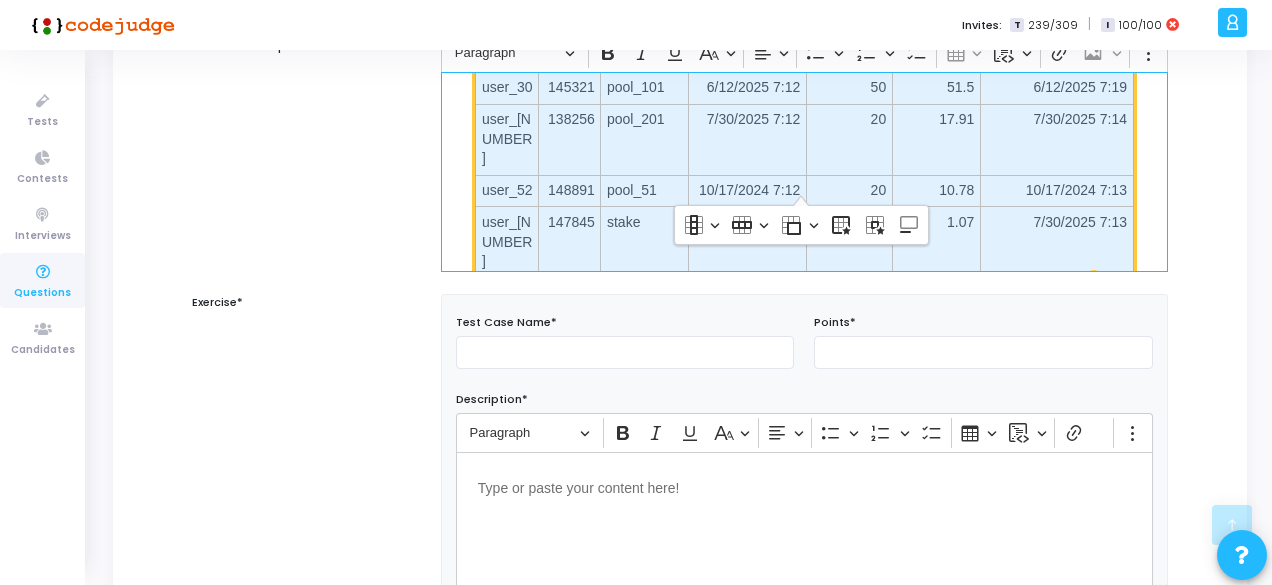 click on "7/30/2025 7:13" at bounding box center [1056, 223] 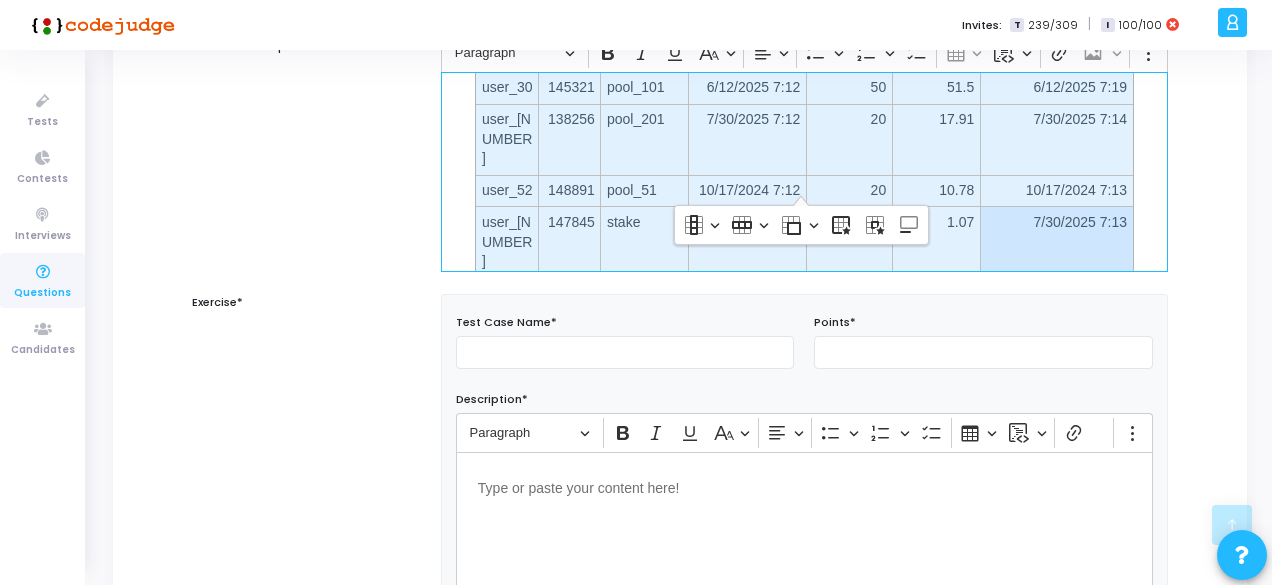click on "The output table should be in the below format:" at bounding box center [804, 303] 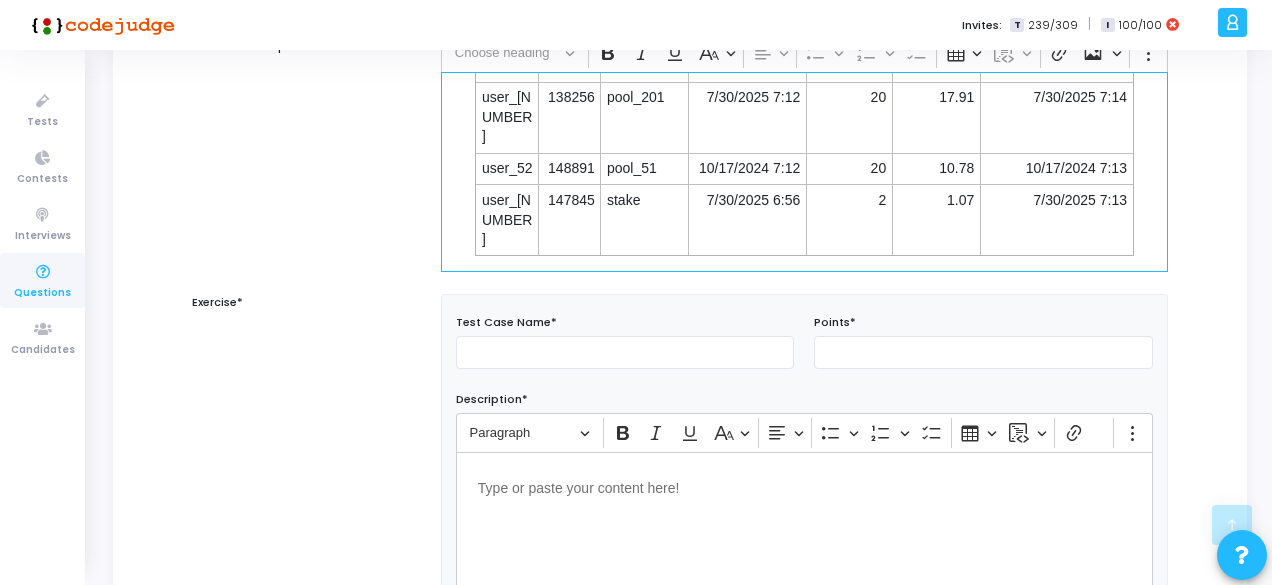 scroll, scrollTop: 374, scrollLeft: 0, axis: vertical 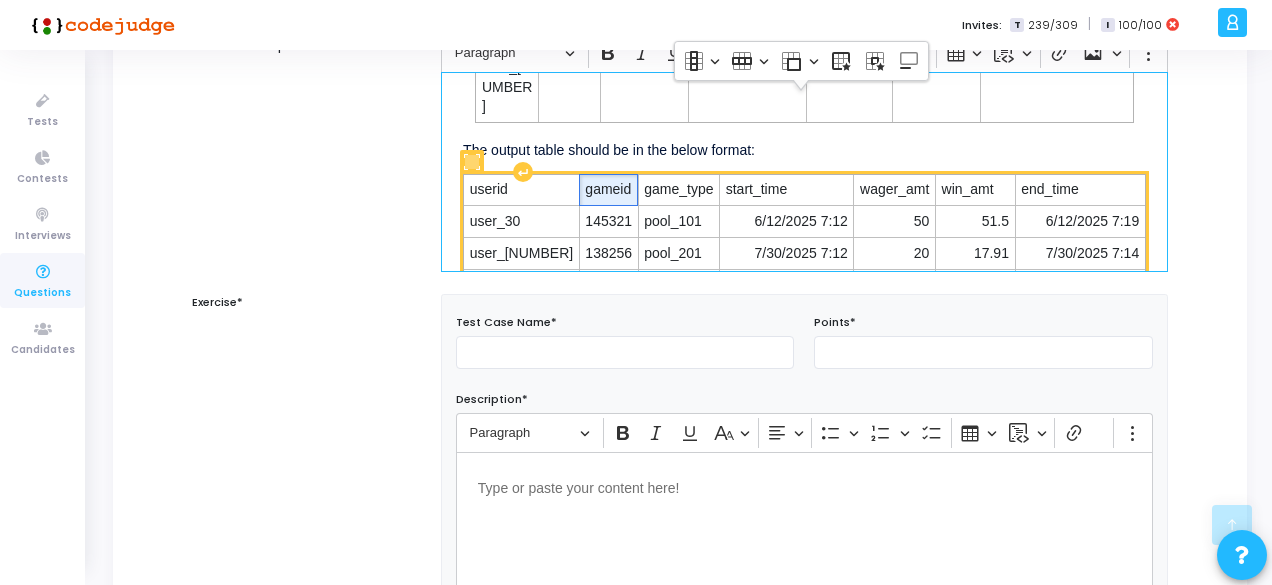 click on "gameid" at bounding box center [608, 190] 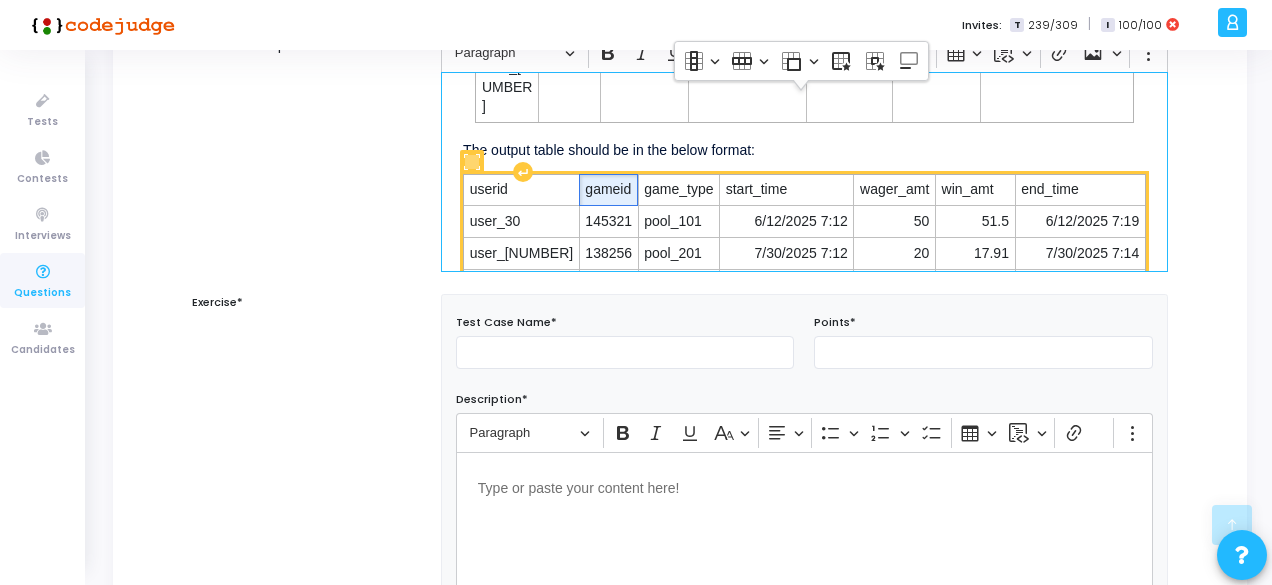 click on "gameid" at bounding box center (608, 190) 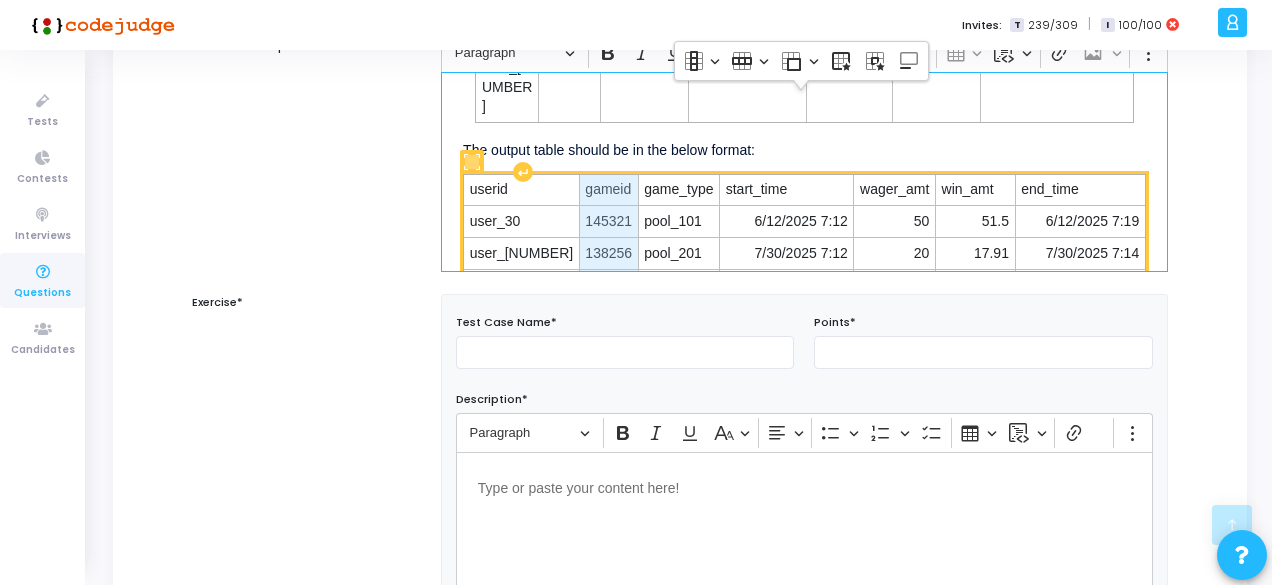 drag, startPoint x: 570, startPoint y: 224, endPoint x: 553, endPoint y: 112, distance: 113.28283 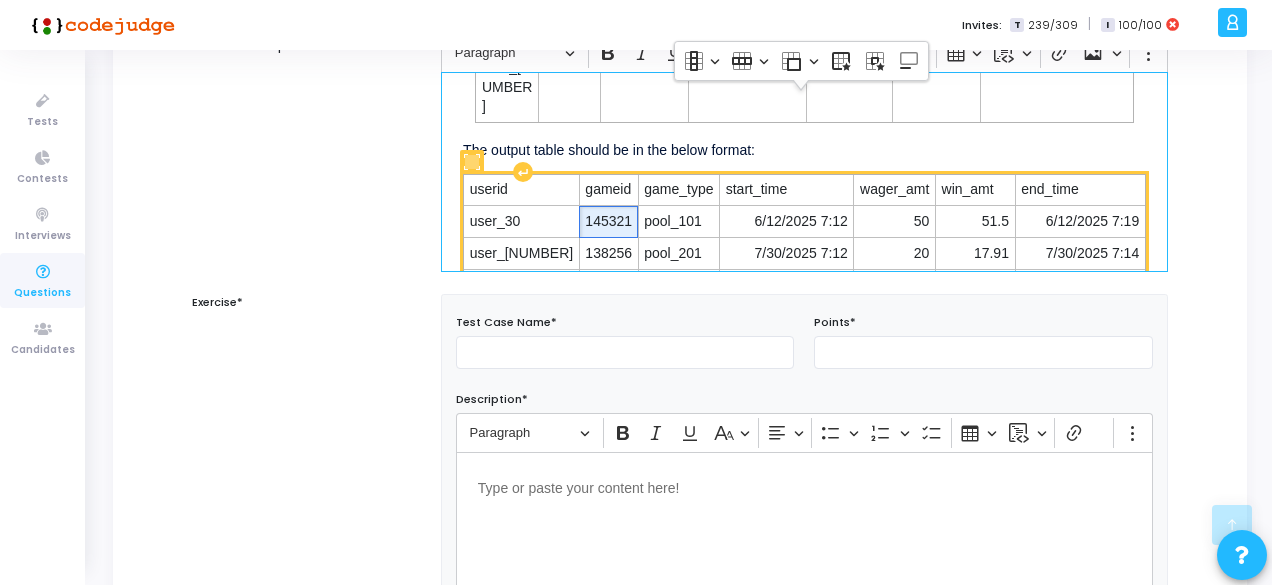 drag, startPoint x: 553, startPoint y: 112, endPoint x: 541, endPoint y: 146, distance: 36.05551 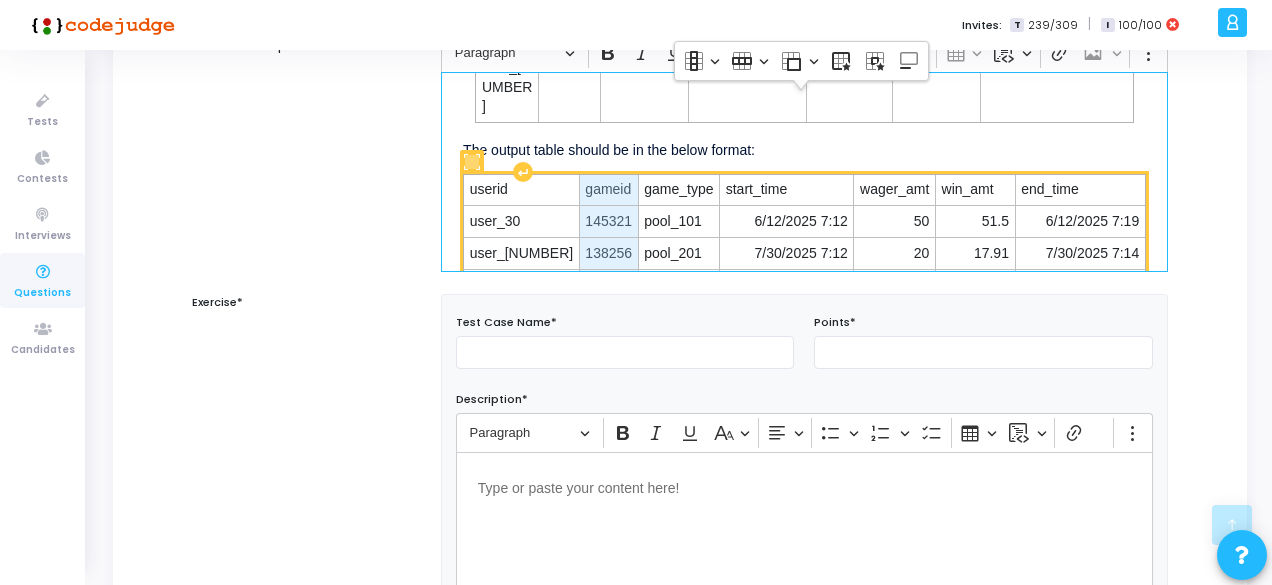 drag, startPoint x: 549, startPoint y: 111, endPoint x: 565, endPoint y: 242, distance: 131.97348 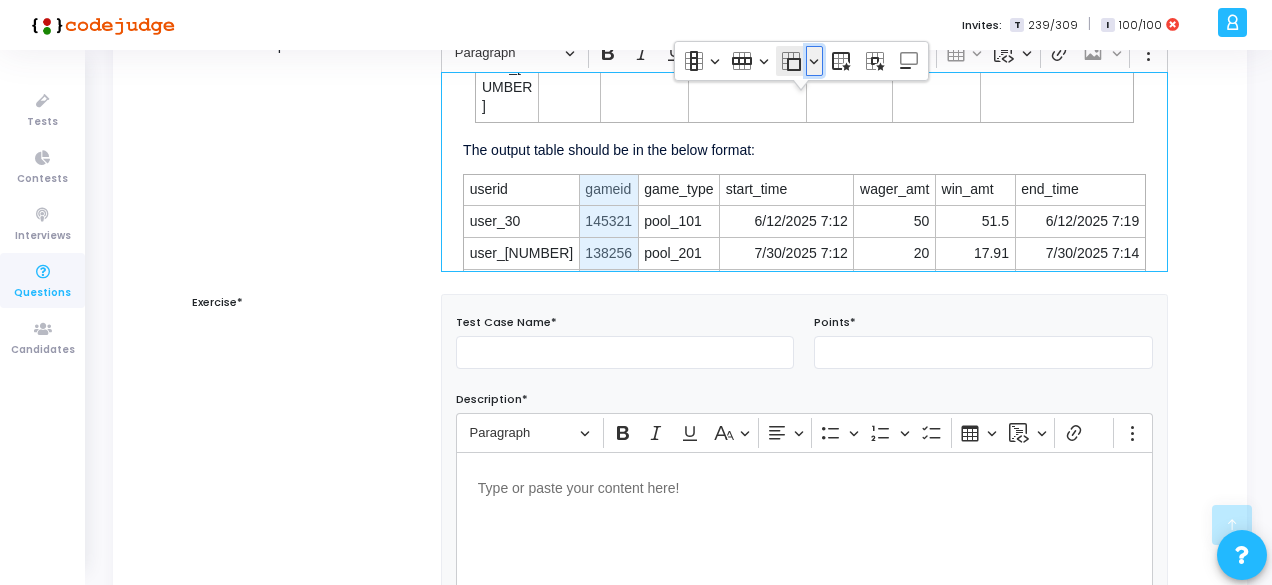 click 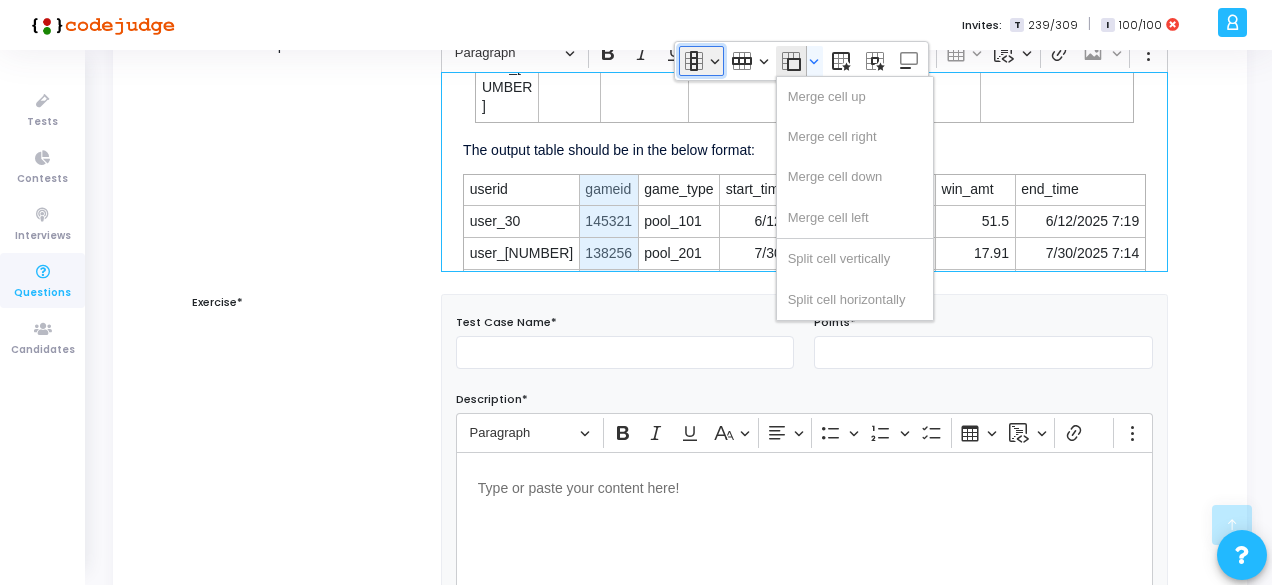 click on "Column" at bounding box center [701, 61] 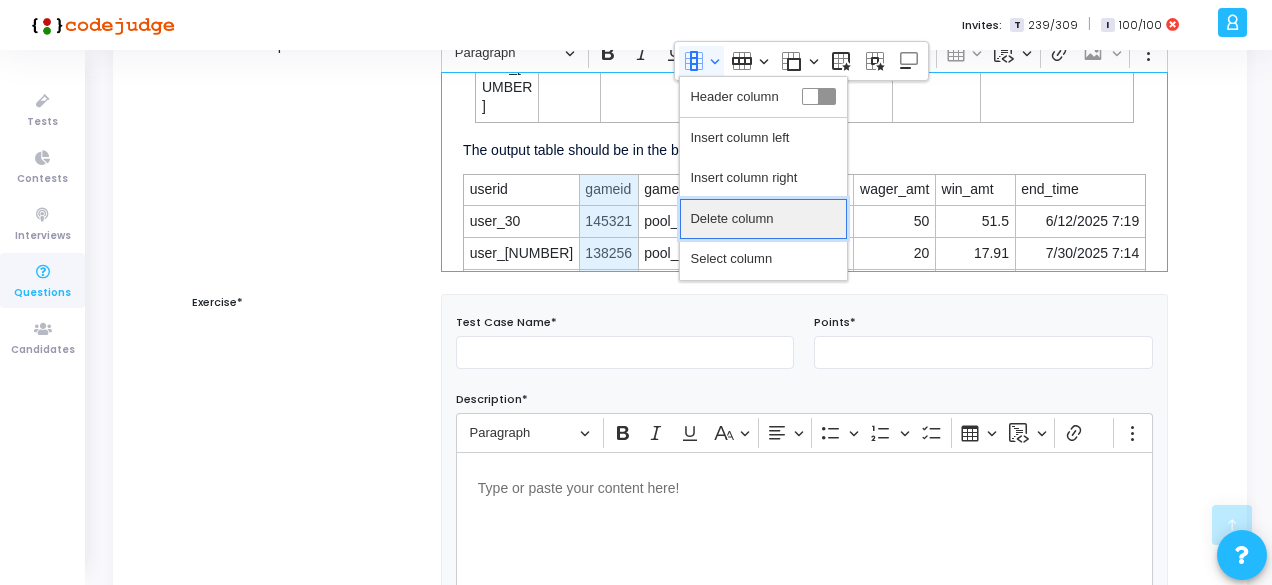 click on "Delete column" at bounding box center (731, 219) 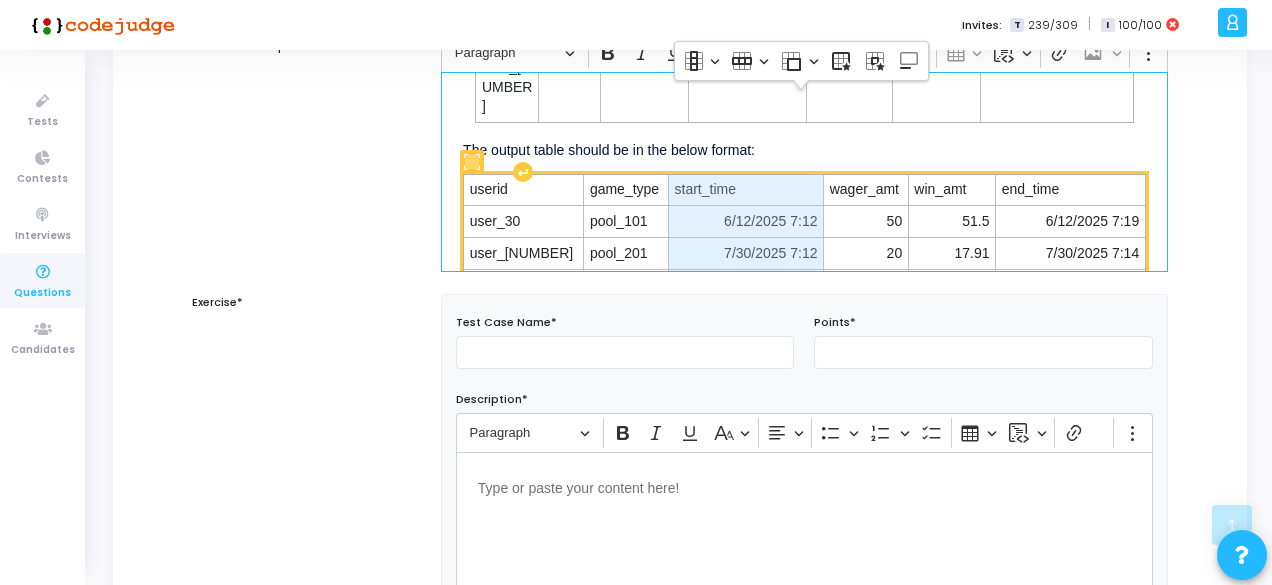 drag, startPoint x: 649, startPoint y: 105, endPoint x: 772, endPoint y: 239, distance: 181.89282 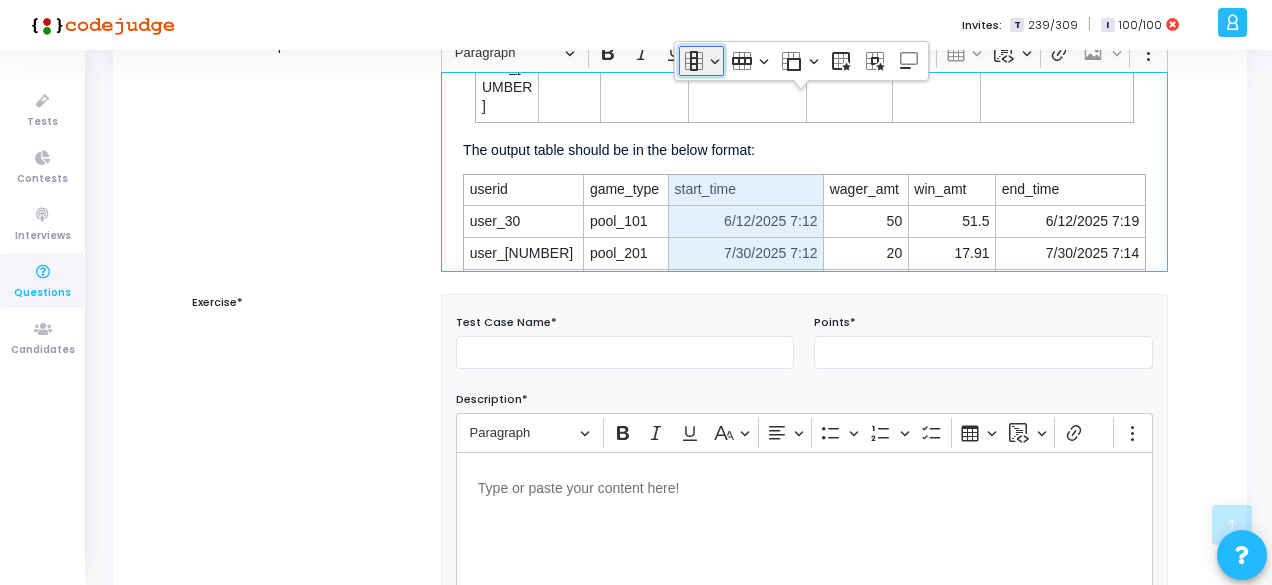 click on "Column" at bounding box center [701, 61] 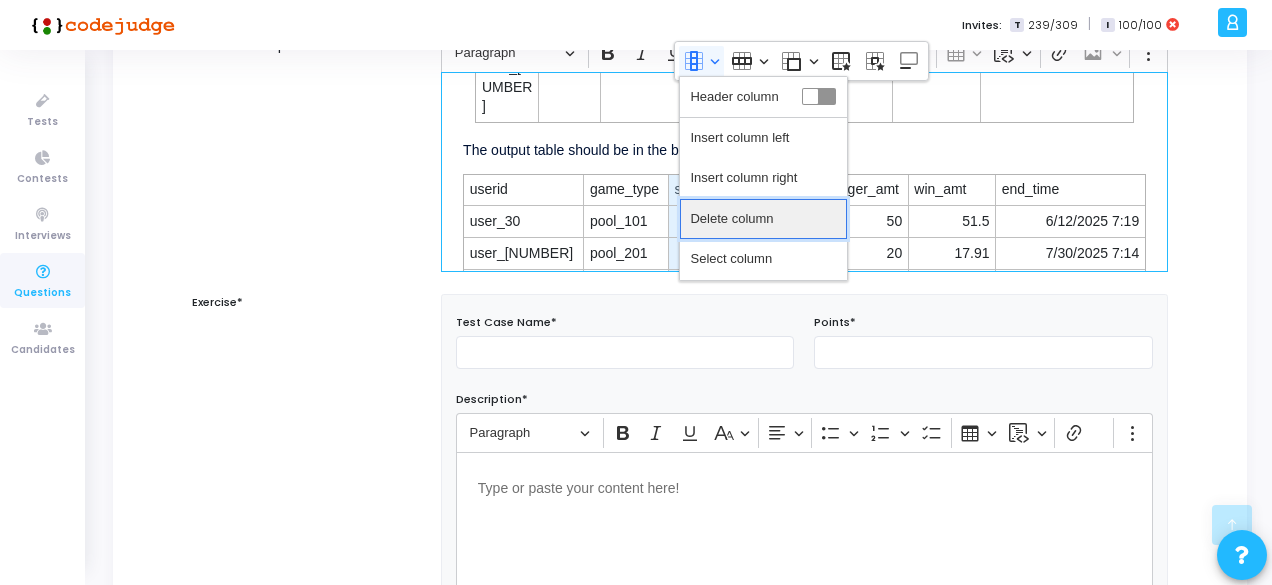 click on "Delete column" at bounding box center [731, 219] 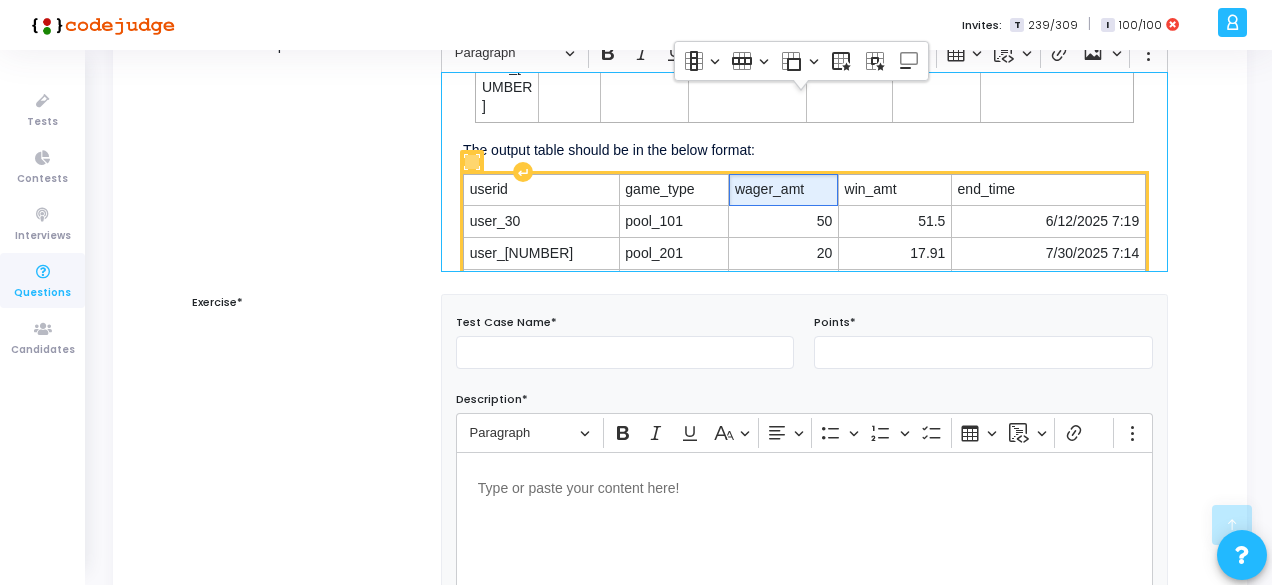 click on "wager_amt" at bounding box center (783, 190) 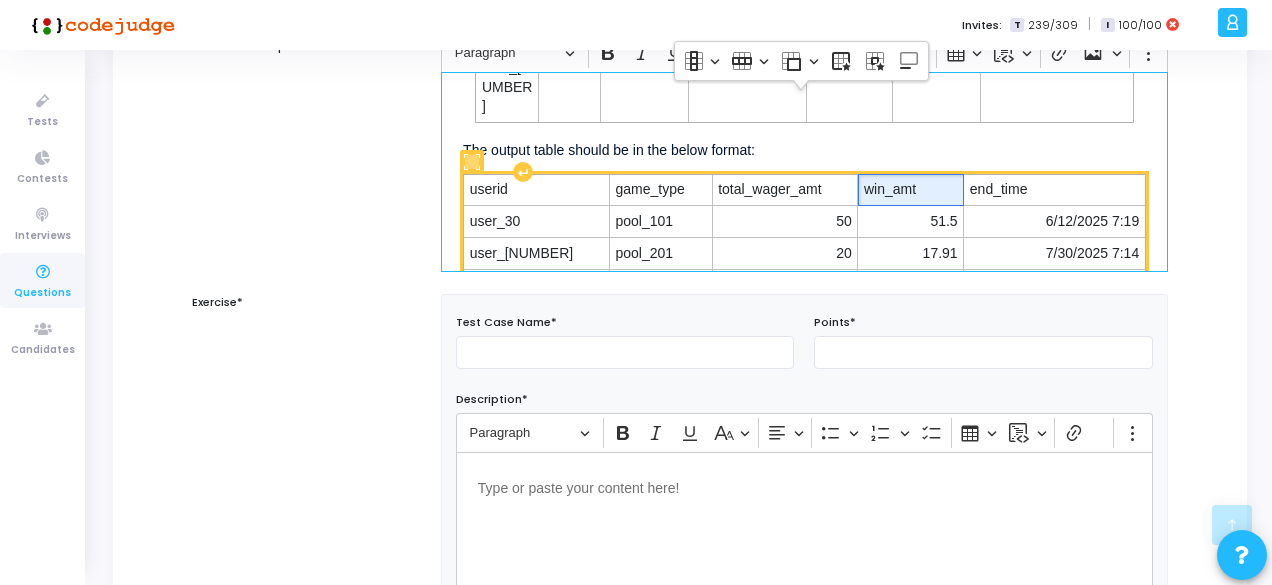 click on "win_amt" at bounding box center (911, 190) 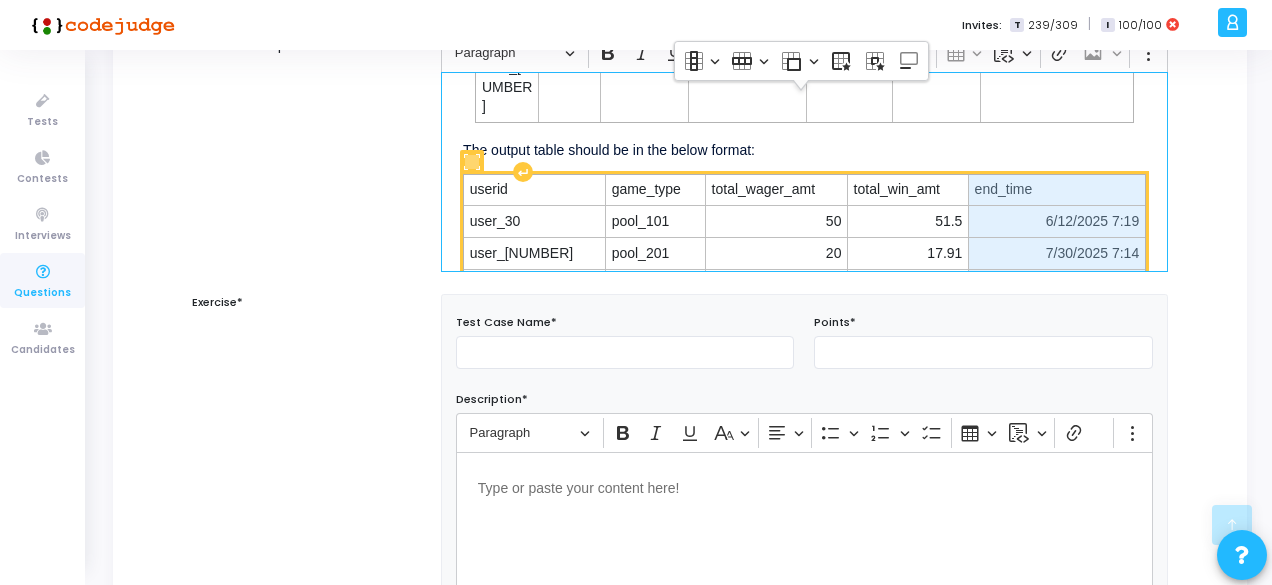 drag, startPoint x: 954, startPoint y: 107, endPoint x: 1033, endPoint y: 231, distance: 147.0272 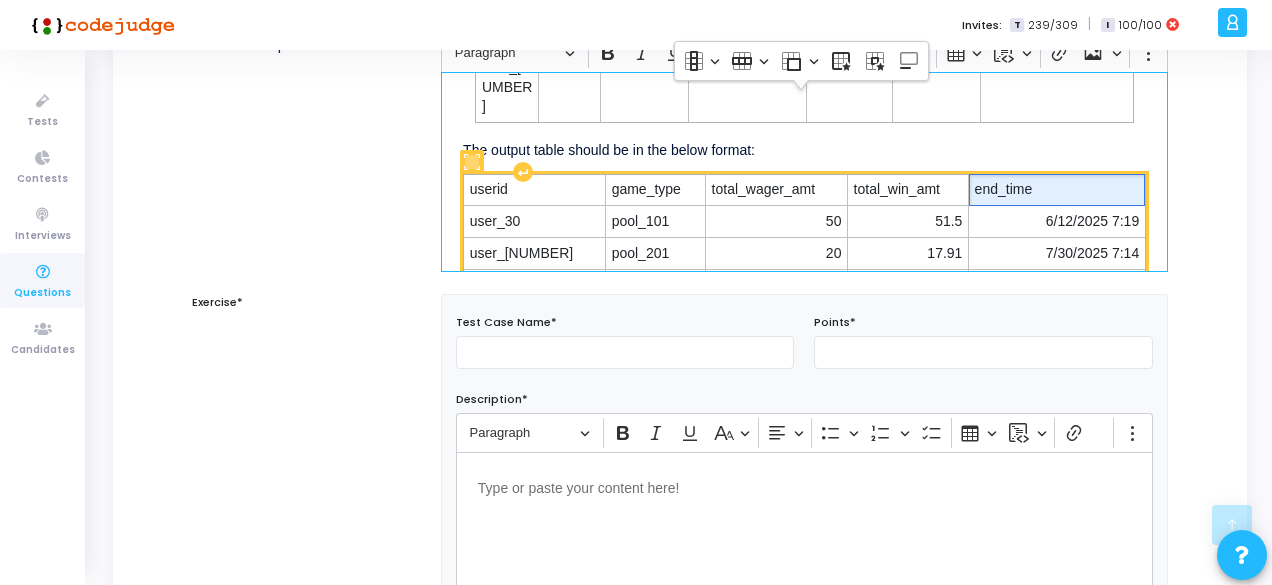 click on "end_time" at bounding box center (1057, 190) 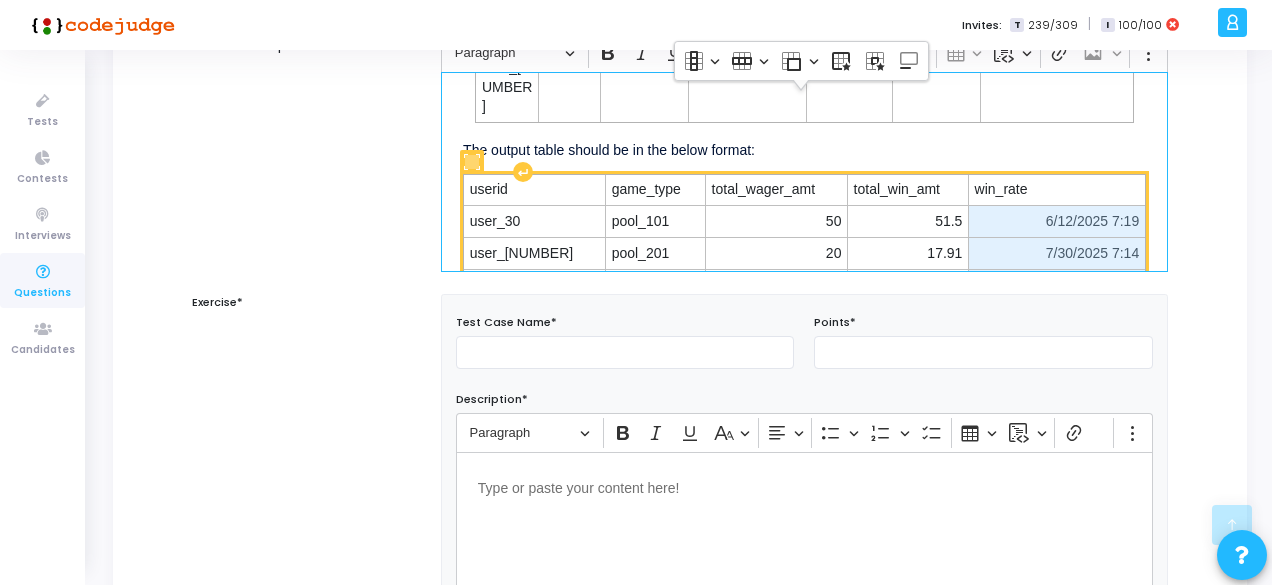 drag, startPoint x: 1018, startPoint y: 137, endPoint x: 1059, endPoint y: 243, distance: 113.65298 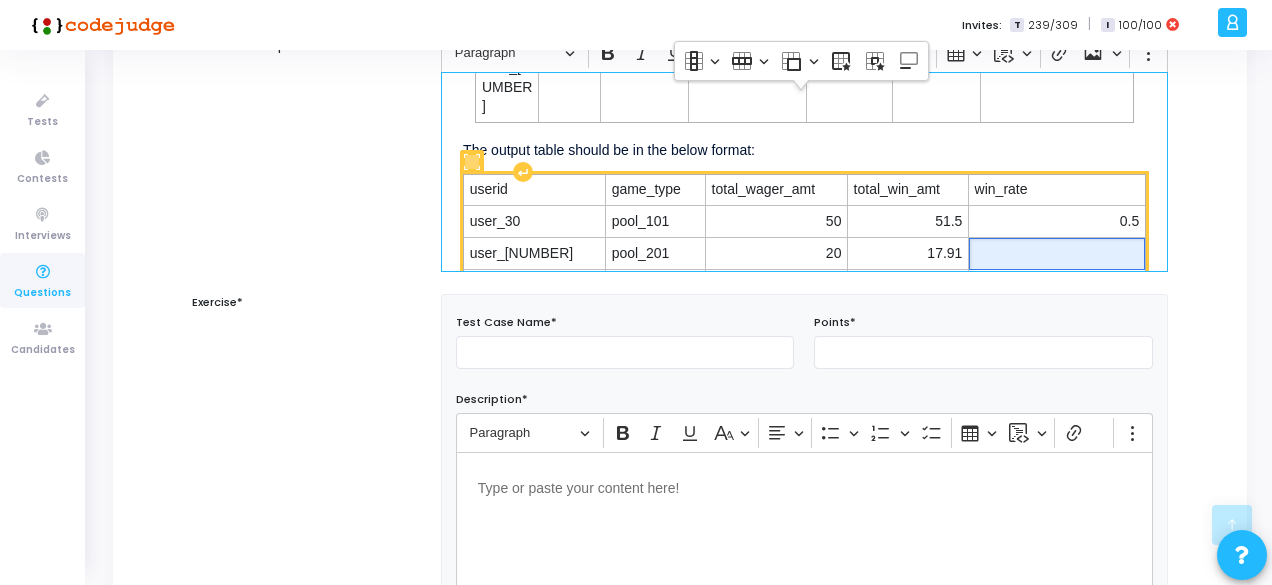 click at bounding box center [1057, 254] 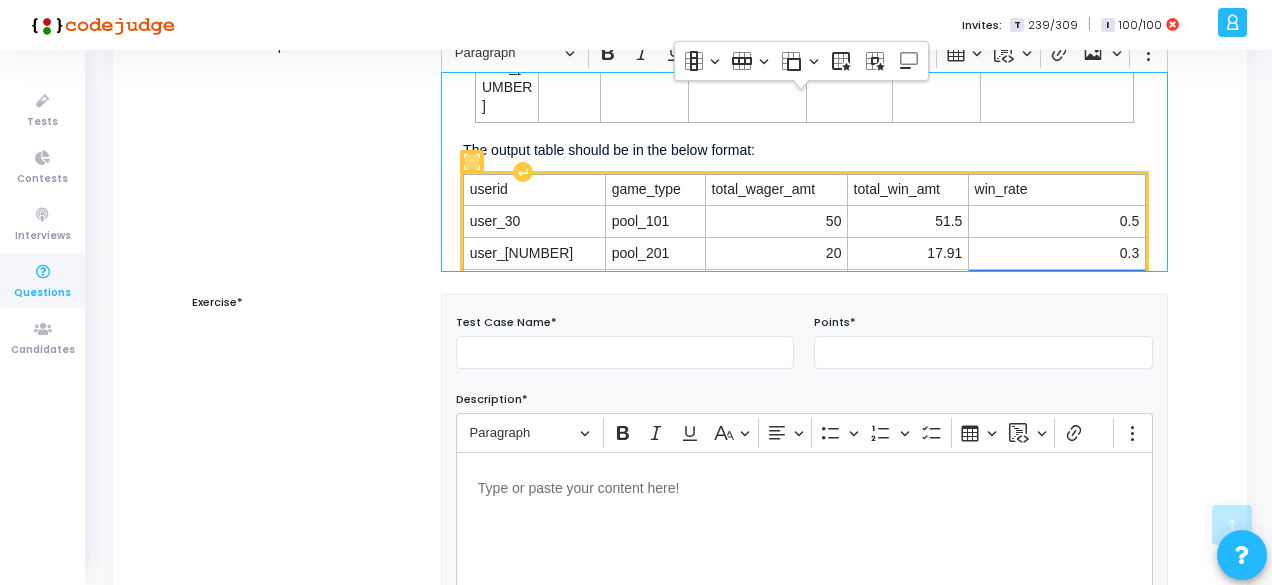click at bounding box center (1057, 286) 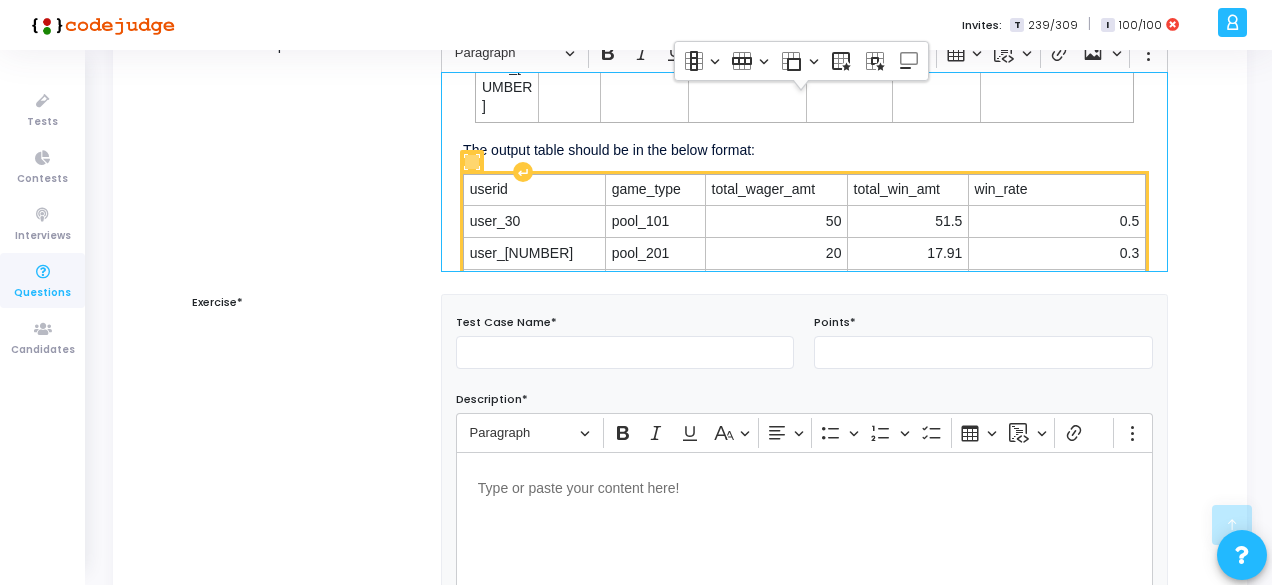 click at bounding box center (1057, 317) 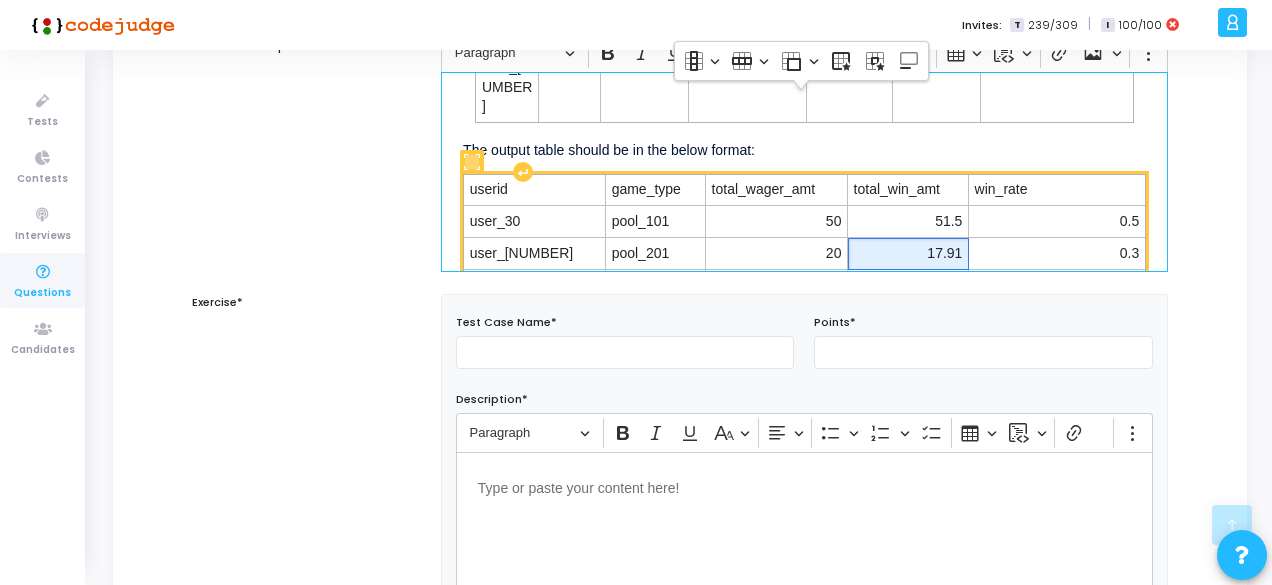 click on "17.91" at bounding box center [908, 254] 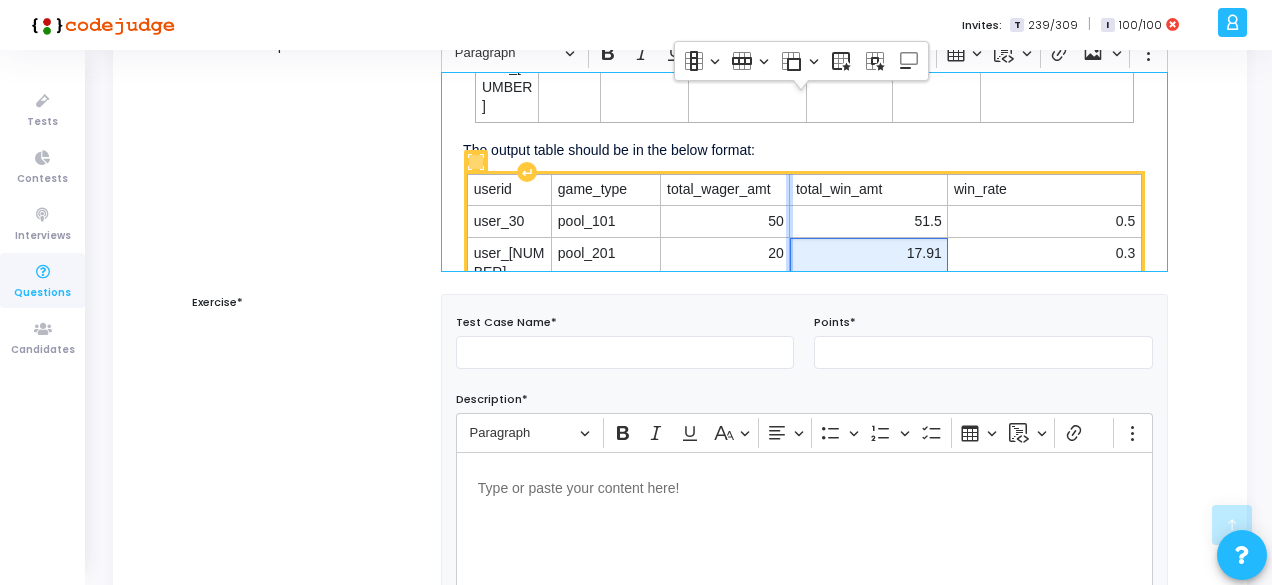 drag, startPoint x: 808, startPoint y: 116, endPoint x: 782, endPoint y: 119, distance: 26.172504 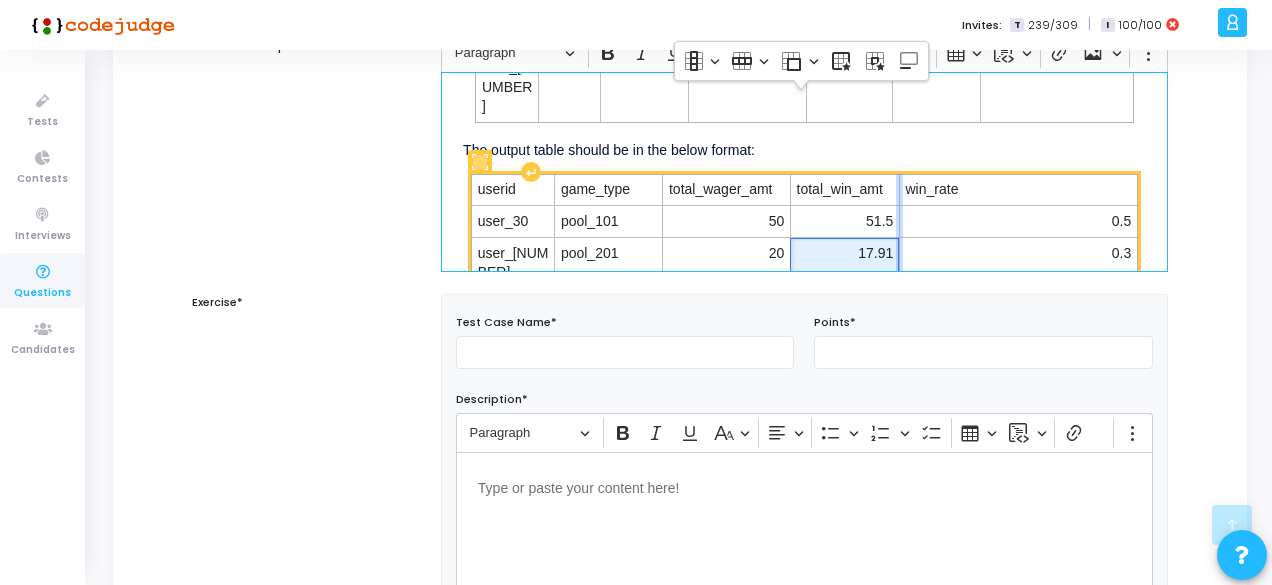 drag, startPoint x: 939, startPoint y: 105, endPoint x: 892, endPoint y: 109, distance: 47.169907 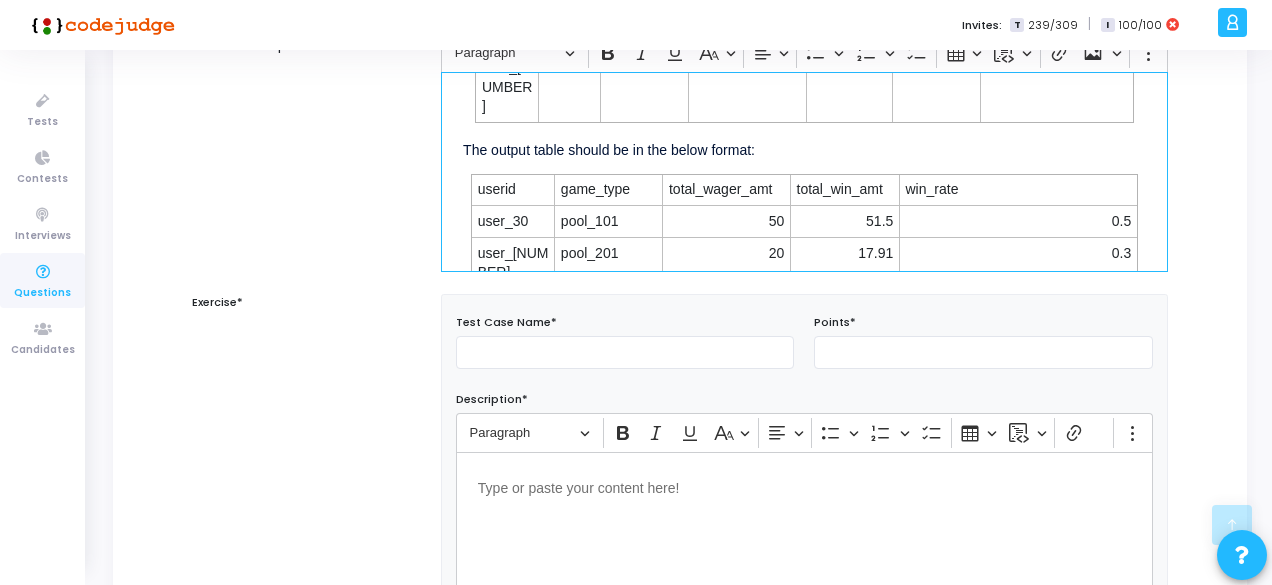 click on "The input data has data at user ID and game ID level. For every game, the user has to wager some amount in order to play the game. If the user wins, he will get some win amount based. You need to identify the favorite game type for every user and what is the total wager amount in that game type, win amount and percentage of games won. The sample input table have 5 columns : userid gameid game_type start_time wager_amt win_amt end_time user_30 145321 pool_101 6/12/2025 7:12 50 51.5 6/12/2025 7:19 user_83 138256 pool_201 7/30/2025 7:12 20 17.91 7/30/2025 7:14 user_52 148891 pool_51 10/17/2024 7:12 20 10.78 10/17/2024 7:13 user_77 147845 stake 7/30/2025 6:56 2 1.07 7/30/2025 7:13 The output table should be in the below format: userid game_type total_wager_amt total_win_amt win_rate user_30 pool_101 50 51.5 0.5 user_83 pool_201 20 17.91 0.3 user_52 pool_51 20 10.78 0.4 user_77 stake 2 1.07 0.5" at bounding box center (804, 172) 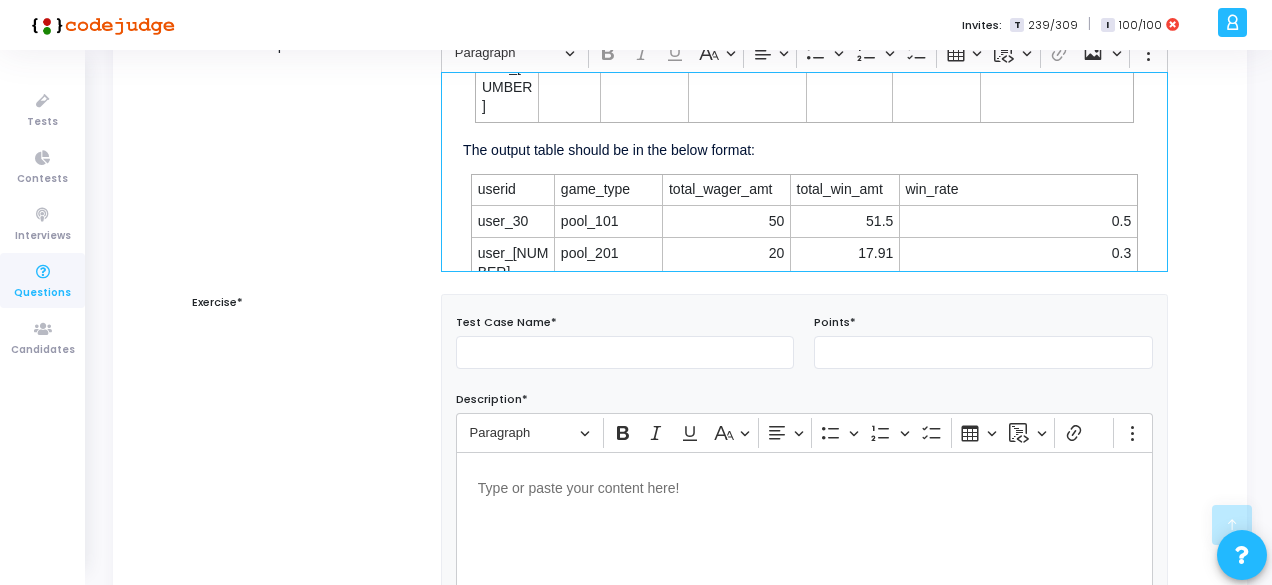 click on "The input data has data at user ID and game ID level. For every game, the user has to wager some amount in order to play the game. If the user wins, he will get some win amount based. You need to identify the favorite game type for every user and what is the total wager amount in that game type, win amount and percentage of games won. The sample input table have 5 columns : userid gameid game_type start_time wager_amt win_amt end_time user_30 145321 pool_101 6/12/2025 7:12 50 51.5 6/12/2025 7:19 user_83 138256 pool_201 7/30/2025 7:12 20 17.91 7/30/2025 7:14 user_52 148891 pool_51 10/17/2024 7:12 20 10.78 10/17/2024 7:13 user_77 147845 stake 7/30/2025 6:56 2 1.07 7/30/2025 7:13 The output table should be in the below format: userid game_type total_wager_amt total_win_amt win_rate user_30 pool_101 50 51.5 0.5 user_83 pool_201 20 17.91 0.3 user_52 pool_51 20 10.78 0.4 user_77 stake 2 1.07 0.5" at bounding box center [804, 172] 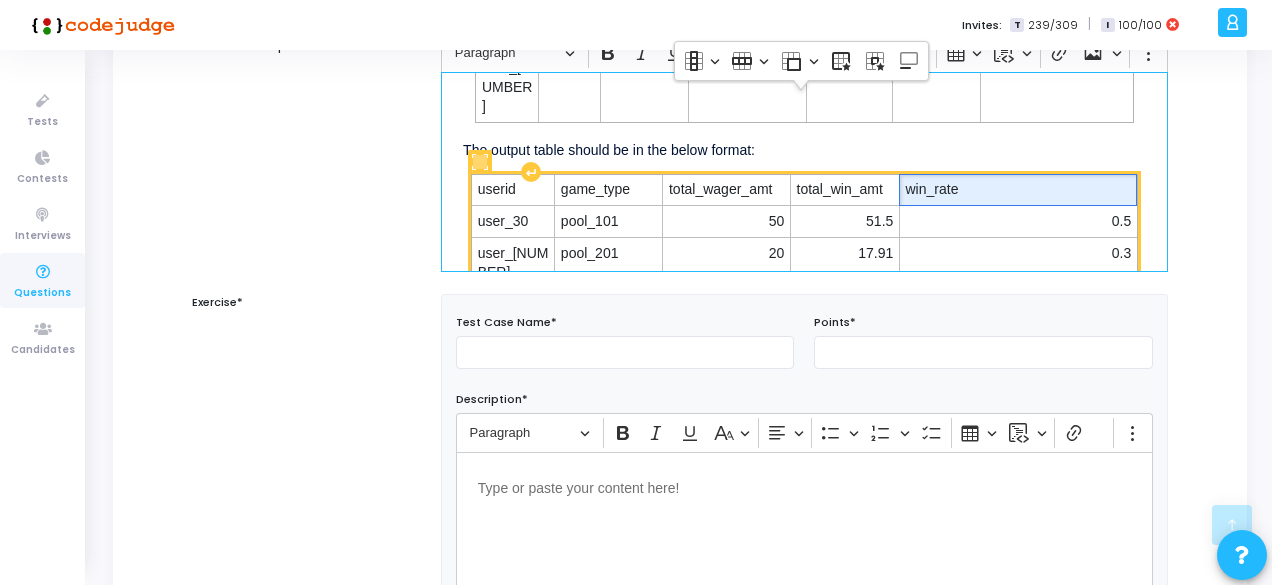 click on "win_rate" at bounding box center [1018, 190] 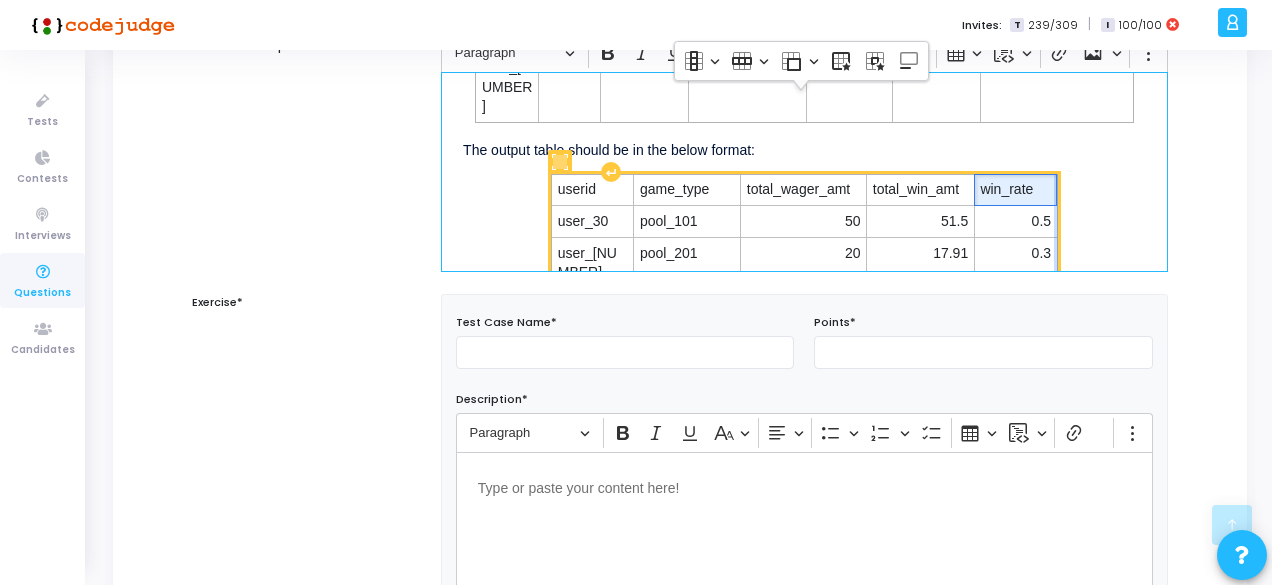drag, startPoint x: 1126, startPoint y: 117, endPoint x: 1050, endPoint y: 127, distance: 76.655075 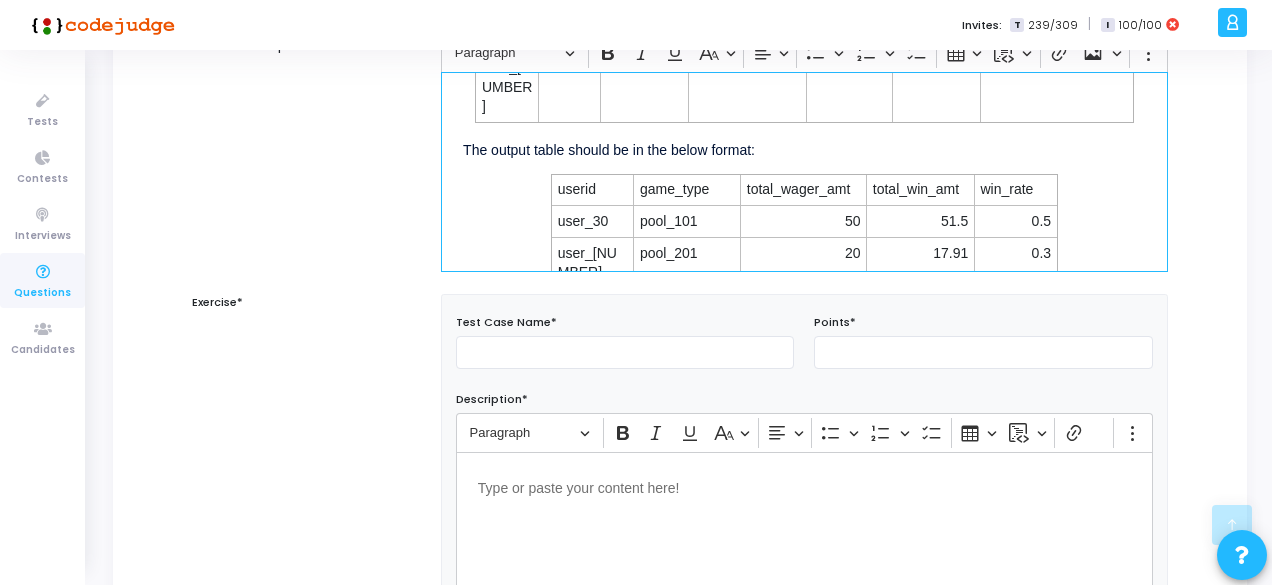 click on "The input data has data at user ID and game ID level. For every game, the user has to wager some amount in order to play the game. If the user wins, he will get some win amount based. You need to identify the favorite game type for every user and what is the total wager amount in that game type, win amount and percentage of games won. The sample input table have 5 columns : userid gameid game_type start_time wager_amt win_amt end_time user_30 145321 pool_101 6/12/2025 7:12 50 51.5 6/12/2025 7:19 user_83 138256 pool_201 7/30/2025 7:12 20 17.91 7/30/2025 7:14 user_52 148891 pool_51 10/17/2024 7:12 20 10.78 10/17/2024 7:13 user_77 147845 stake 7/30/2025 6:56 2 1.07 7/30/2025 7:13 The output table should be in the below format: userid game_type total_wager_amt total_win_amt win_rate user_30 pool_101 50 51.5 0.5 user_83 pool_201 20 17.91 0.3 user_52 pool_51 20 10.78 0.4 user_77 stake 2 1.07 0.5" at bounding box center [804, 172] 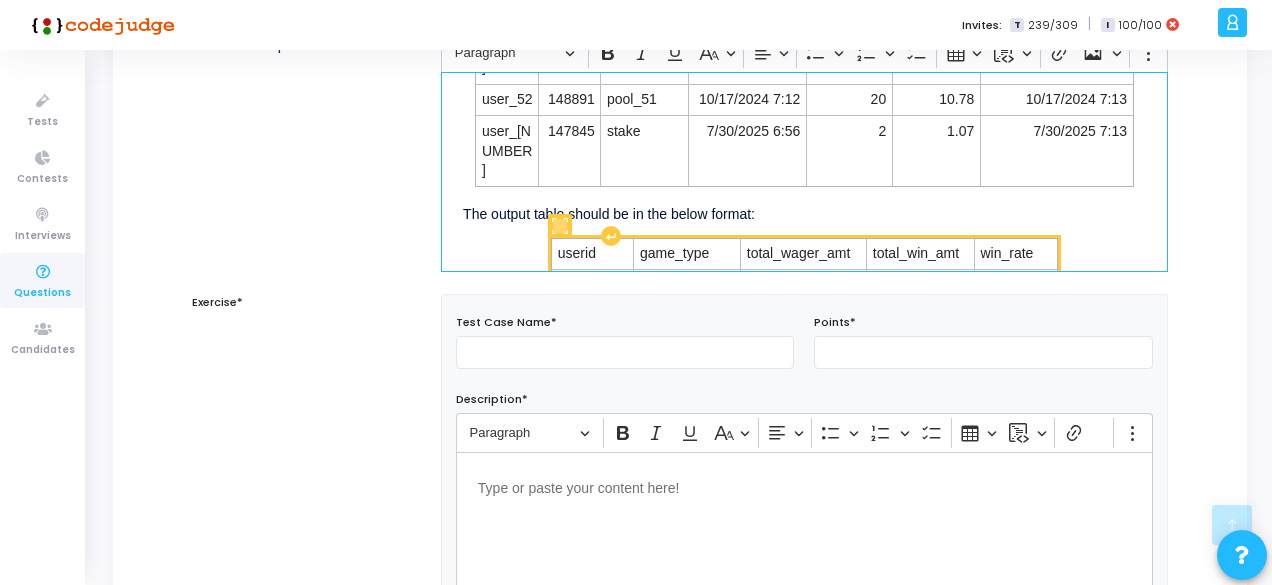 scroll, scrollTop: 309, scrollLeft: 0, axis: vertical 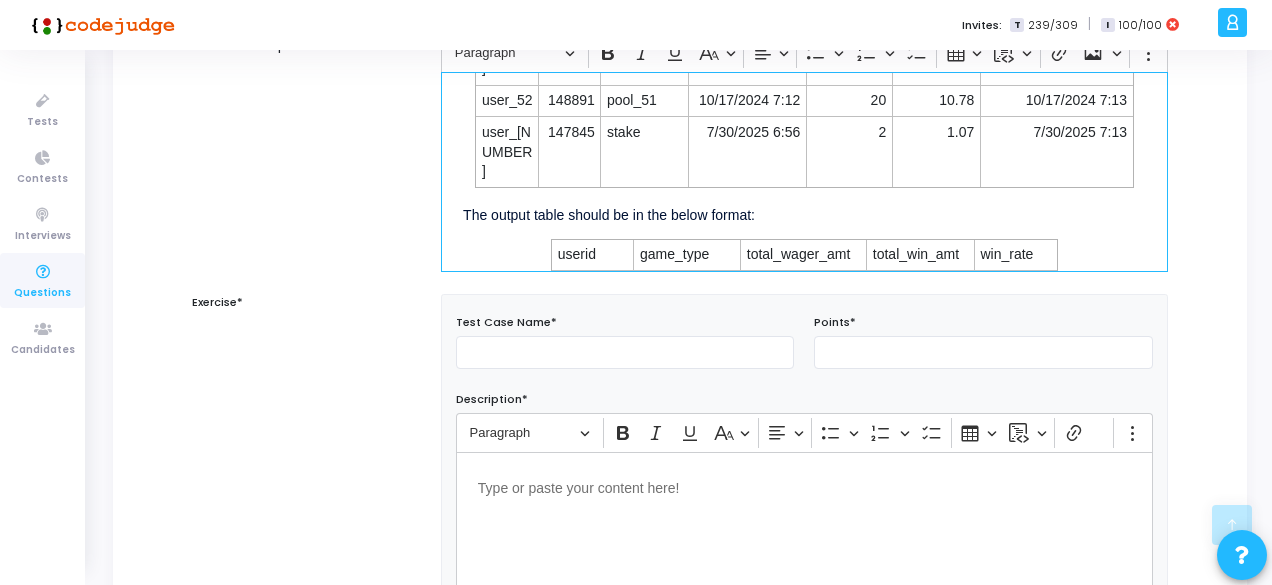 click on "The input data has data at user ID and game ID level. For every game, the user has to wager some amount in order to play the game. If the user wins, he will get some win amount based. You need to identify the favorite game type for every user and what is the total wager amount in that game type, win amount and percentage of games won. The sample input table have 5 columns : userid gameid game_type start_time wager_amt win_amt end_time user_30 145321 pool_101 6/12/2025 7:12 50 51.5 6/12/2025 7:19 user_83 138256 pool_201 7/30/2025 7:12 20 17.91 7/30/2025 7:14 user_52 148891 pool_51 10/17/2024 7:12 20 10.78 10/17/2024 7:13 user_77 147845 stake 7/30/2025 6:56 2 1.07 7/30/2025 7:13 The output table should be in the below format: userid game_type total_wager_amt total_win_amt win_rate user_30 pool_101 50 51.5 0.5 user_83 pool_201 20 17.91 0.3 user_52 pool_51 20 10.78 0.4 user_77 stake 2 1.07 0.5" at bounding box center (804, 172) 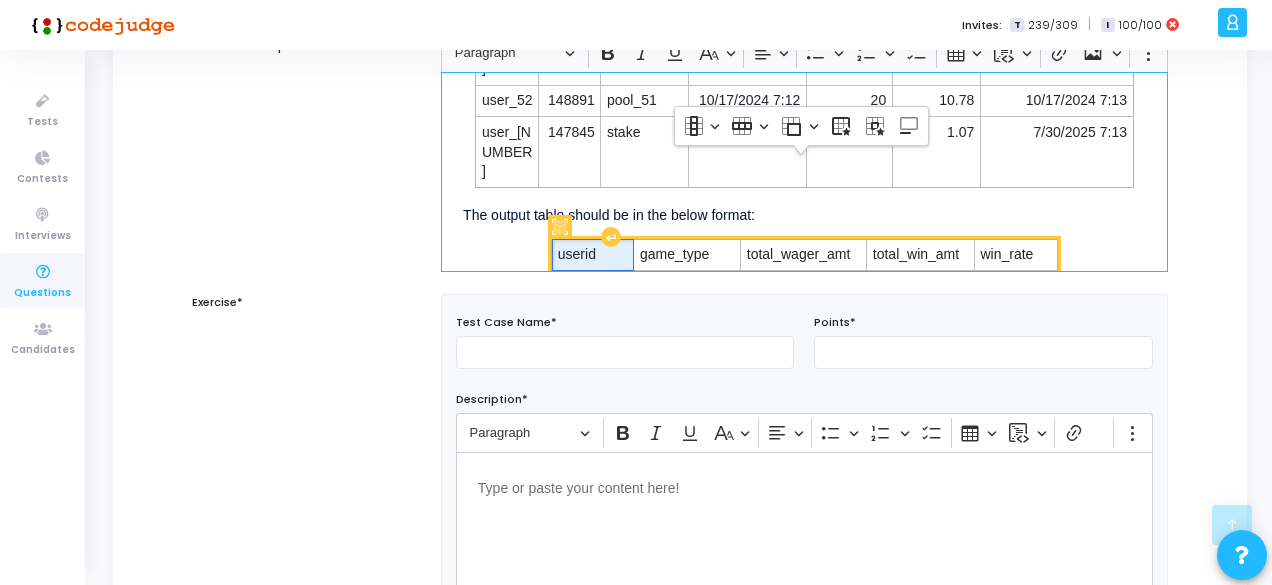 click on "userid" at bounding box center (593, 255) 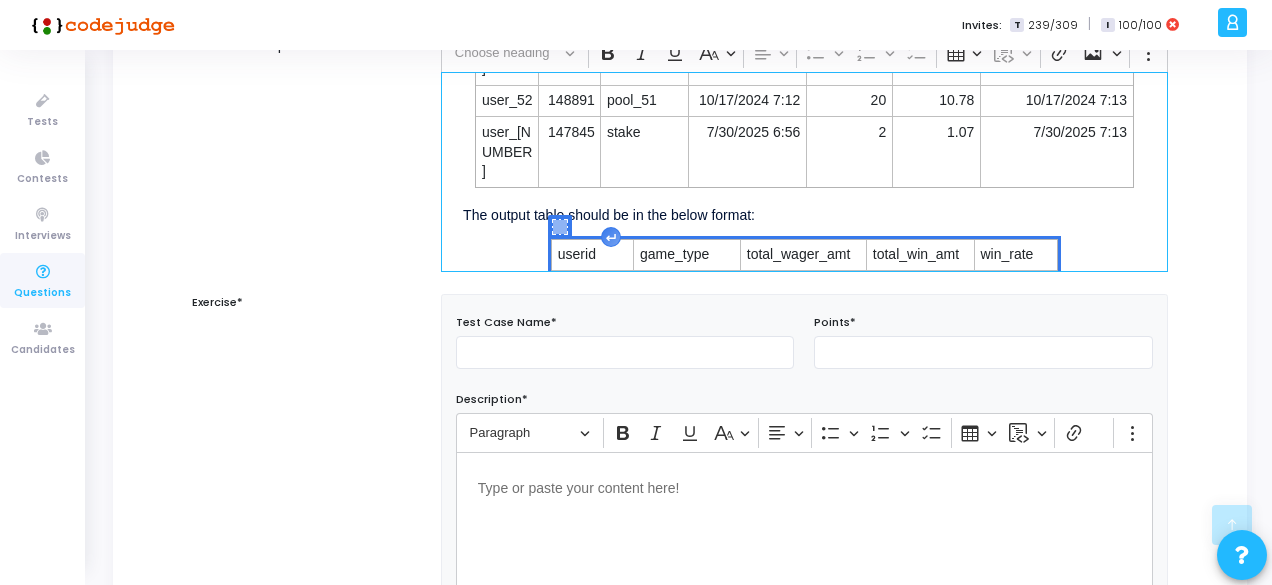 scroll, scrollTop: 309, scrollLeft: 0, axis: vertical 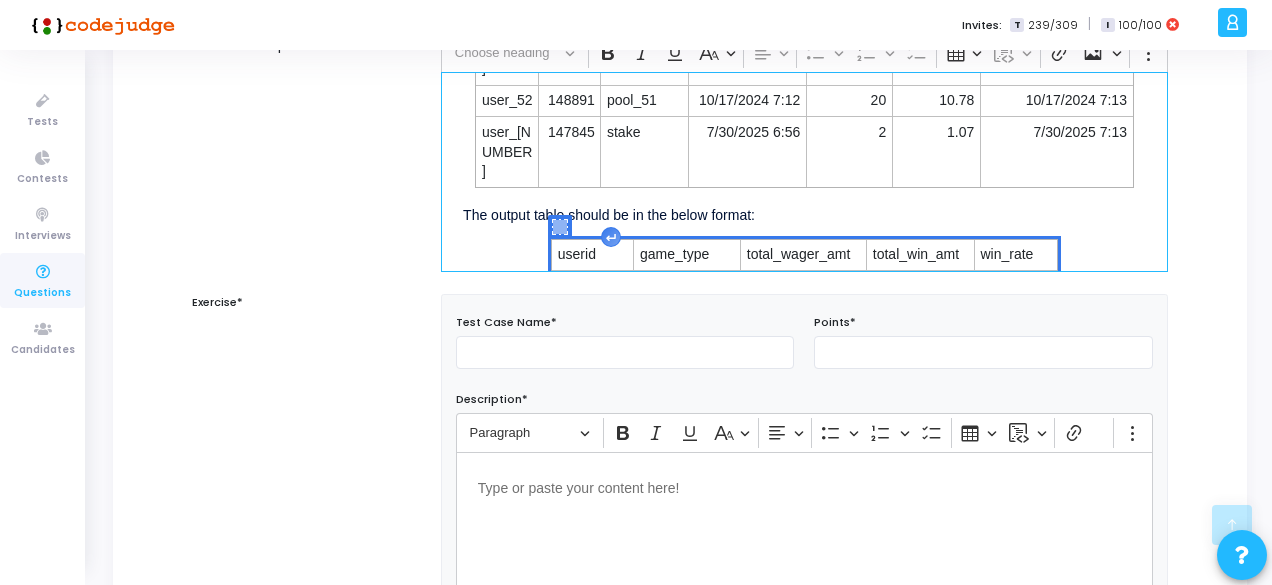 click on "The input data has data at user ID and game ID level. For every game, the user has to wager some amount in order to play the game. If the user wins, he will get some win amount based. You need to identify the favorite game type for every user and what is the total wager amount in that game type, win amount and percentage of games won. The sample input table have 5 columns : userid gameid game_type start_time wager_amt win_amt end_time user_30 145321 pool_101 6/12/2025 7:12 50 51.5 6/12/2025 7:19 user_83 138256 pool_201 7/30/2025 7:12 20 17.91 7/30/2025 7:14 user_52 148891 pool_51 10/17/2024 7:12 20 10.78 10/17/2024 7:13 user_77 147845 stake 7/30/2025 6:56 2 1.07 7/30/2025 7:13 The output table should be in the below format: userid game_type total_wager_amt total_win_amt win_rate user_30 pool_101 50 51.5 0.5 user_83 pool_201 20 17.91 0.3 user_52 pool_51 20 10.78 0.4 user_77 stake 2 1.07 0.5 Press Enter to type after or press Shift + Enter to type before the widget" at bounding box center (804, 172) 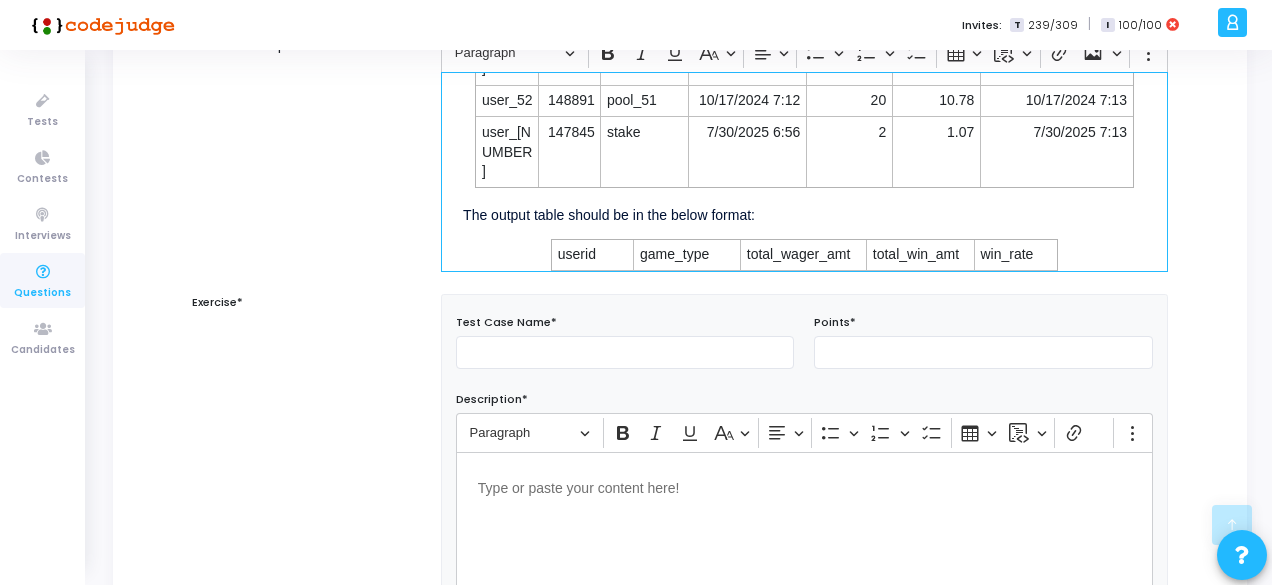 click on "The input data has data at user ID and game ID level. For every game, the user has to wager some amount in order to play the game. If the user wins, he will get some win amount based. You need to identify the favorite game type for every user and what is the total wager amount in that game type, win amount and percentage of games won. The sample input table have 5 columns : userid gameid game_type start_time wager_amt win_amt end_time user_30 145321 pool_101 6/12/2025 7:12 50 51.5 6/12/2025 7:19 user_83 138256 pool_201 7/30/2025 7:12 20 17.91 7/30/2025 7:14 user_52 148891 pool_51 10/17/2024 7:12 20 10.78 10/17/2024 7:13 user_77 147845 stake 7/30/2025 6:56 2 1.07 7/30/2025 7:13 The output table should be in the below format: userid game_type total_wager_amt total_win_amt win_rate user_30 pool_101 50 51.5 0.5 user_83 pool_201 20 17.91 0.3 user_52 pool_51 20 10.78 0.4 user_77 stake 2 1.07 0.5" at bounding box center [804, 172] 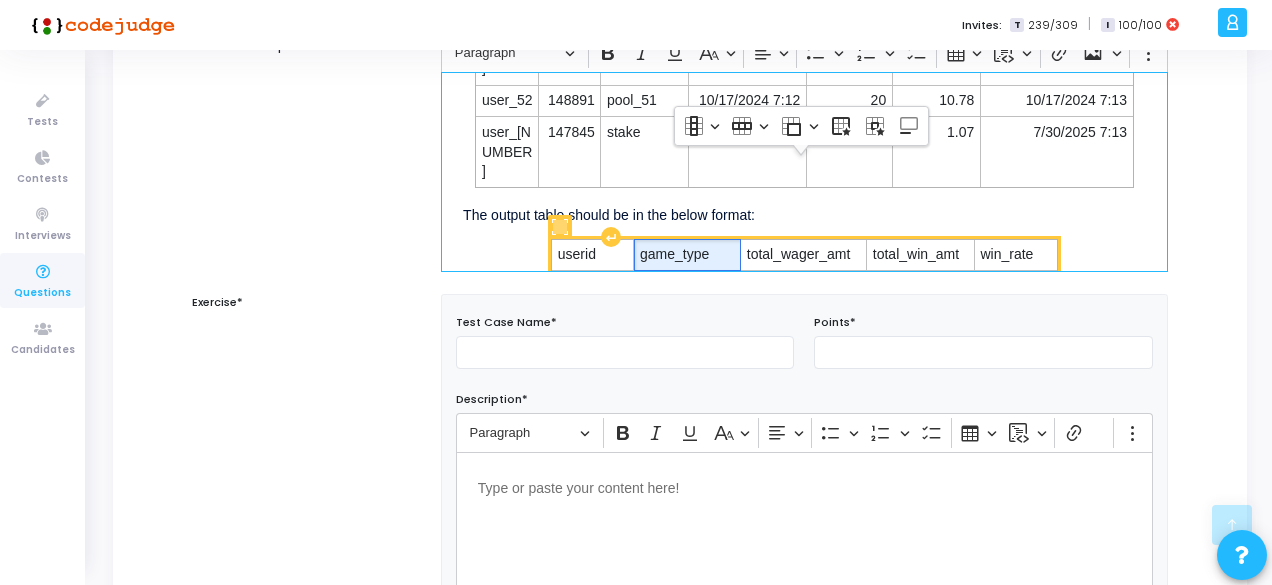 click on "game_type" at bounding box center (687, 255) 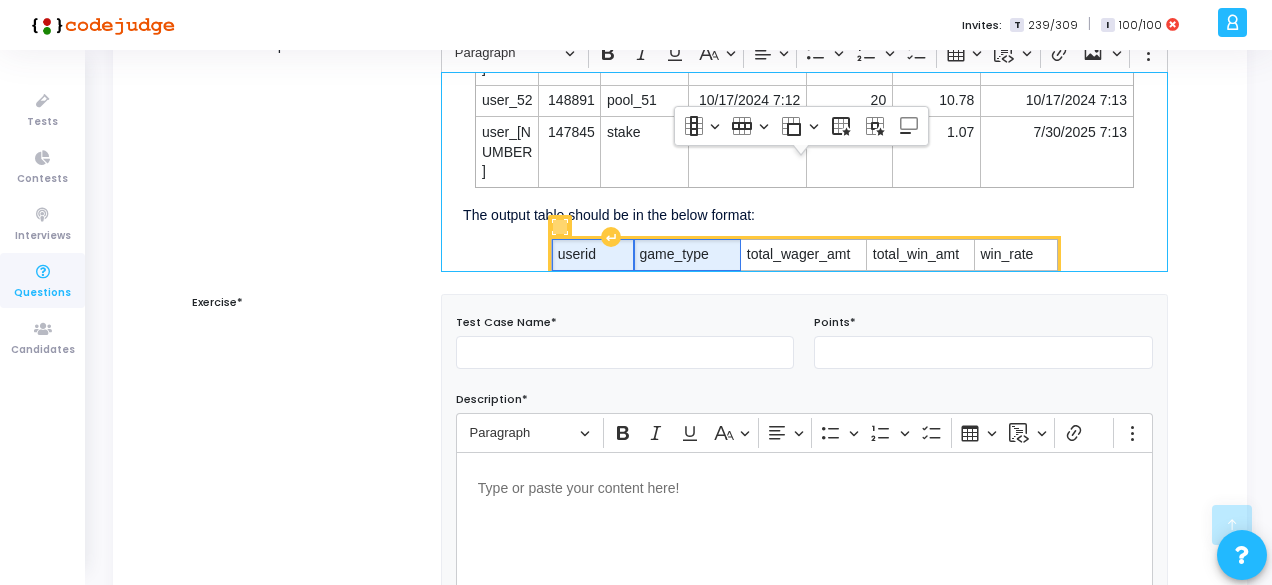 click on "userid" at bounding box center [593, 255] 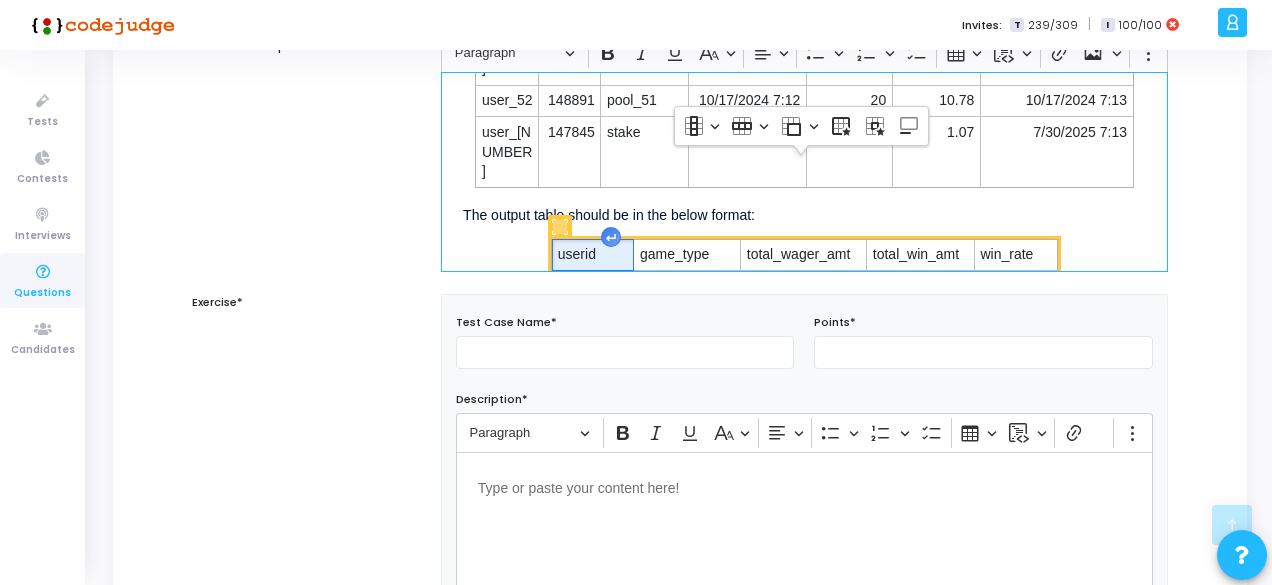 scroll, scrollTop: 347, scrollLeft: 0, axis: vertical 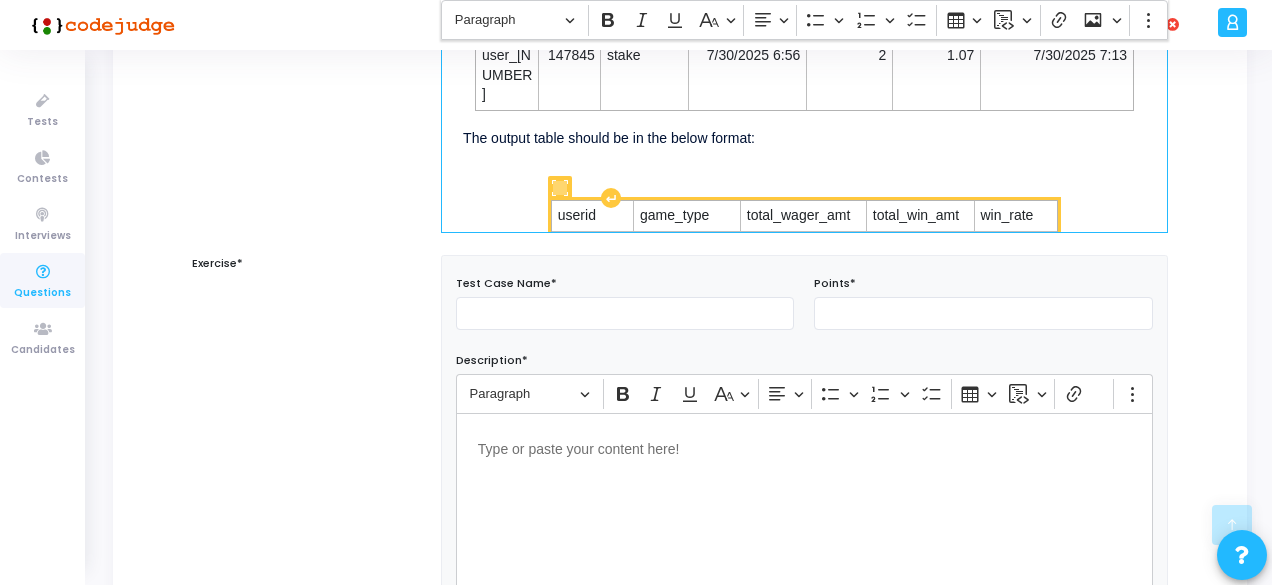 drag, startPoint x: 610, startPoint y: 151, endPoint x: 592, endPoint y: 153, distance: 18.110771 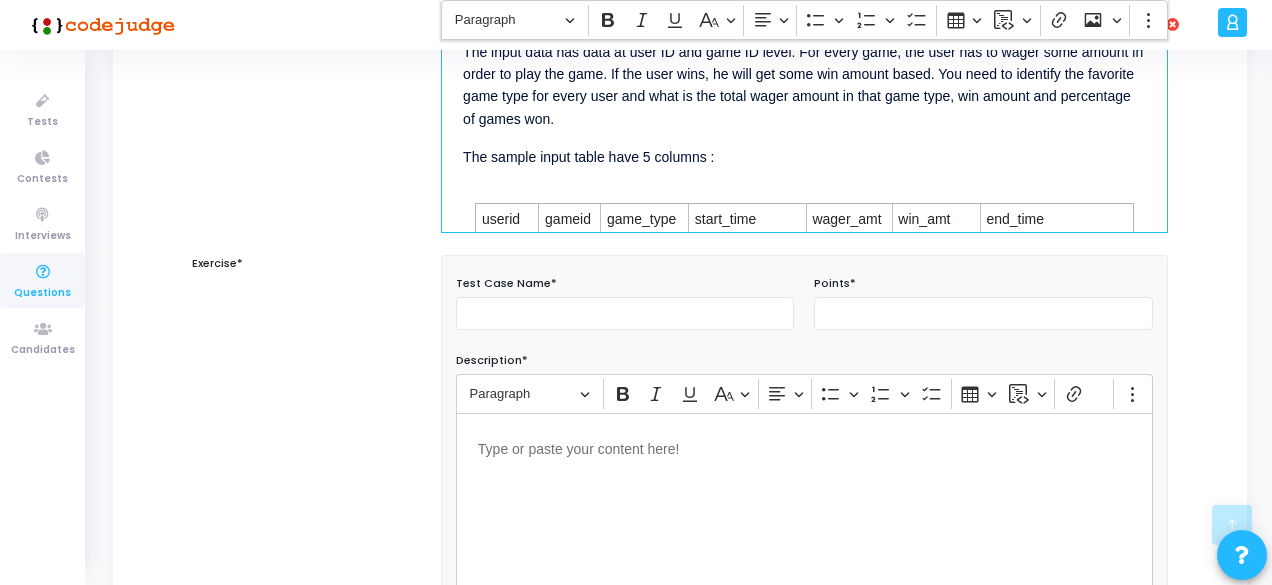scroll, scrollTop: 0, scrollLeft: 0, axis: both 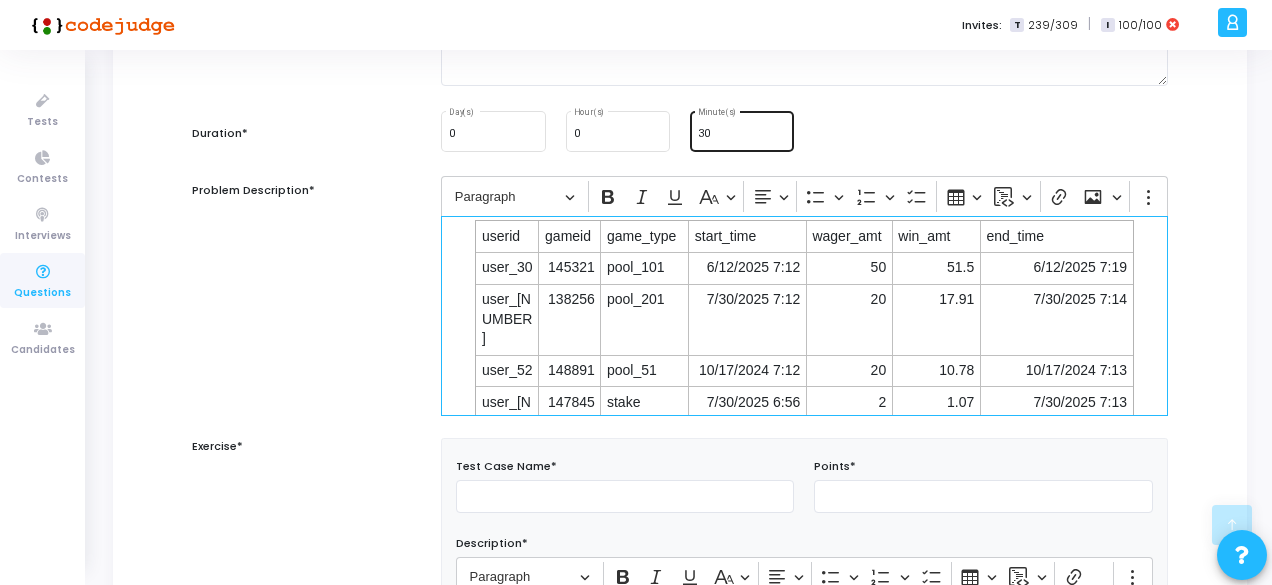 click on "30" at bounding box center [742, 134] 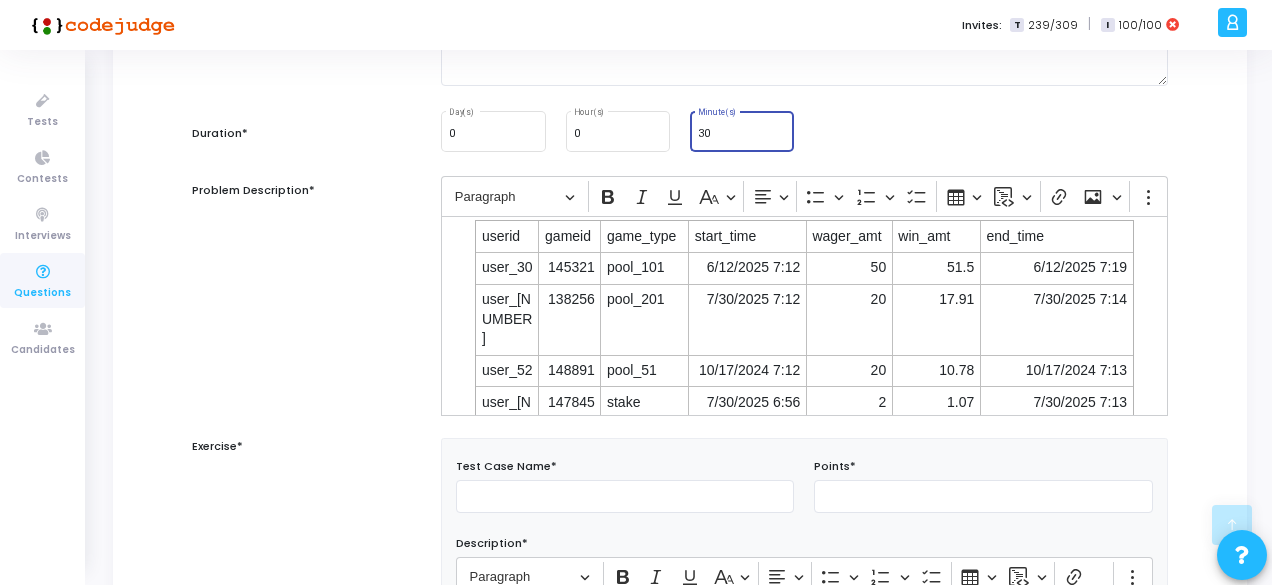 click on "30" at bounding box center [742, 134] 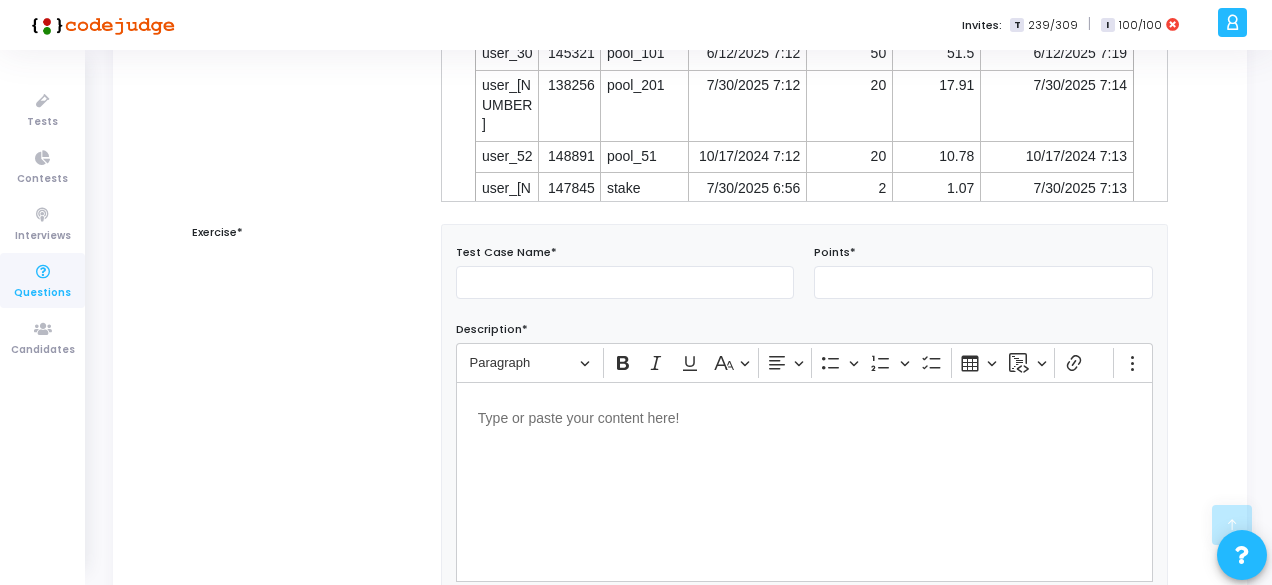 scroll, scrollTop: 523, scrollLeft: 0, axis: vertical 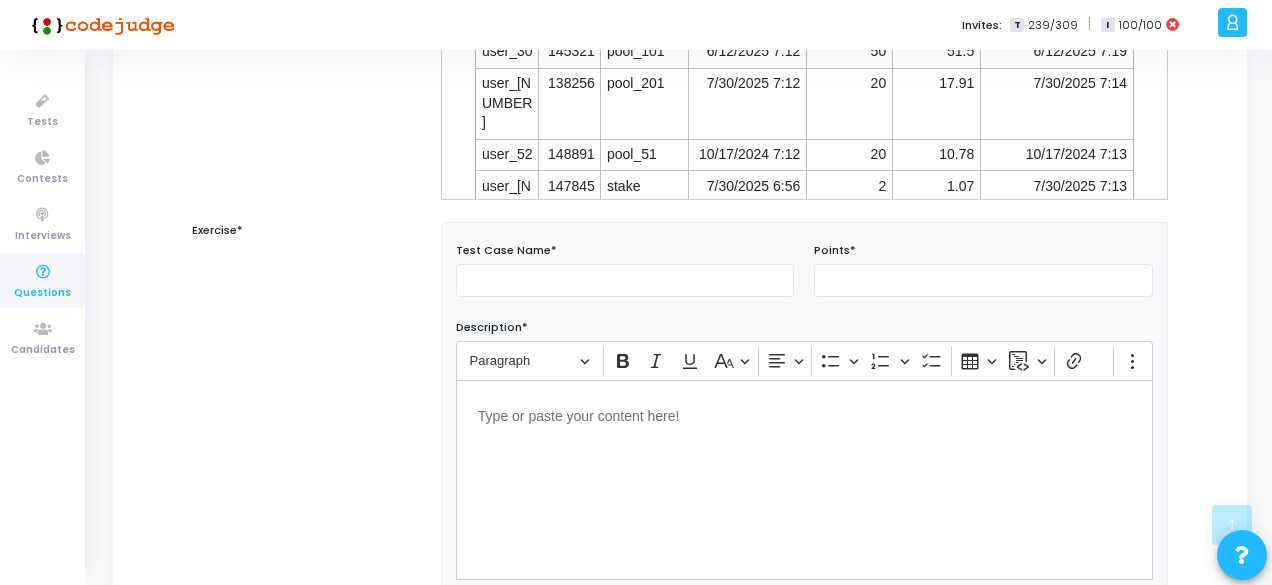 type on "45" 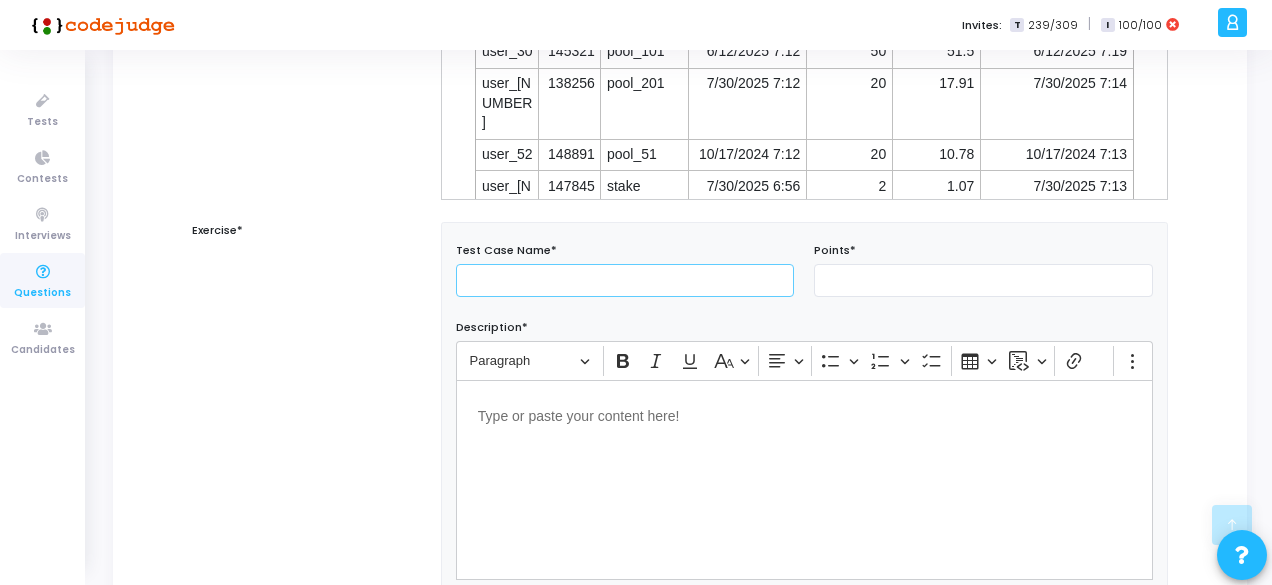 click at bounding box center (625, 280) 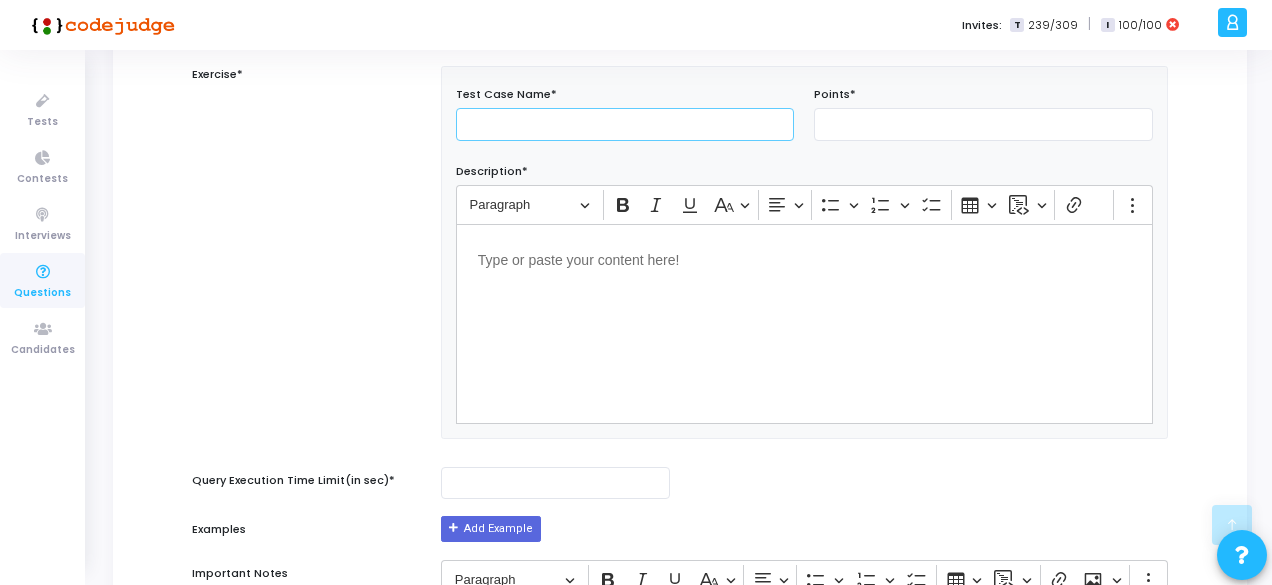 scroll, scrollTop: 580, scrollLeft: 0, axis: vertical 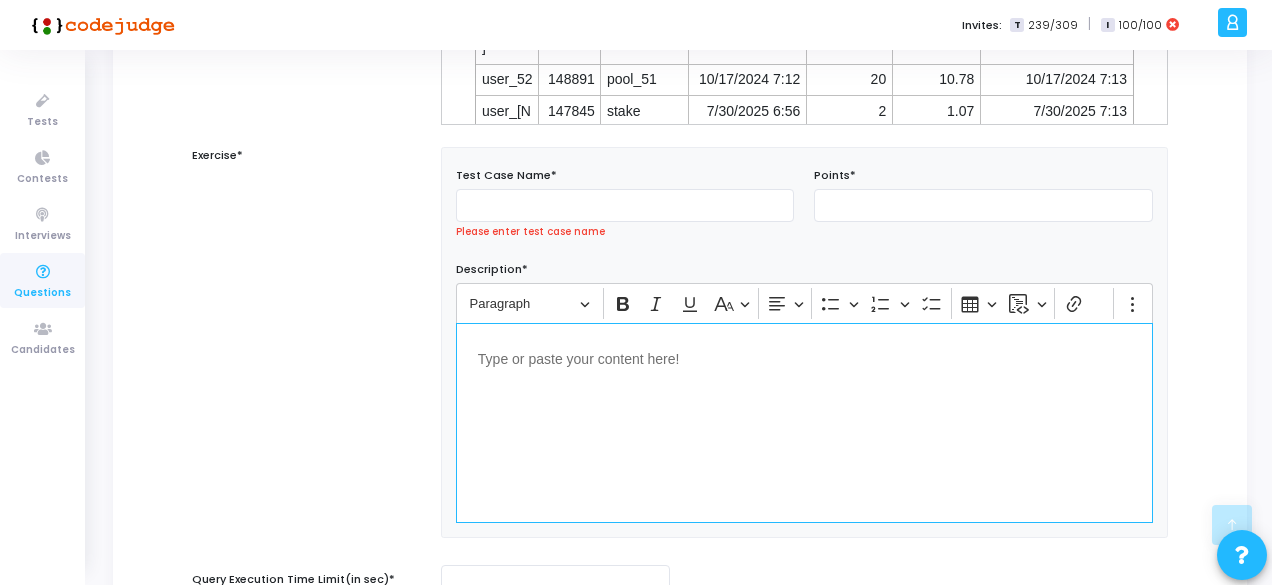 click at bounding box center [804, 357] 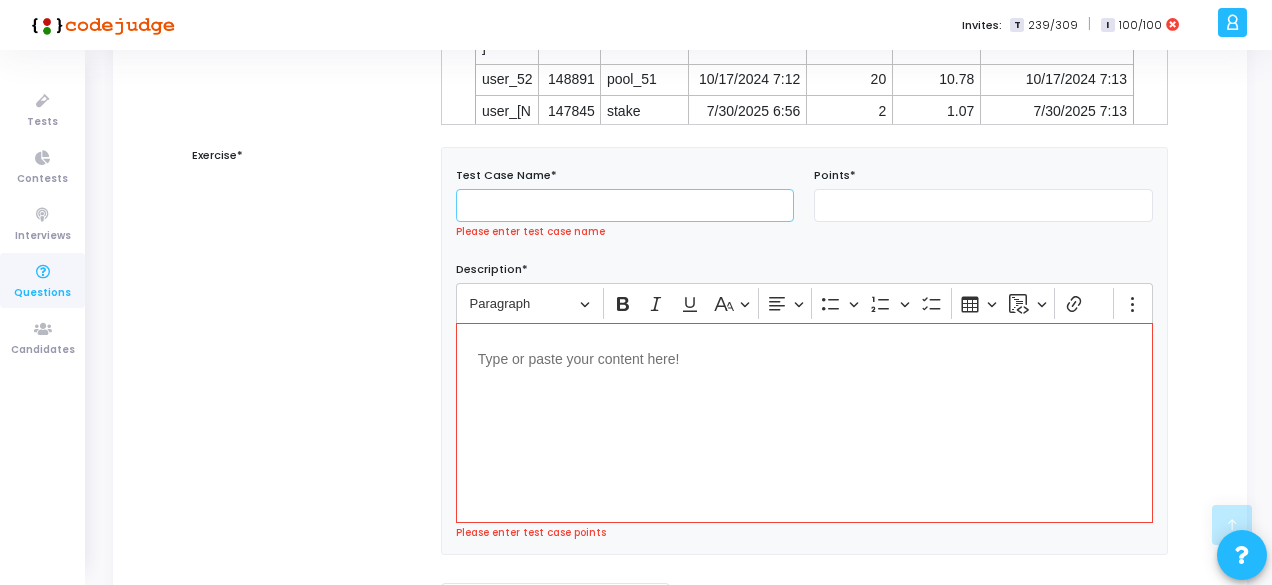 click at bounding box center (625, 205) 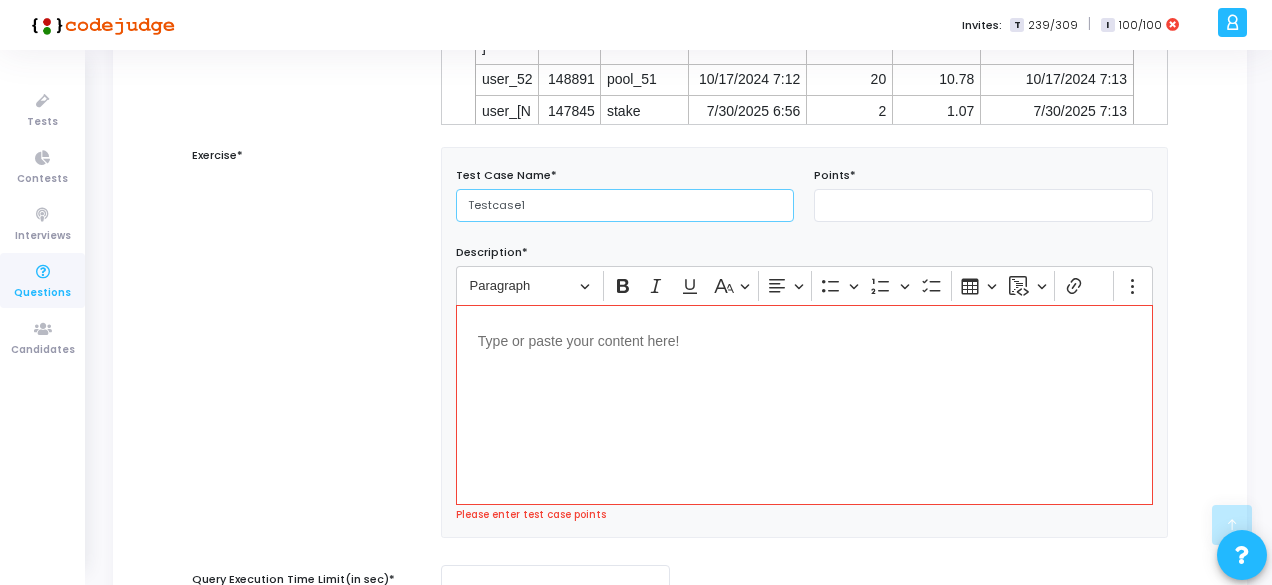 type on "Testcase1" 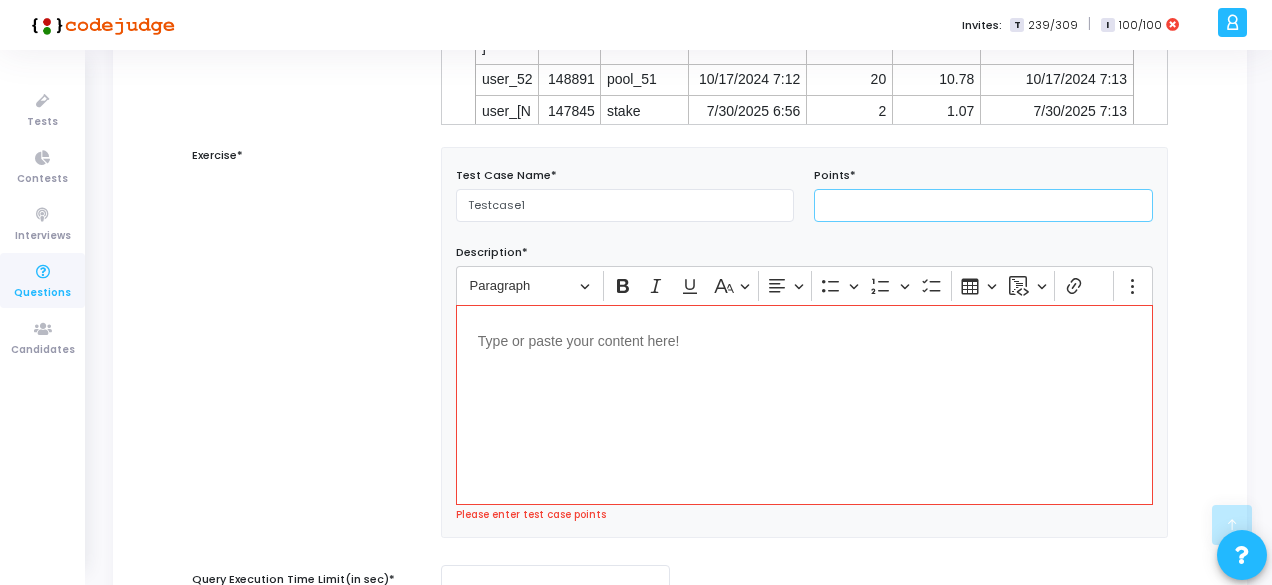 click at bounding box center [983, 205] 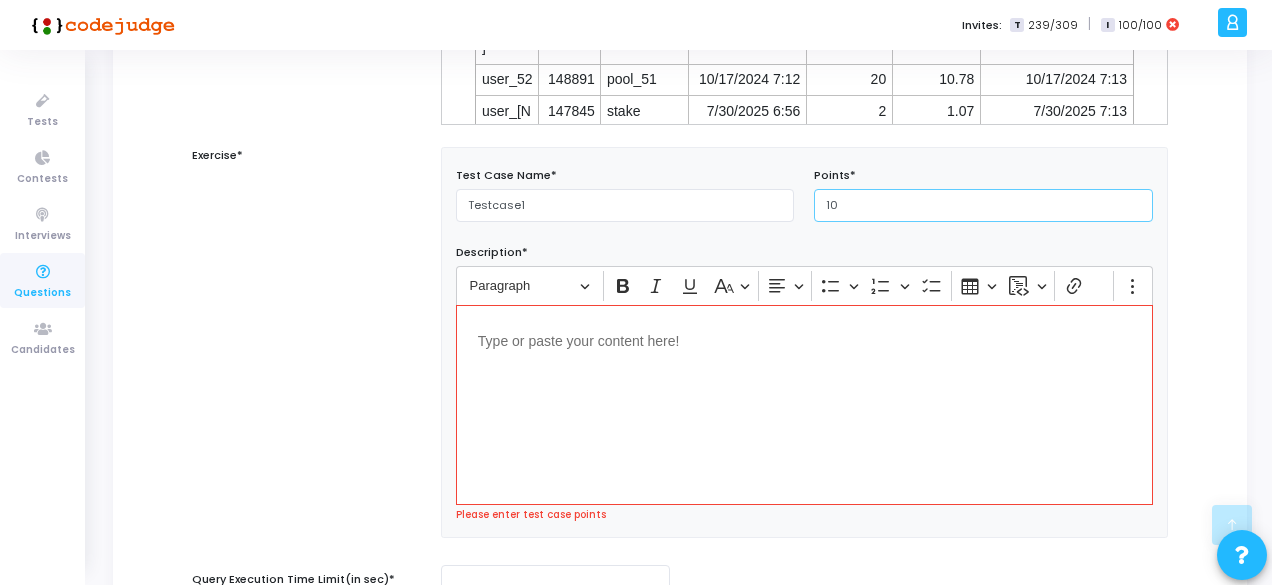 type on "10" 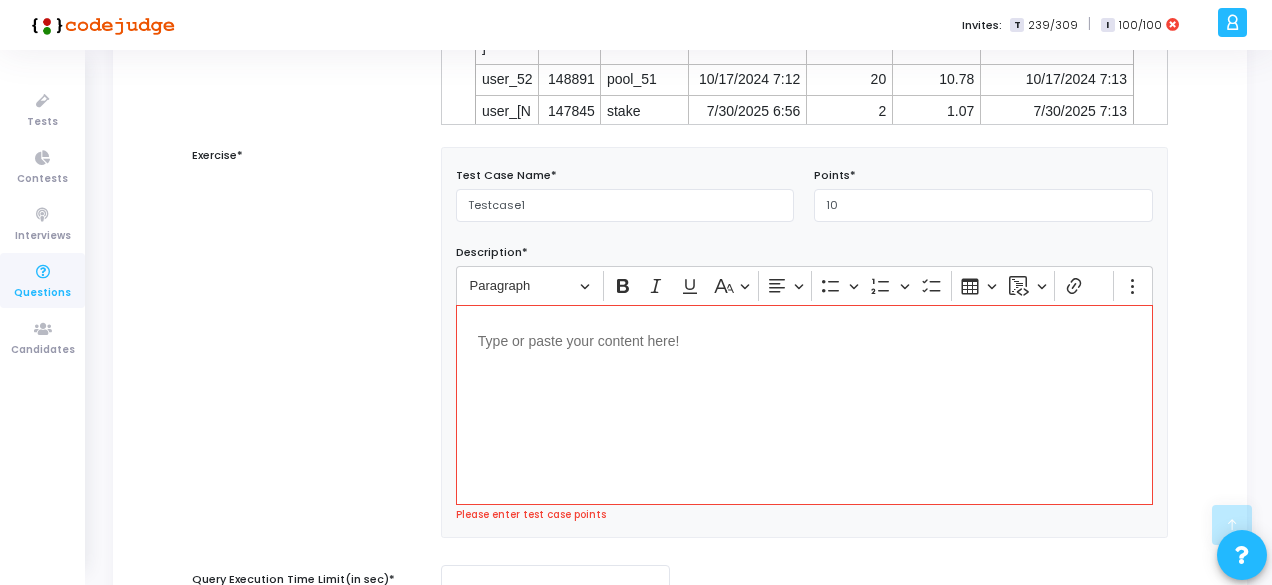click at bounding box center (804, 339) 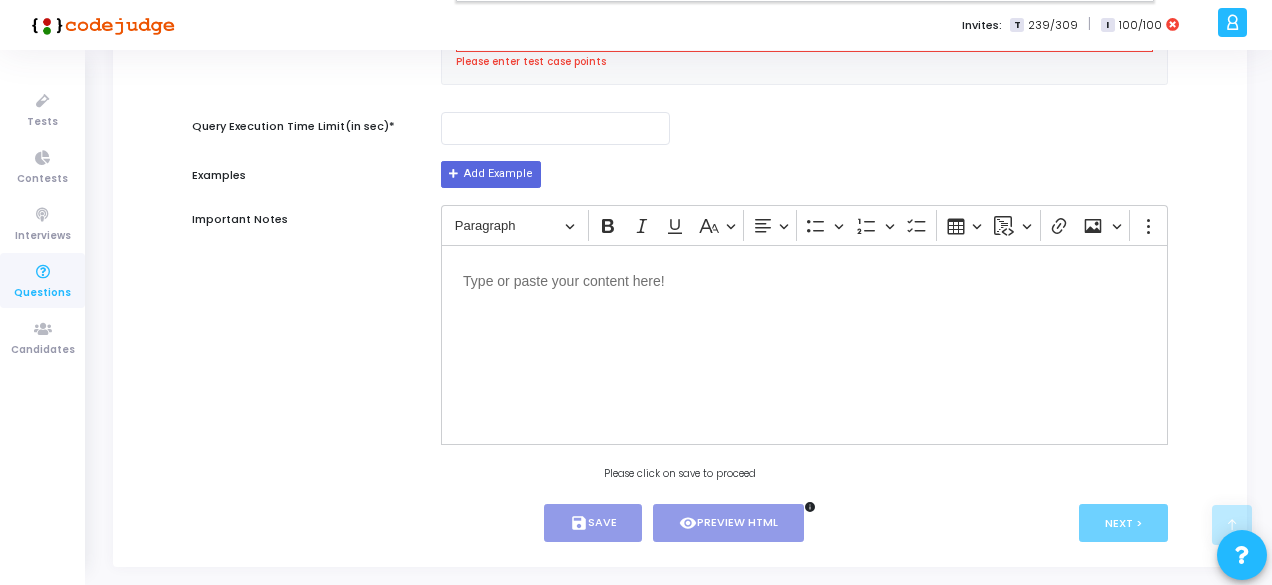 scroll, scrollTop: 1060, scrollLeft: 0, axis: vertical 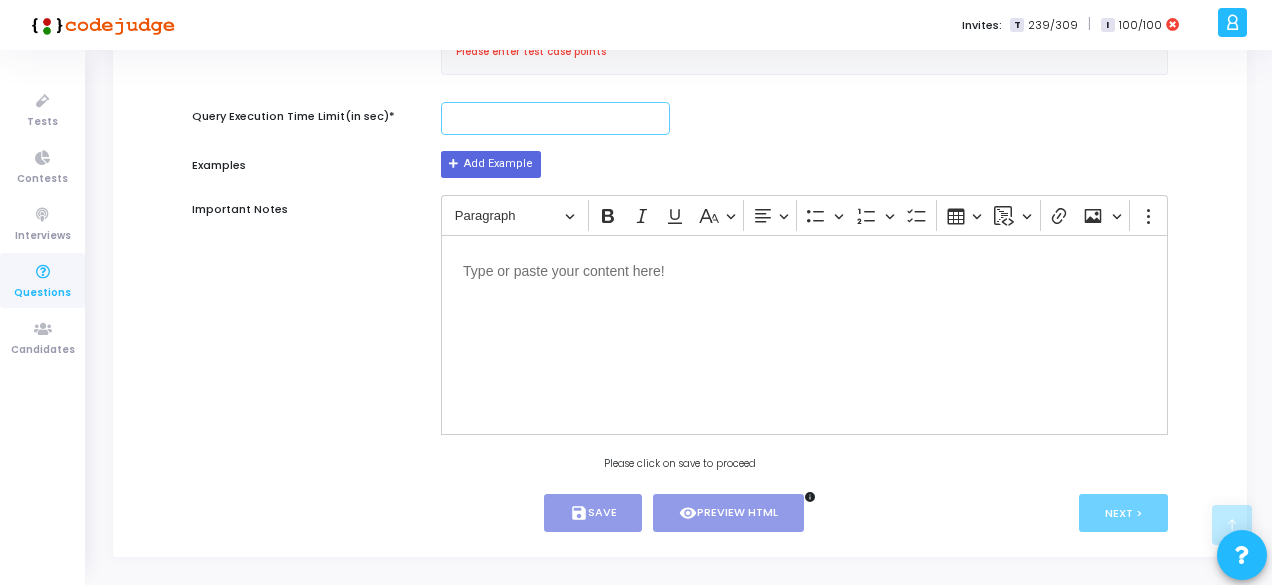 click at bounding box center [555, 118] 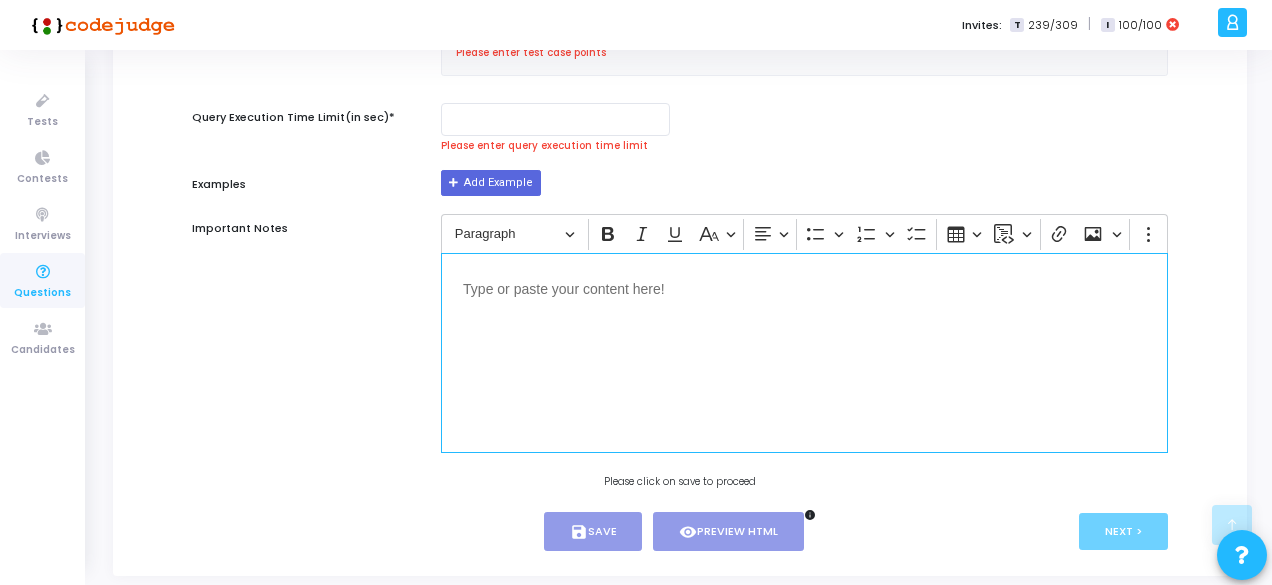 click at bounding box center [804, 353] 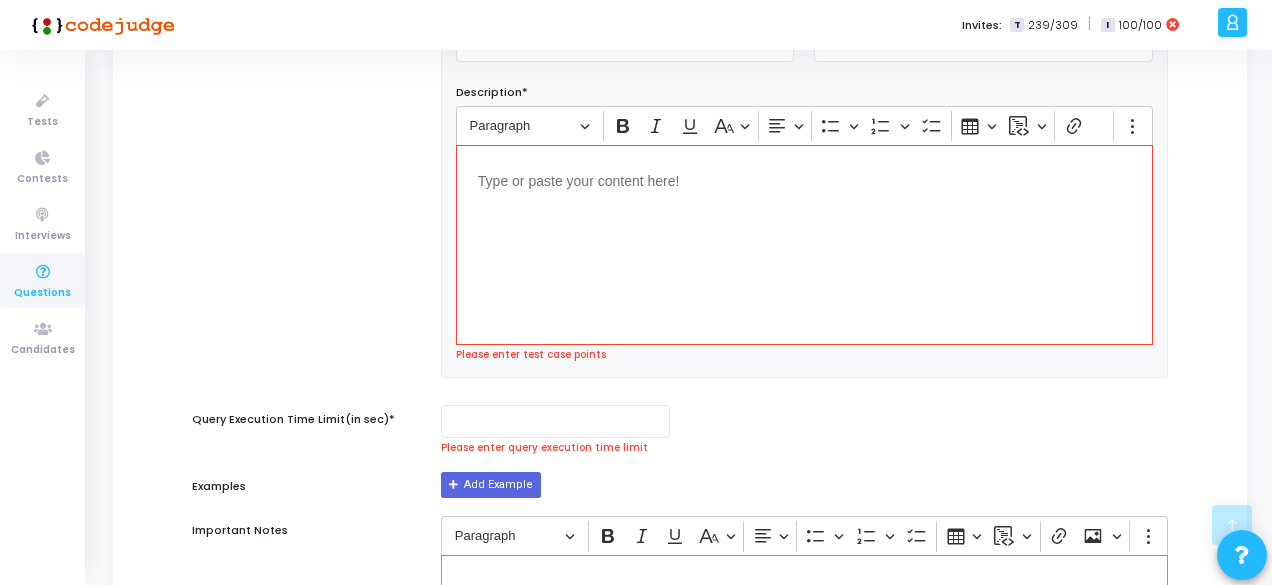 scroll, scrollTop: 740, scrollLeft: 0, axis: vertical 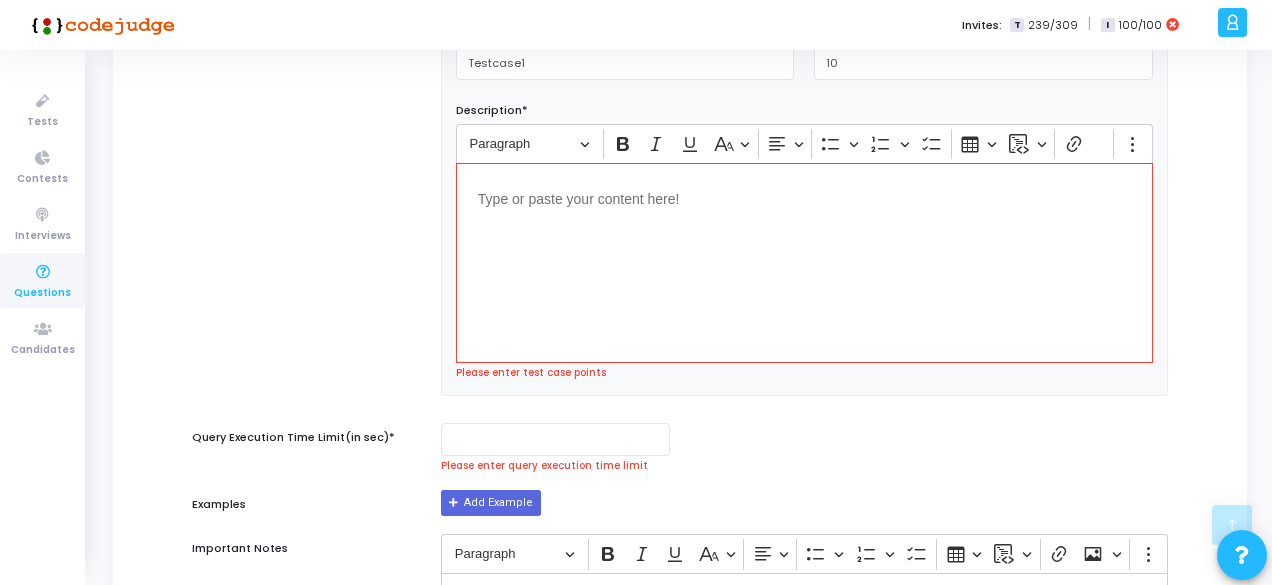click at bounding box center [804, 263] 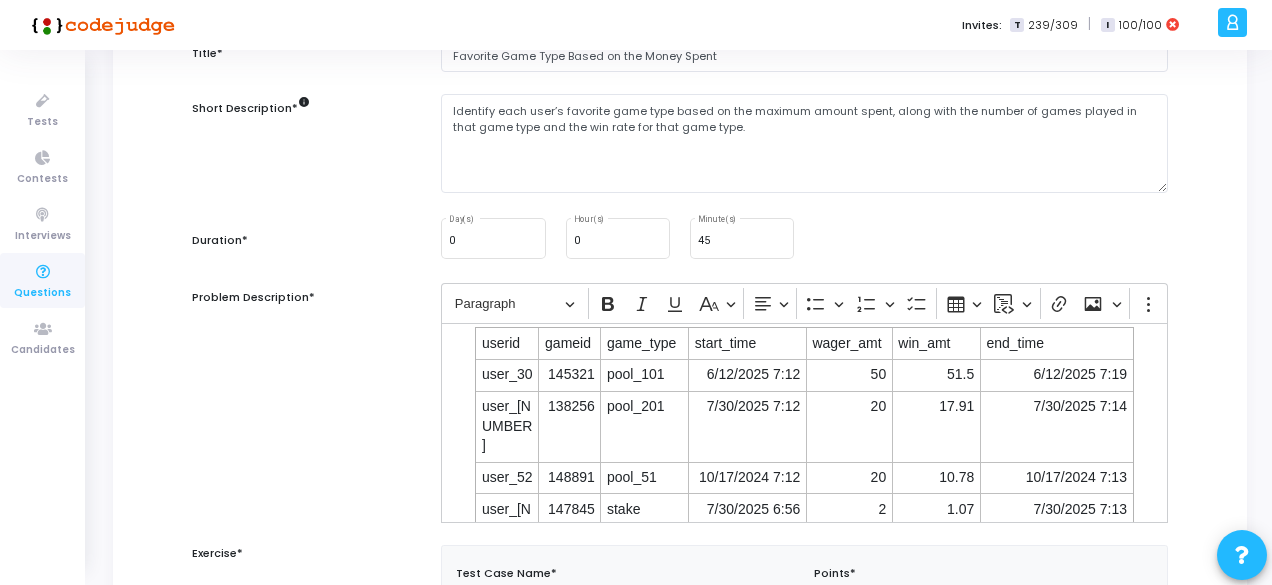 scroll, scrollTop: 178, scrollLeft: 0, axis: vertical 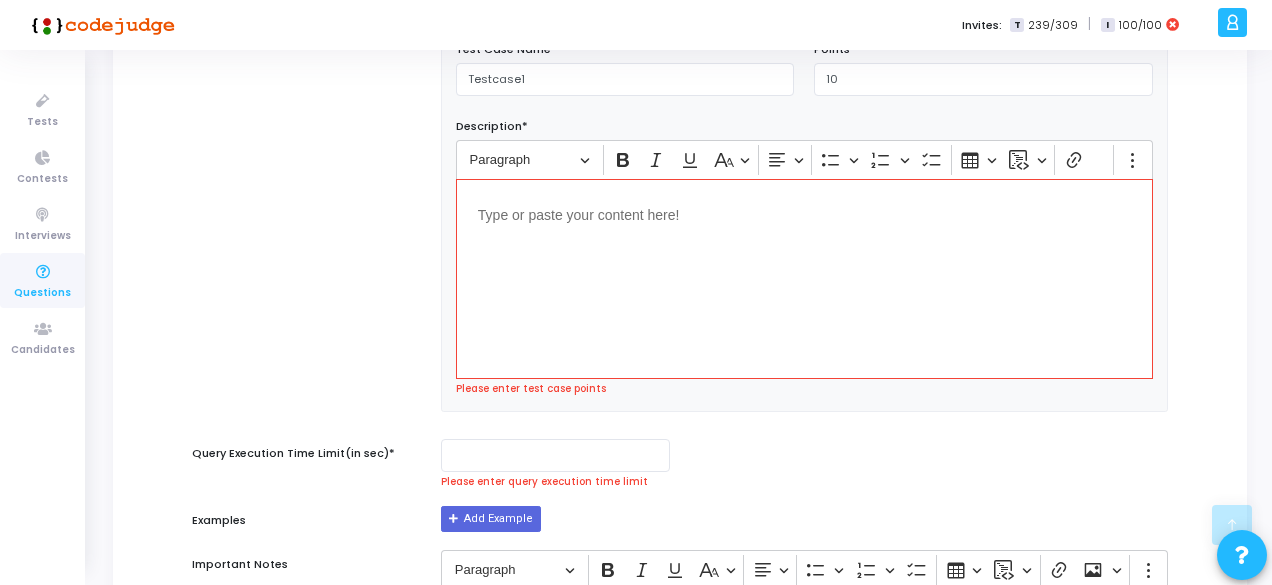 click at bounding box center (804, 279) 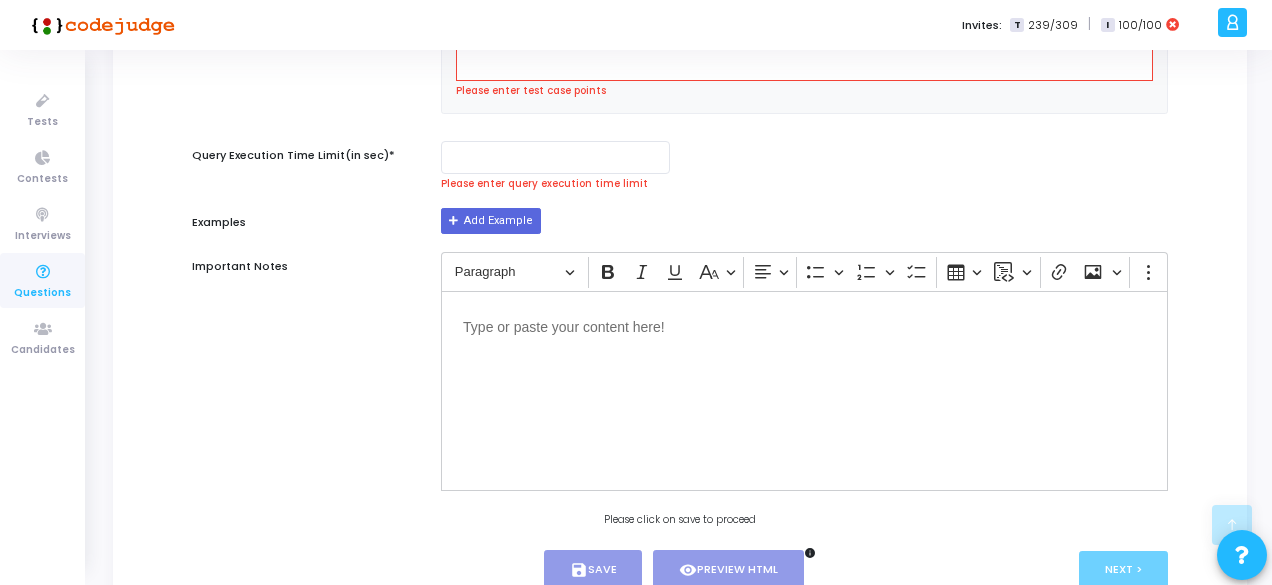 scroll, scrollTop: 1016, scrollLeft: 0, axis: vertical 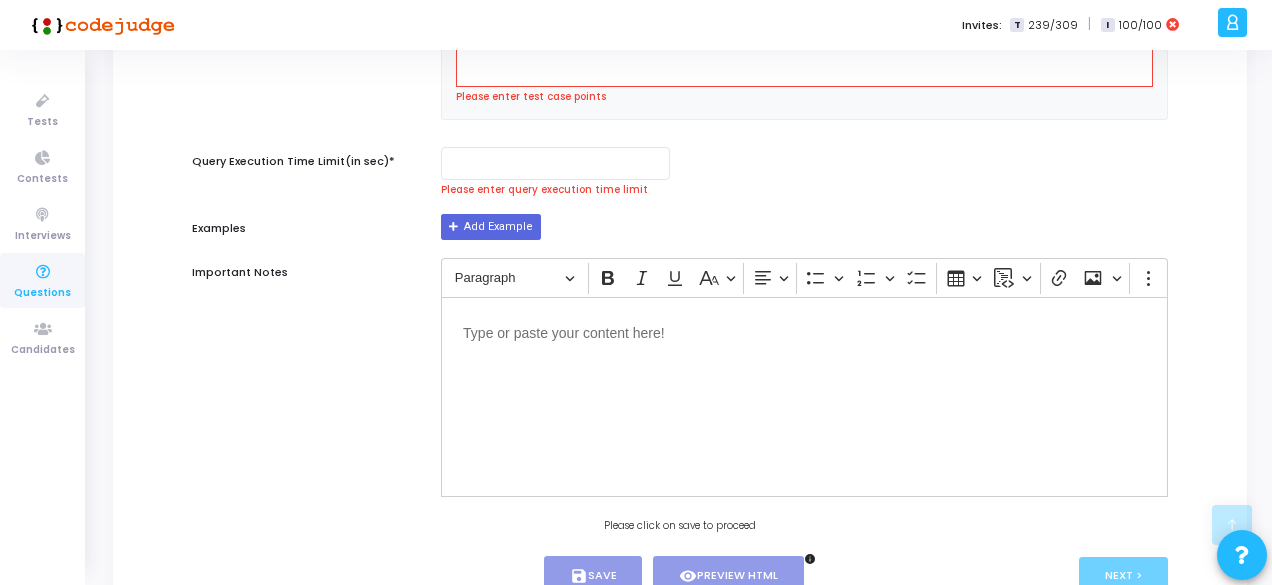 click on "Please click on save to proceed" at bounding box center (680, 526) 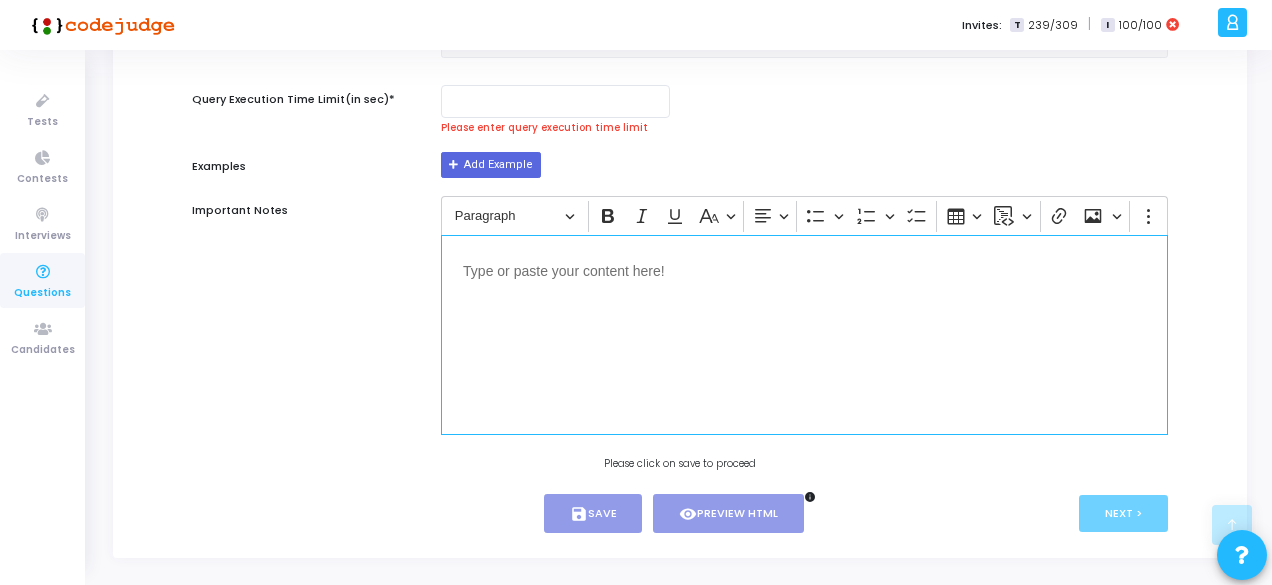 click at bounding box center [804, 335] 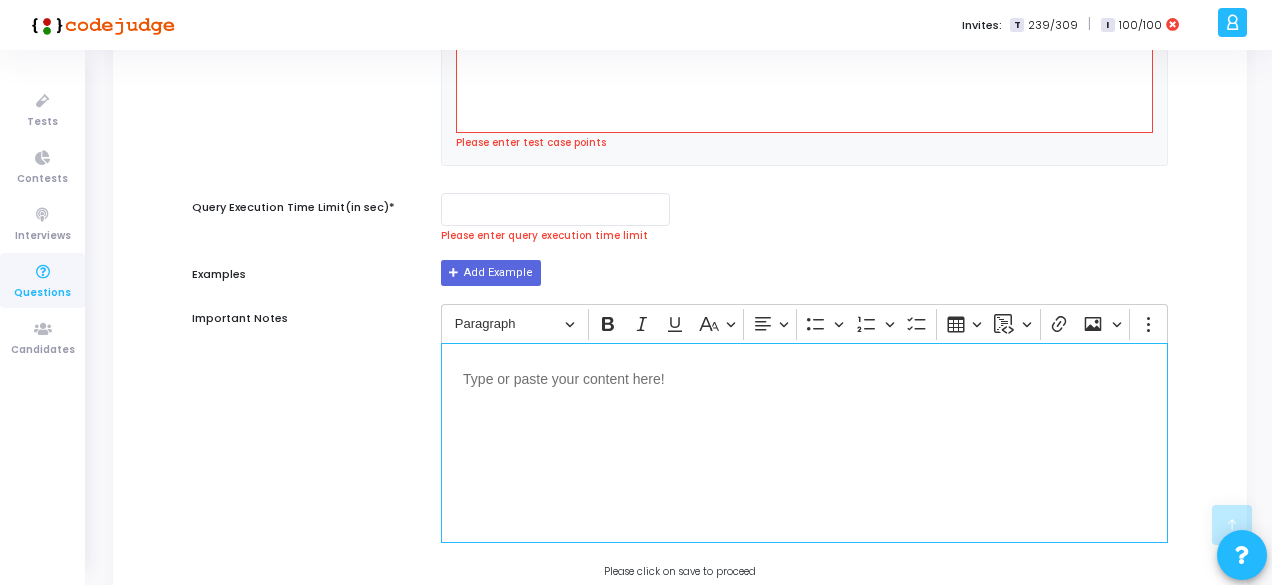 scroll, scrollTop: 958, scrollLeft: 0, axis: vertical 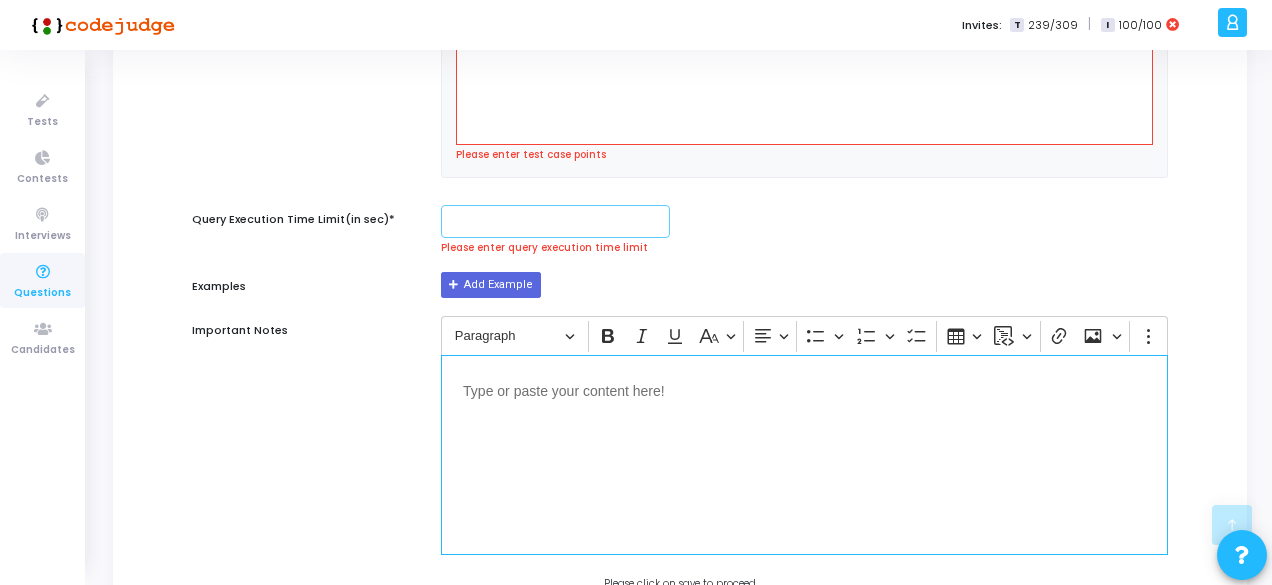 click at bounding box center [555, 221] 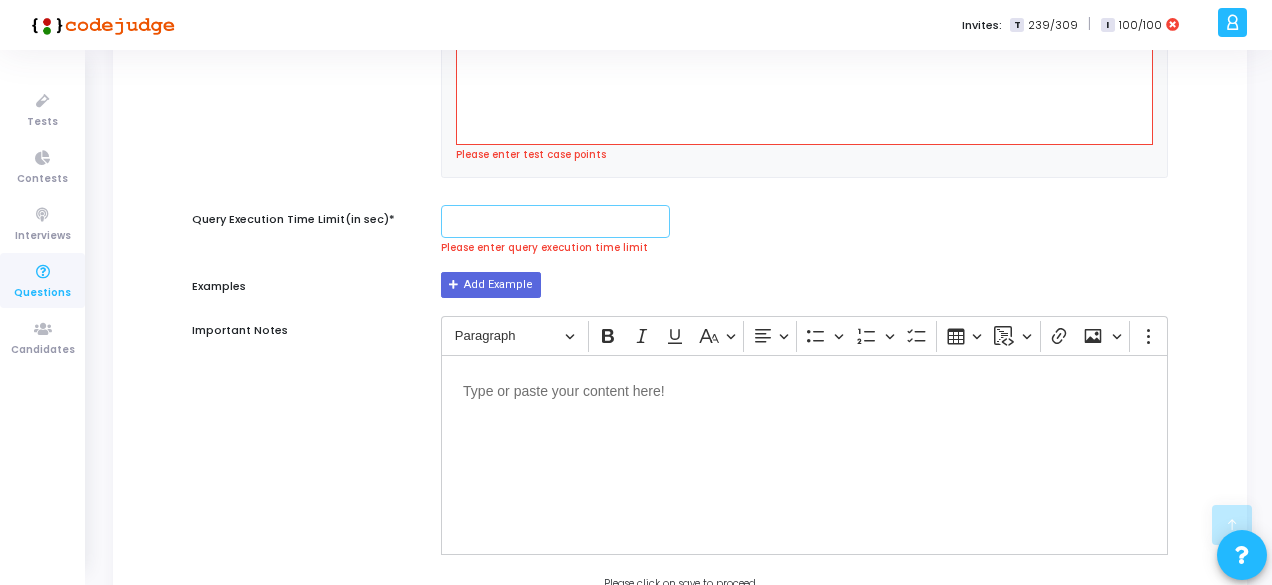 drag, startPoint x: 509, startPoint y: 220, endPoint x: 447, endPoint y: 237, distance: 64.288414 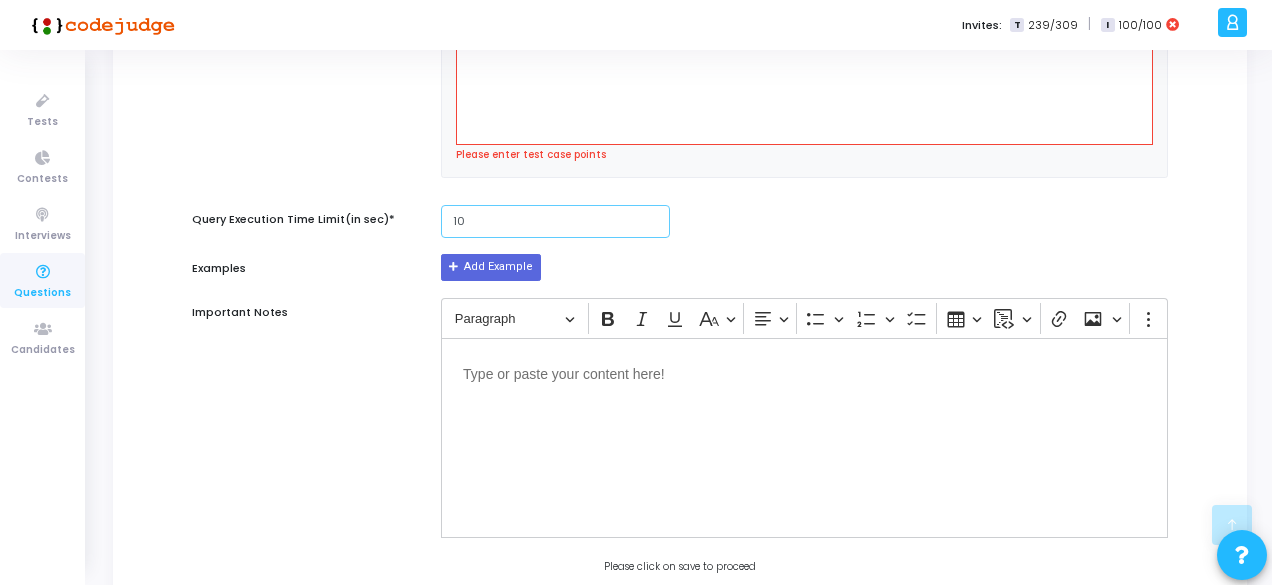 type on "1" 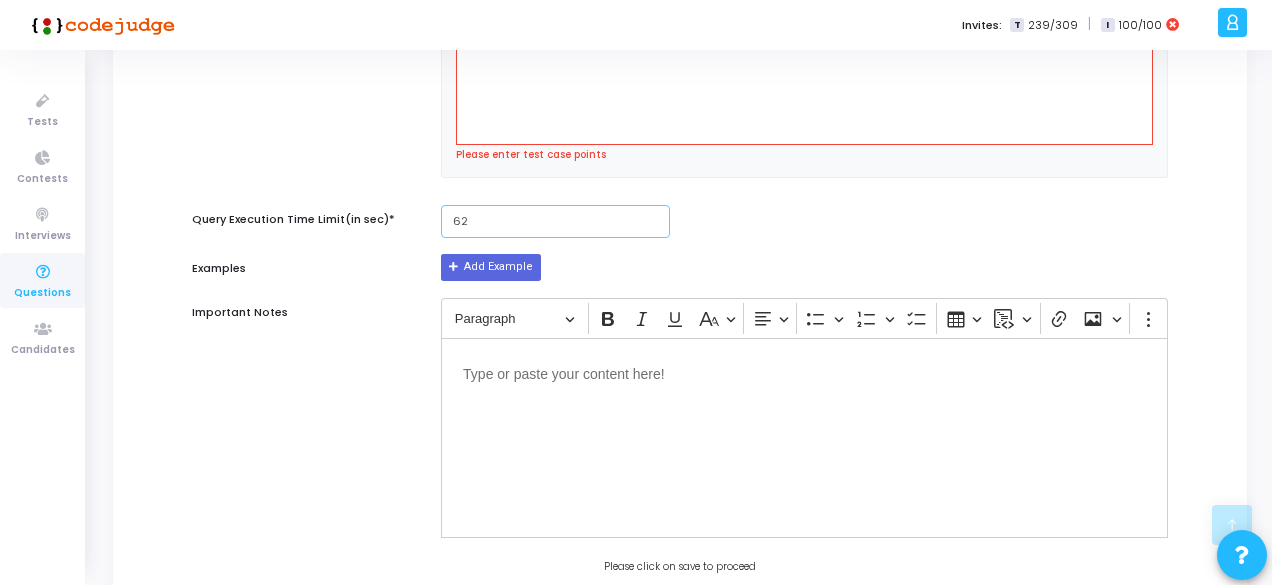 scroll, scrollTop: 826, scrollLeft: 0, axis: vertical 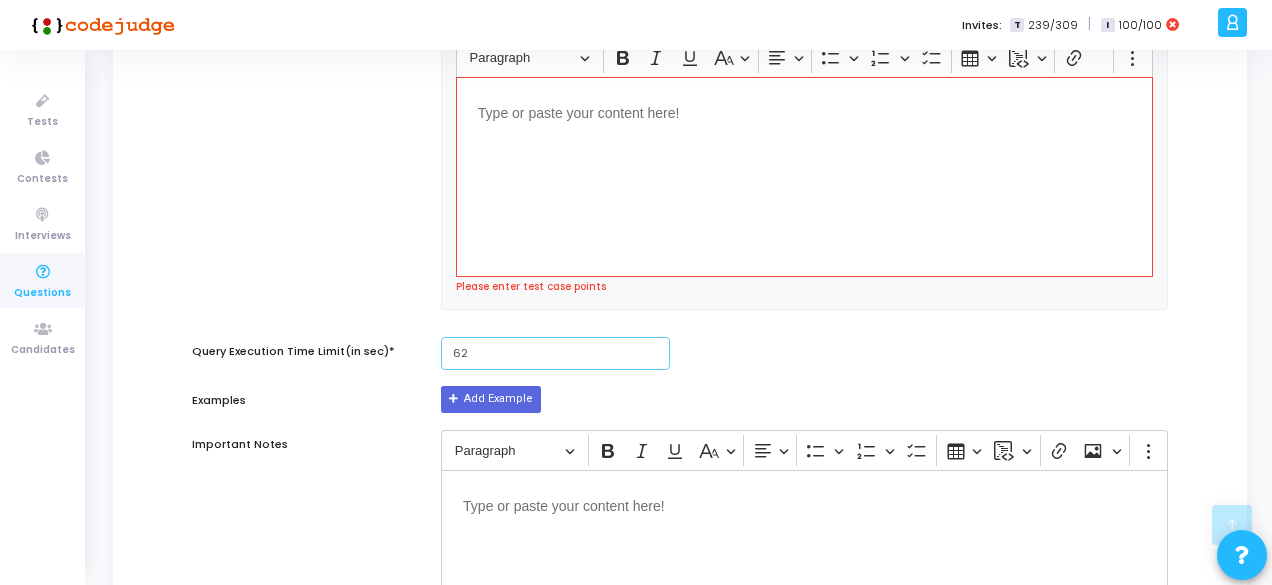 type on "62" 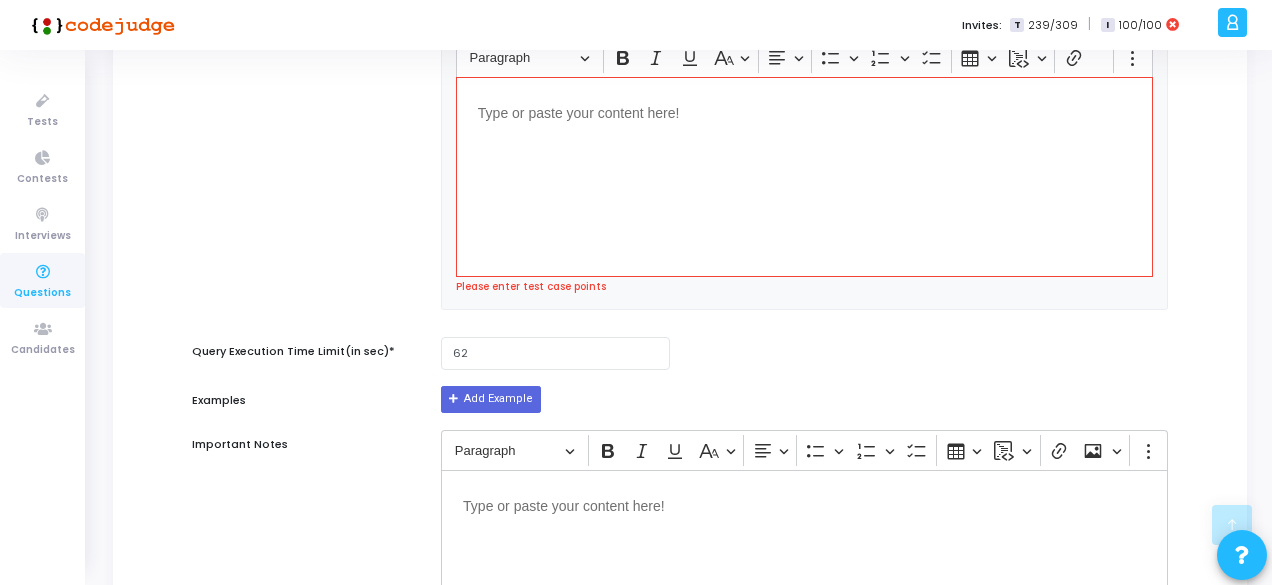 click at bounding box center (804, 177) 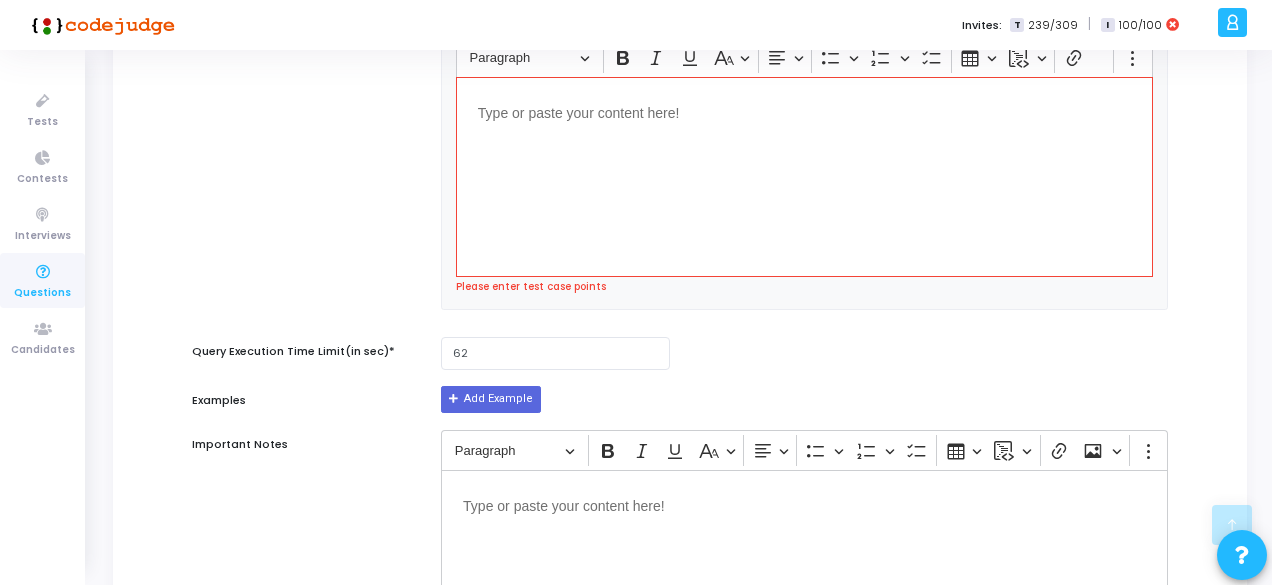click at bounding box center (804, 177) 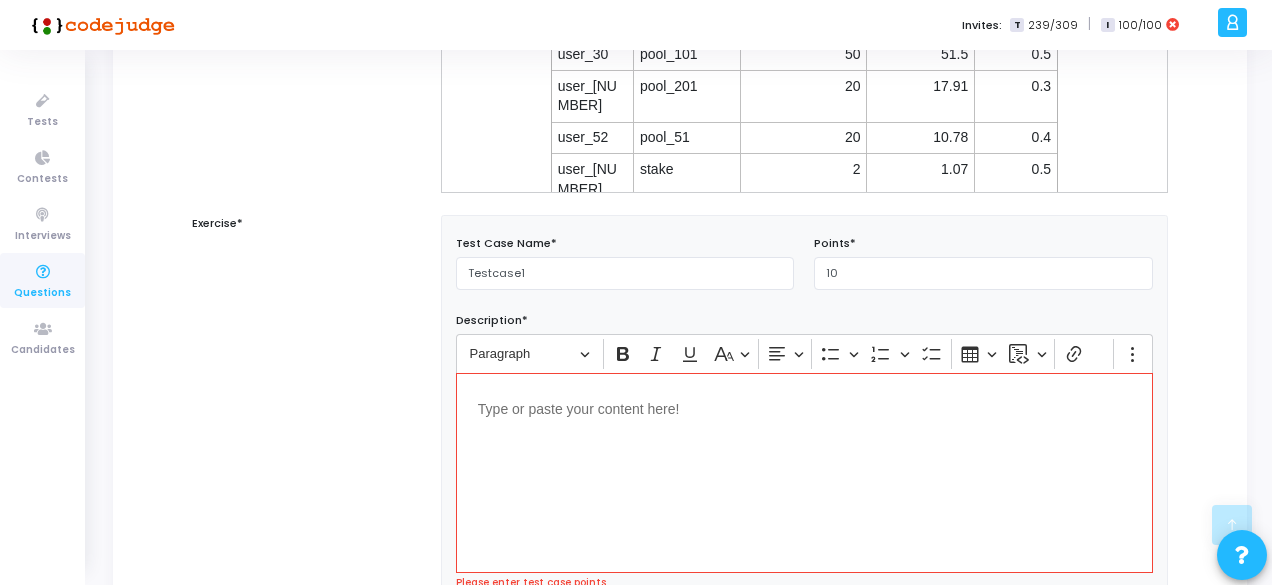 scroll, scrollTop: 528, scrollLeft: 0, axis: vertical 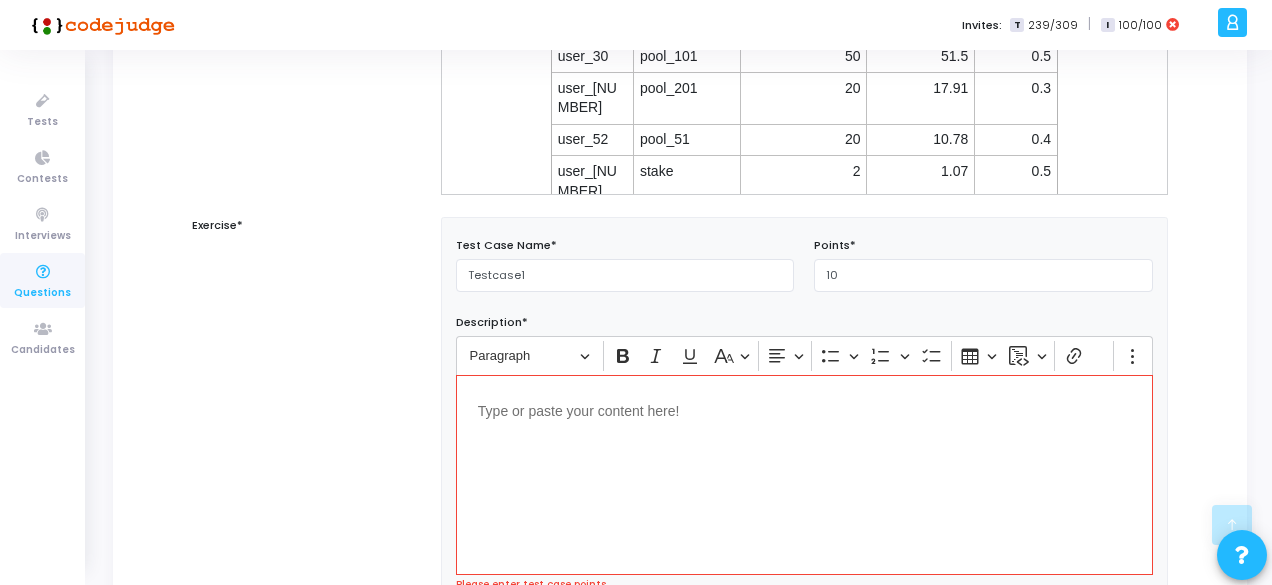 click at bounding box center (804, 409) 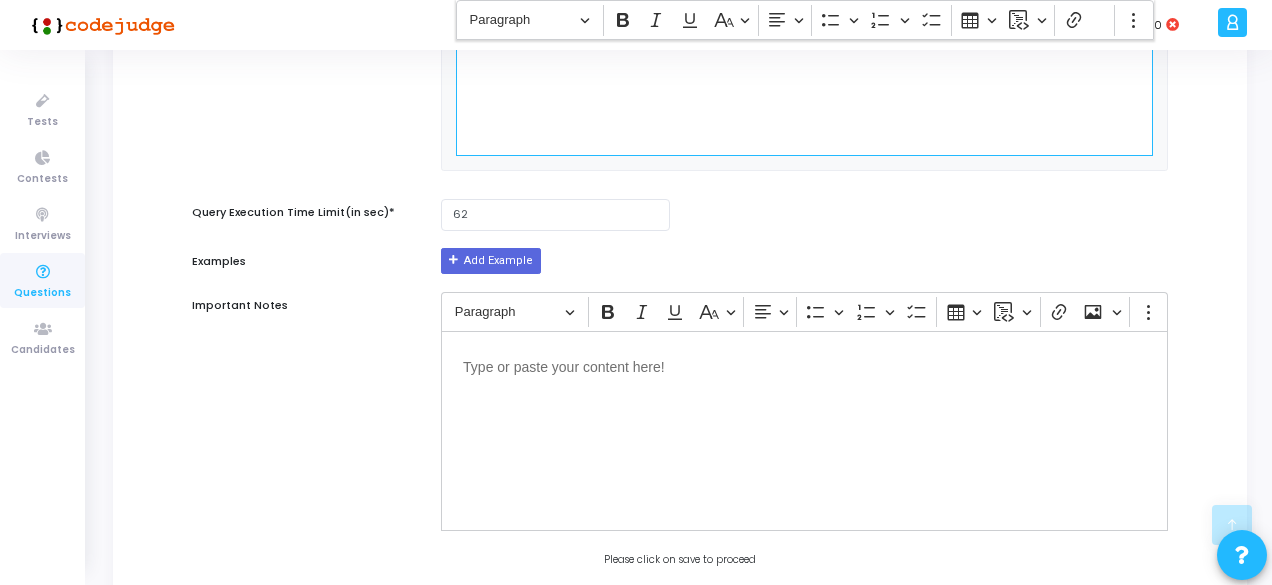 scroll, scrollTop: 1090, scrollLeft: 0, axis: vertical 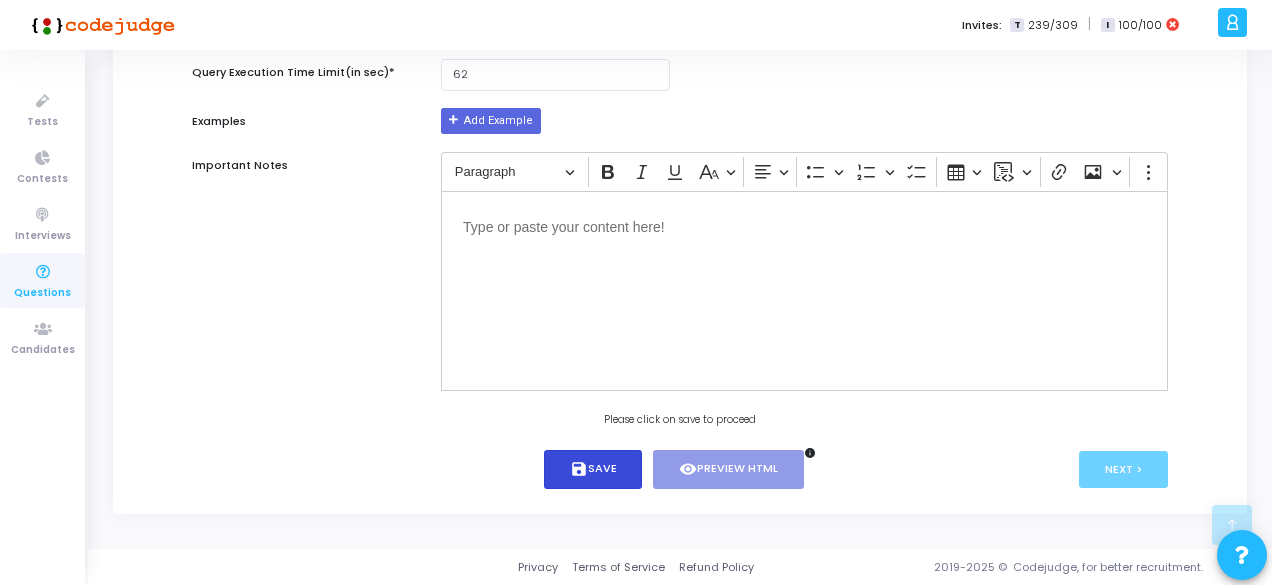 click on "save  Save" at bounding box center [593, 469] 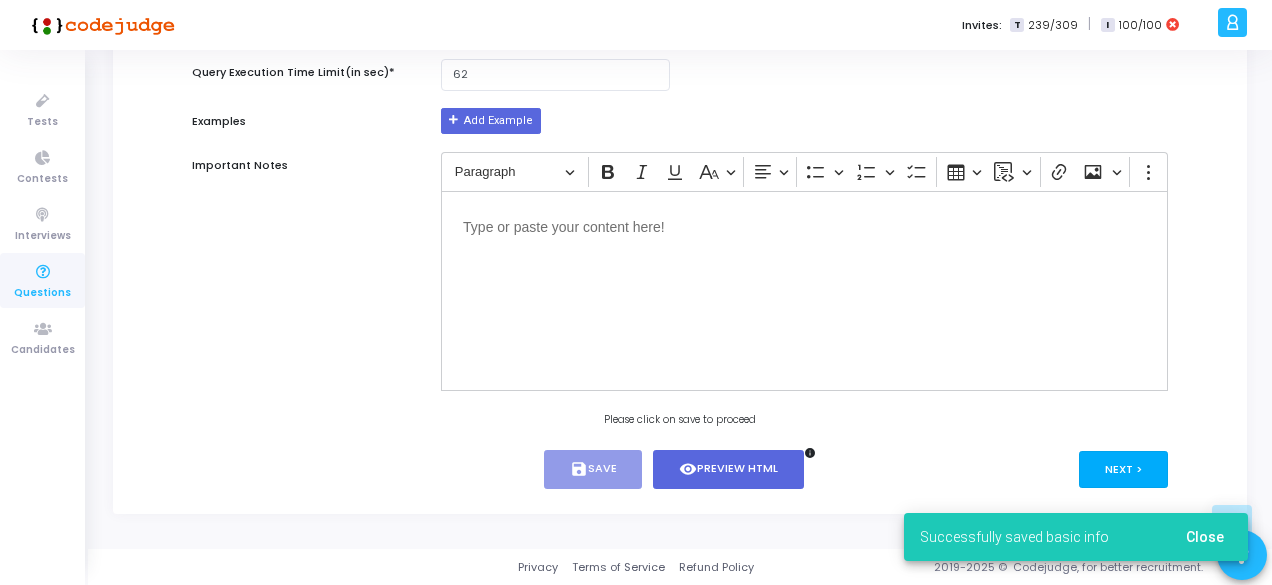 click on "Next >" at bounding box center (1123, 469) 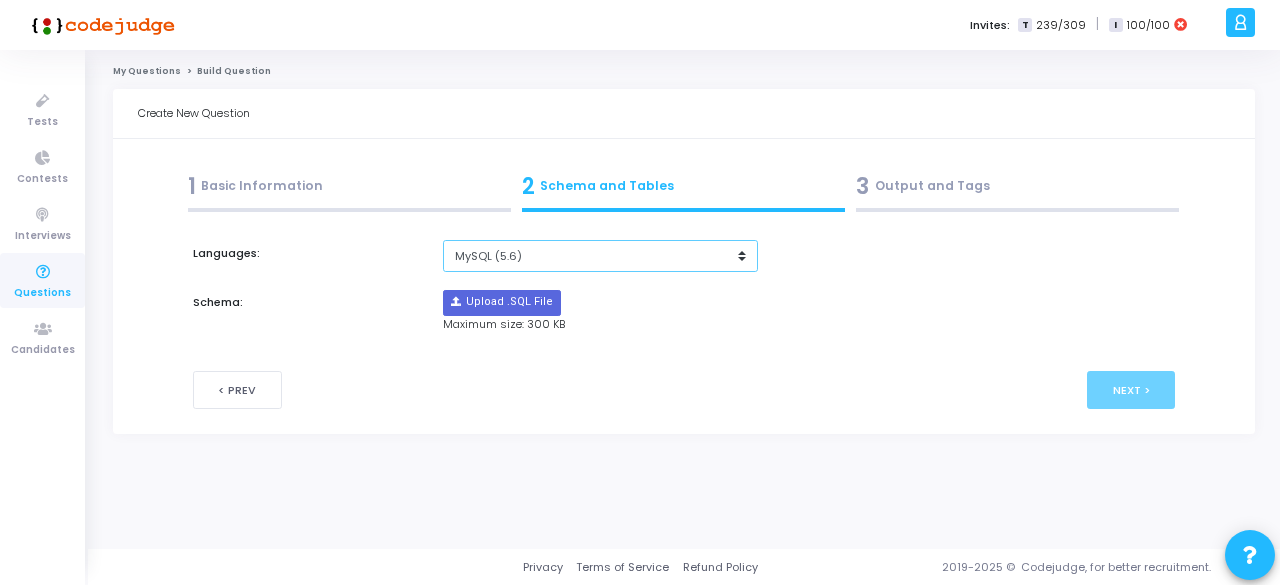 click on "MySQL (5.6)   MySQL (8.0)" at bounding box center (600, 256) 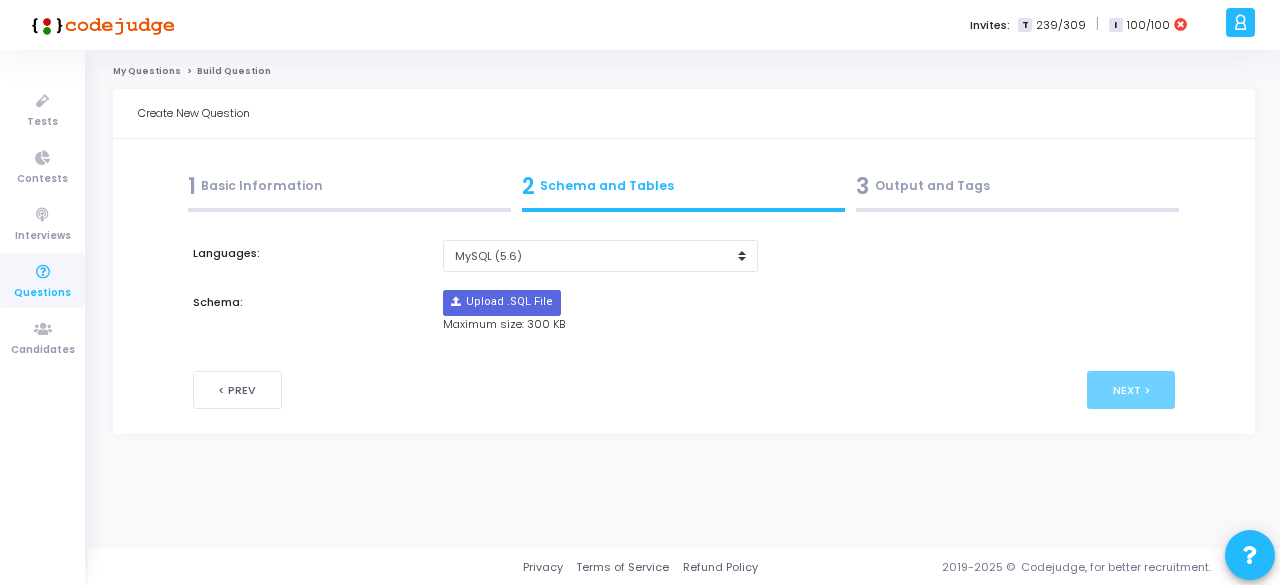 click on "3  Output and Tags" at bounding box center (1017, 186) 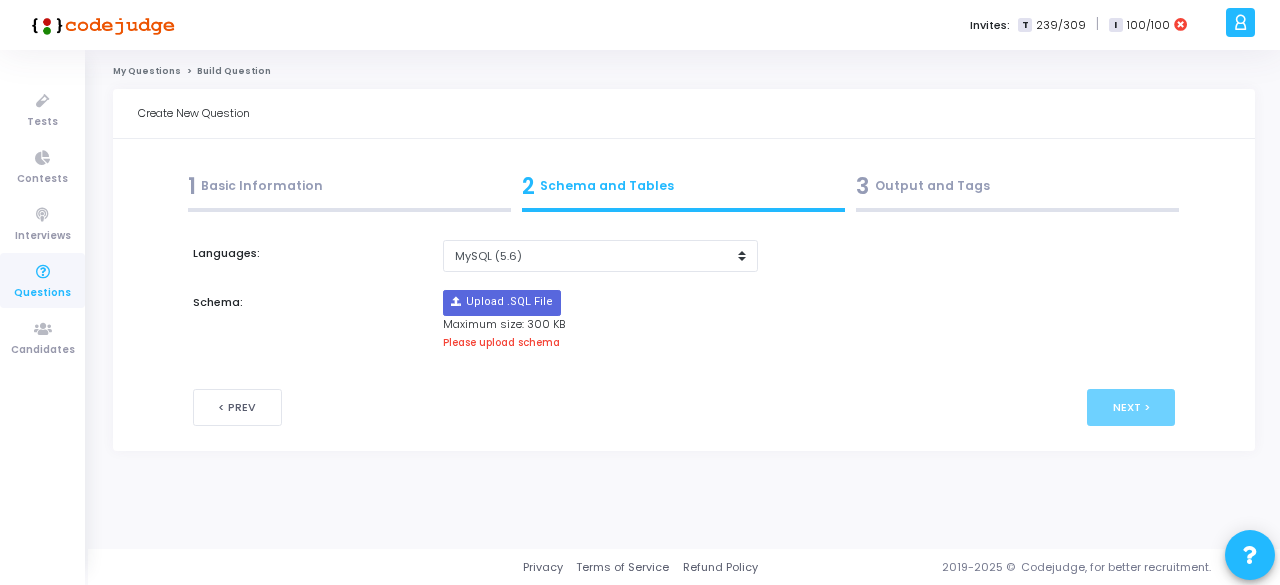 click on "2  Schema and Tables" at bounding box center (683, 186) 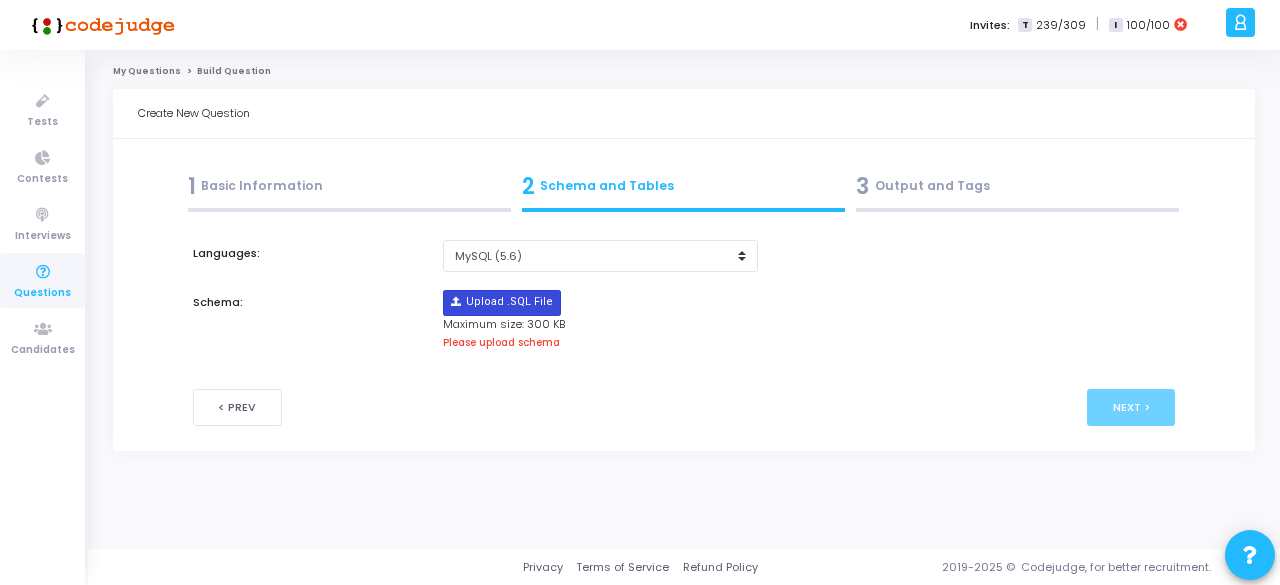 click at bounding box center [502, 303] 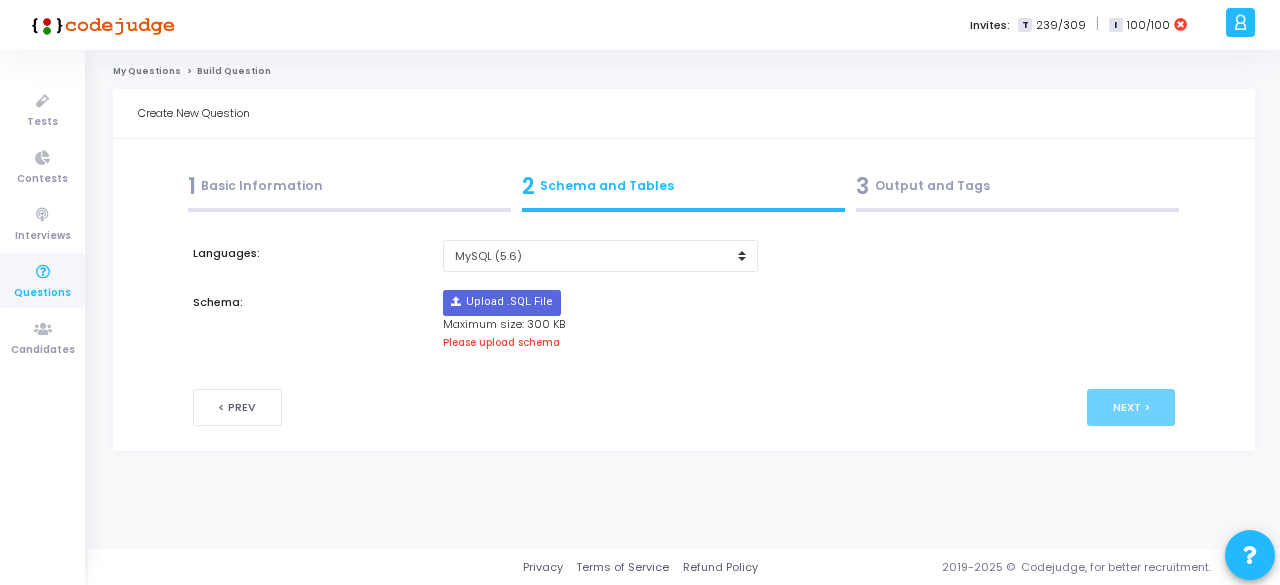 click on "1  Basic Information" at bounding box center [349, 191] 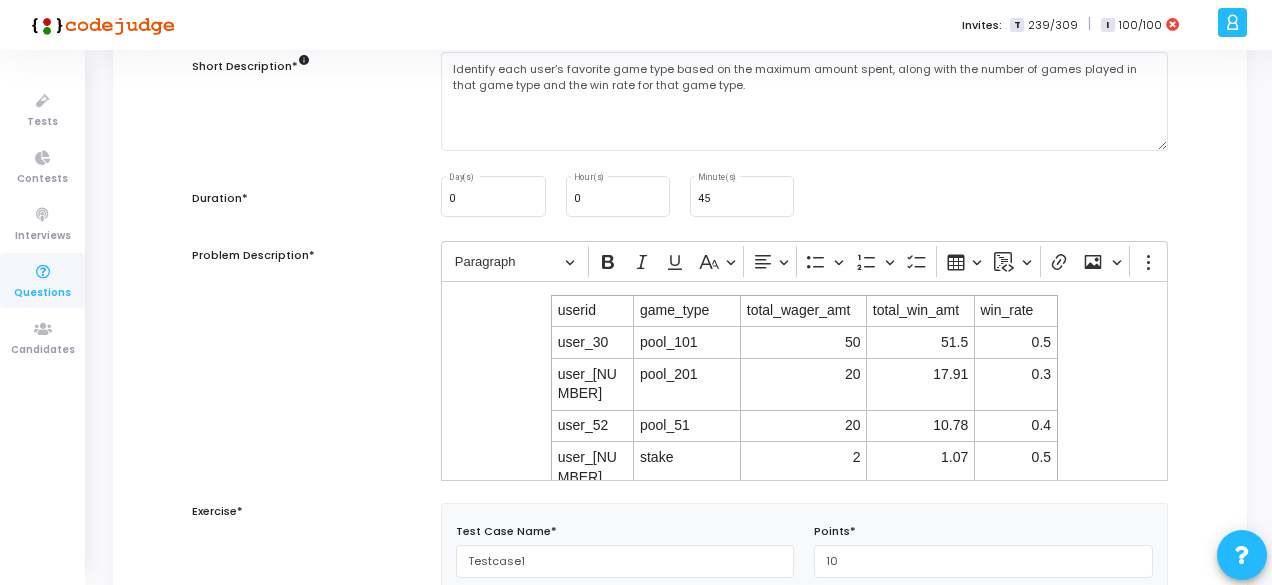 scroll, scrollTop: 184, scrollLeft: 0, axis: vertical 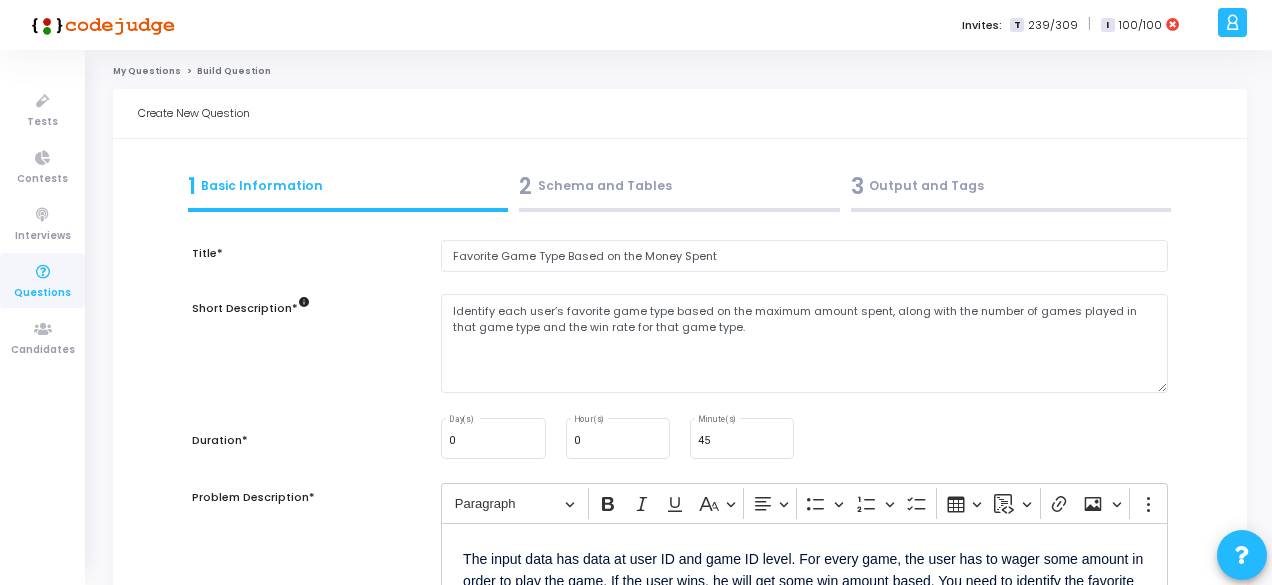 click on "2  Schema and Tables" at bounding box center (679, 186) 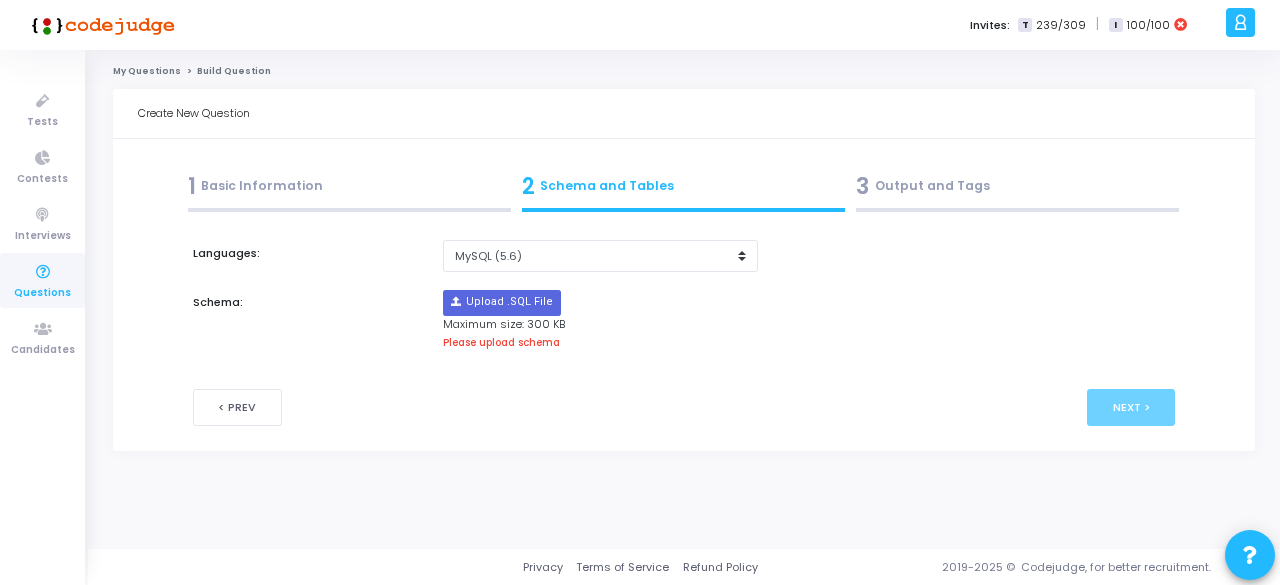 click on "3  Output and Tags" at bounding box center (1017, 186) 